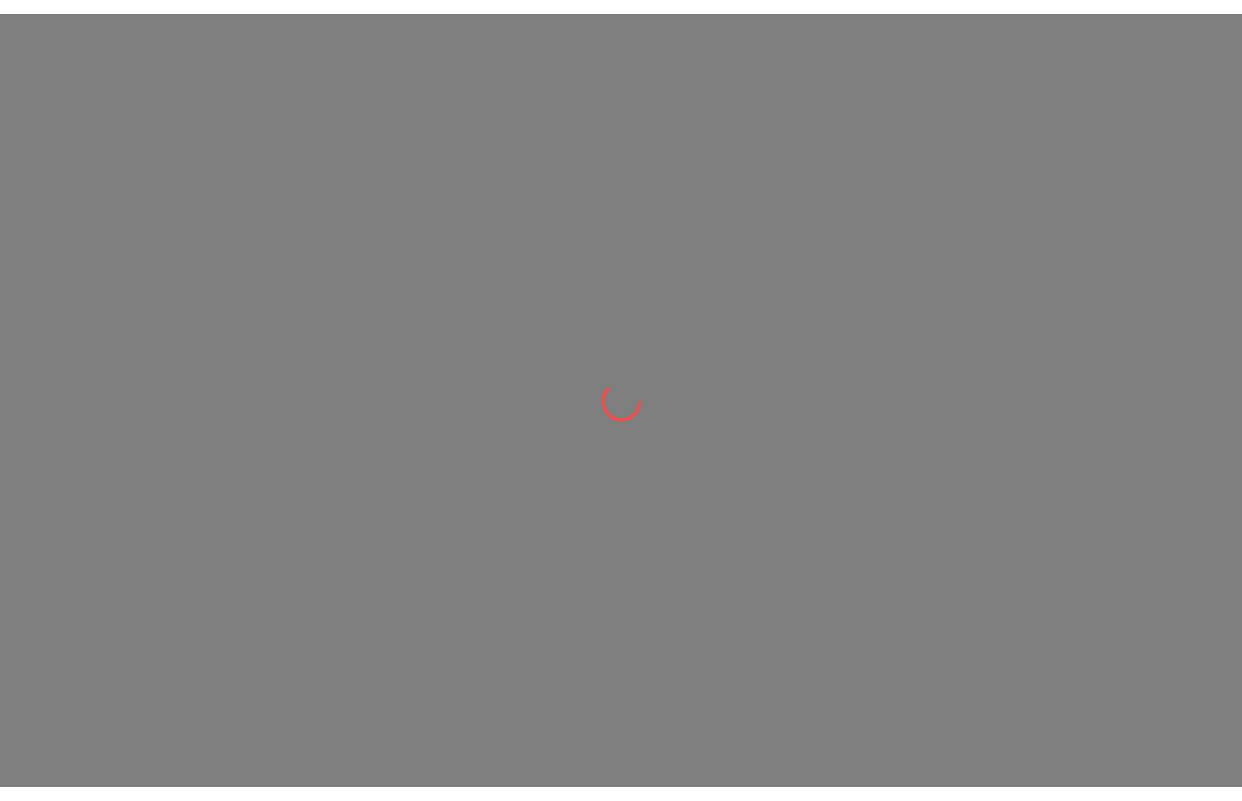 scroll, scrollTop: 0, scrollLeft: 0, axis: both 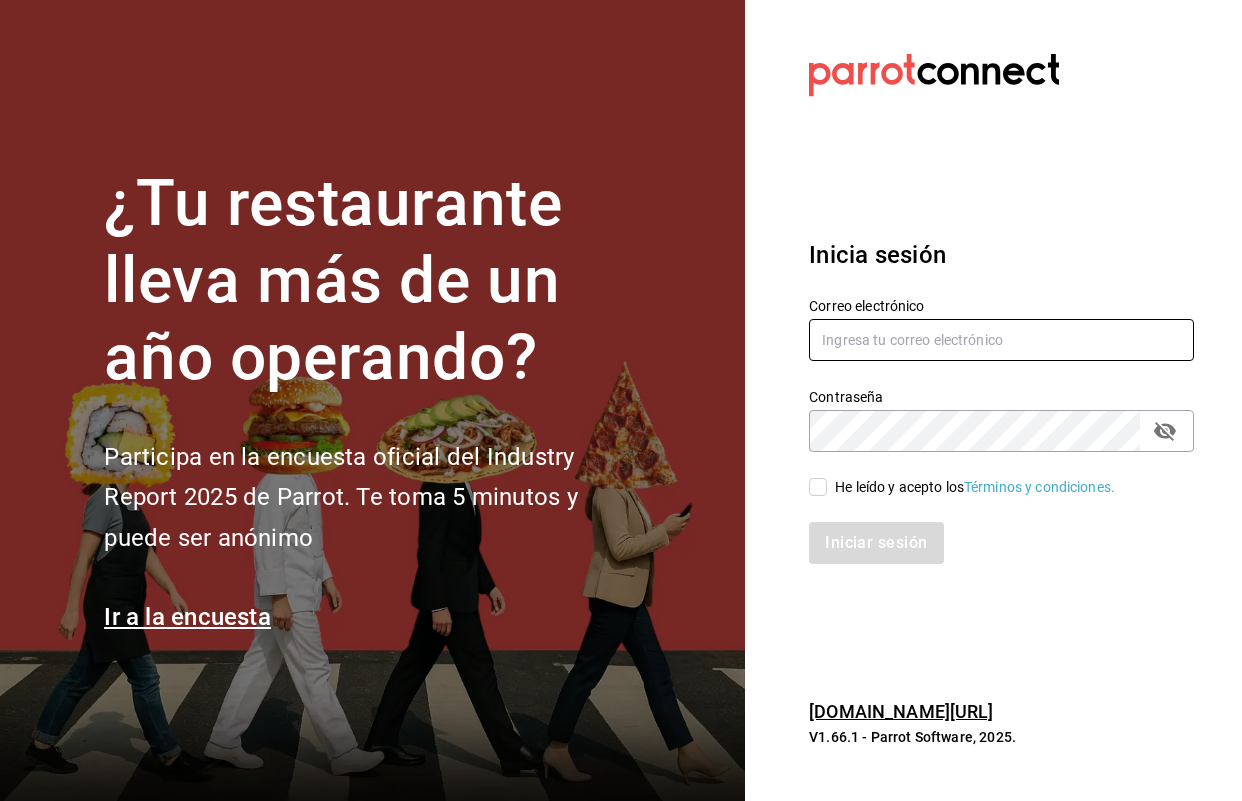 type on "[EMAIL_ADDRESS][DOMAIN_NAME]" 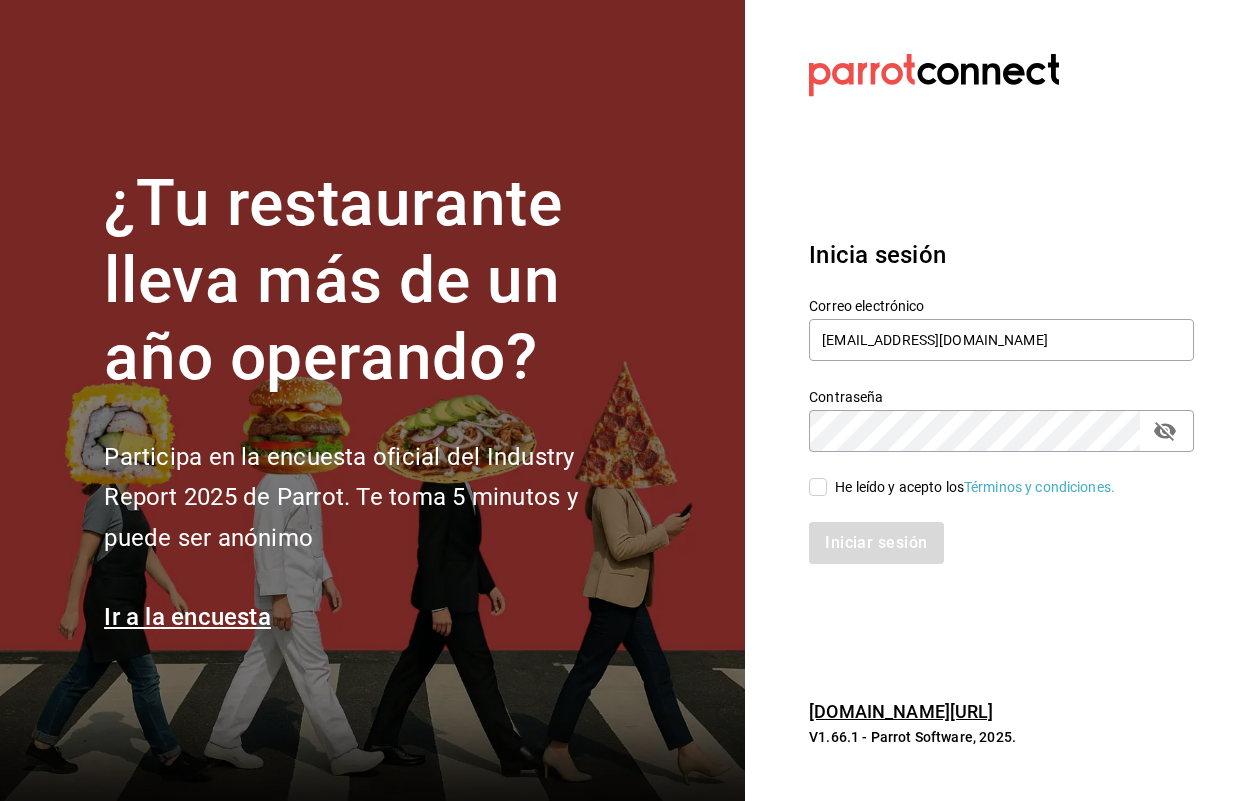 click on "He leído y acepto los  Términos y condiciones." at bounding box center (818, 487) 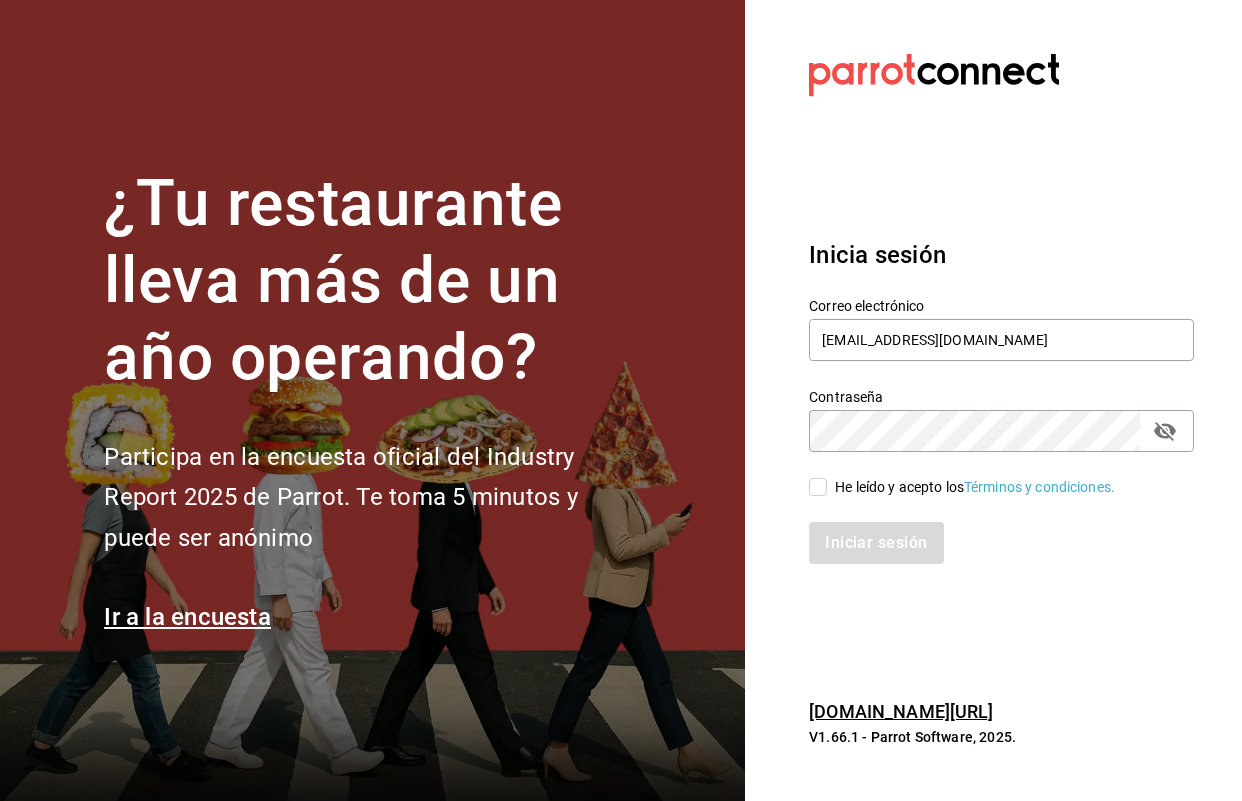 checkbox on "true" 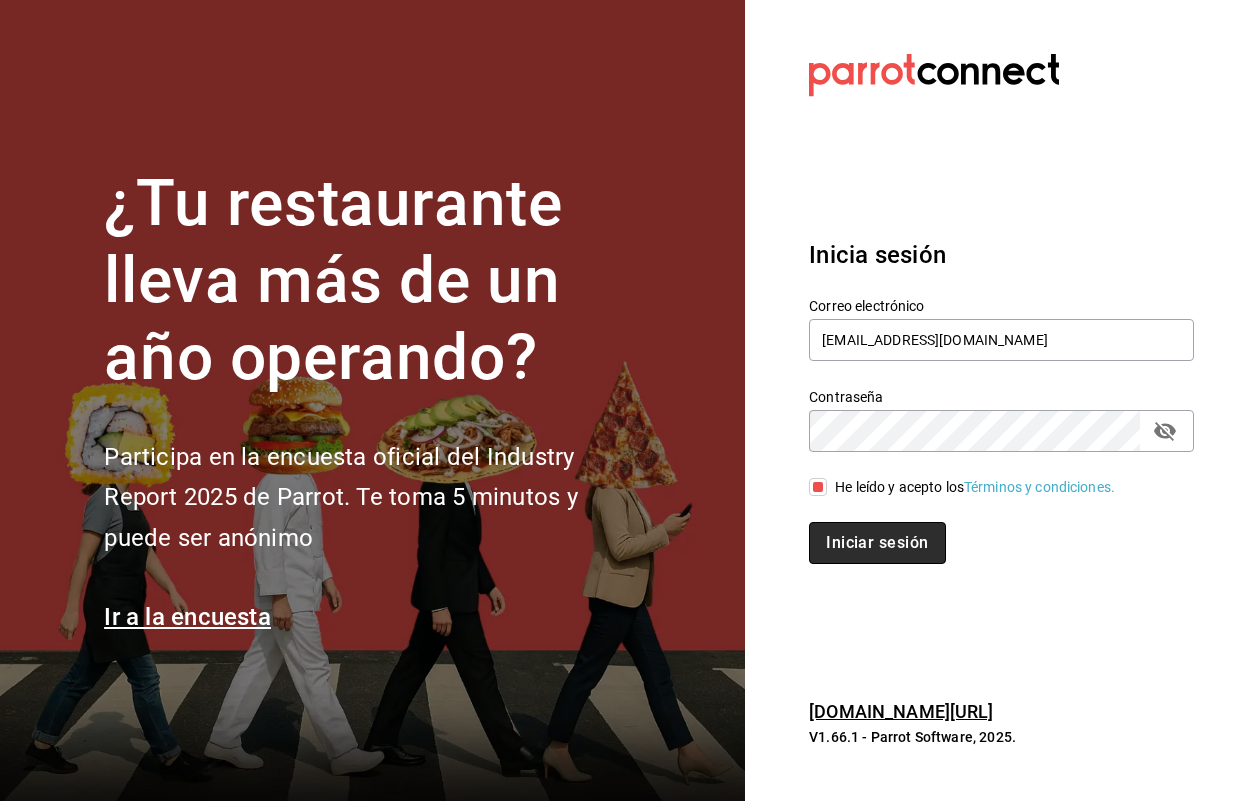 click on "Iniciar sesión" at bounding box center [877, 543] 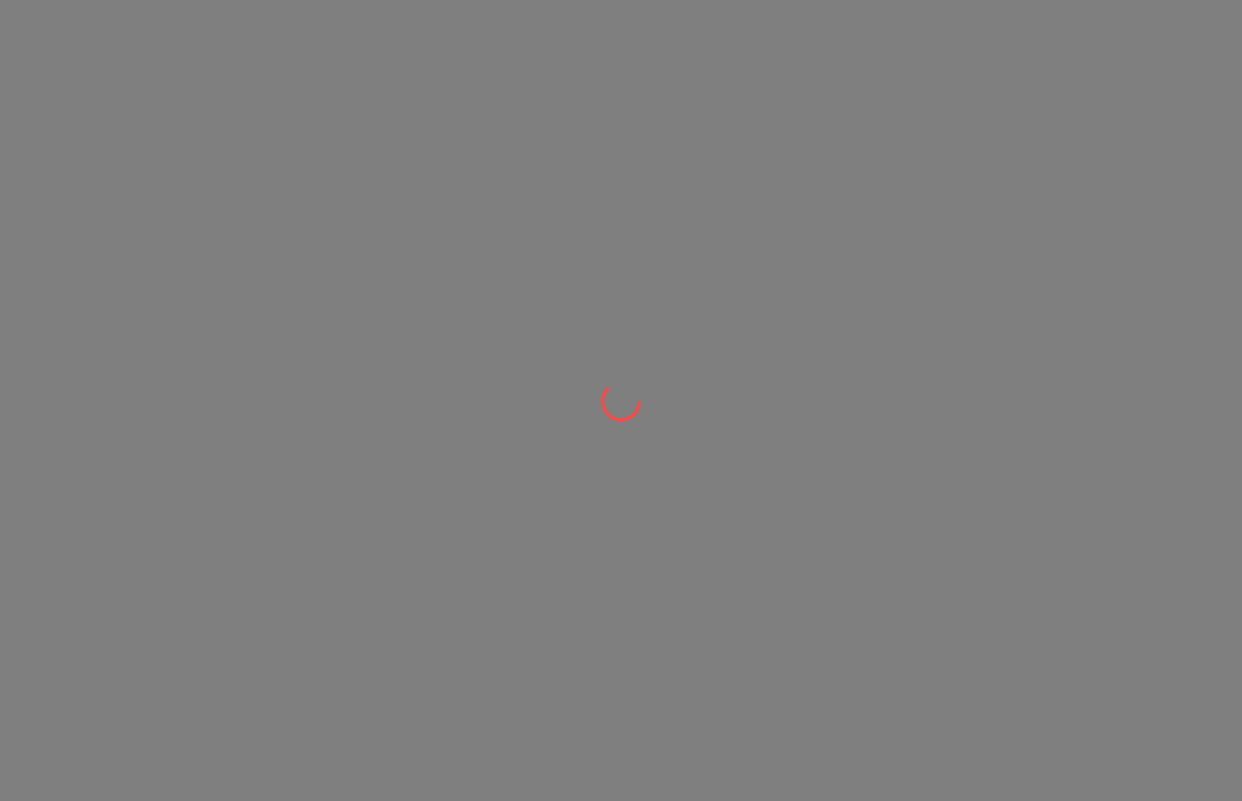 scroll, scrollTop: 0, scrollLeft: 0, axis: both 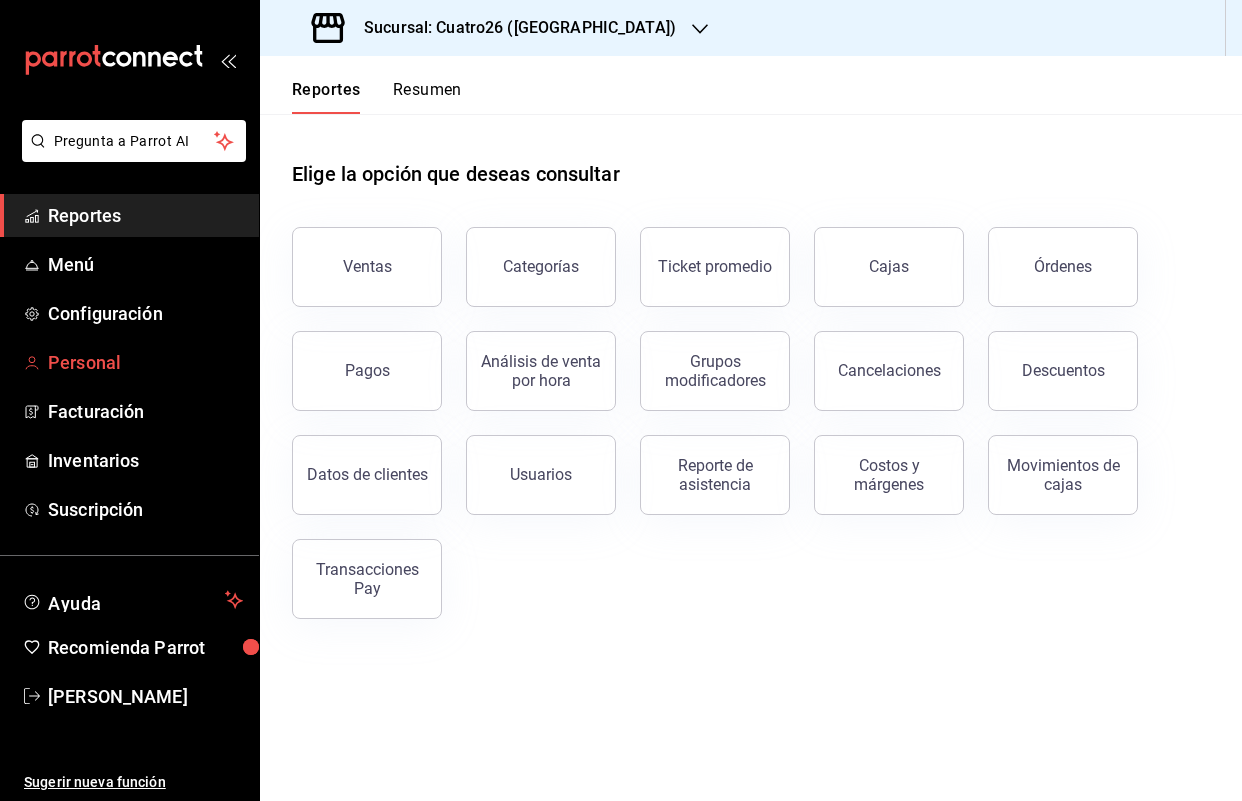 click on "Personal" at bounding box center (145, 362) 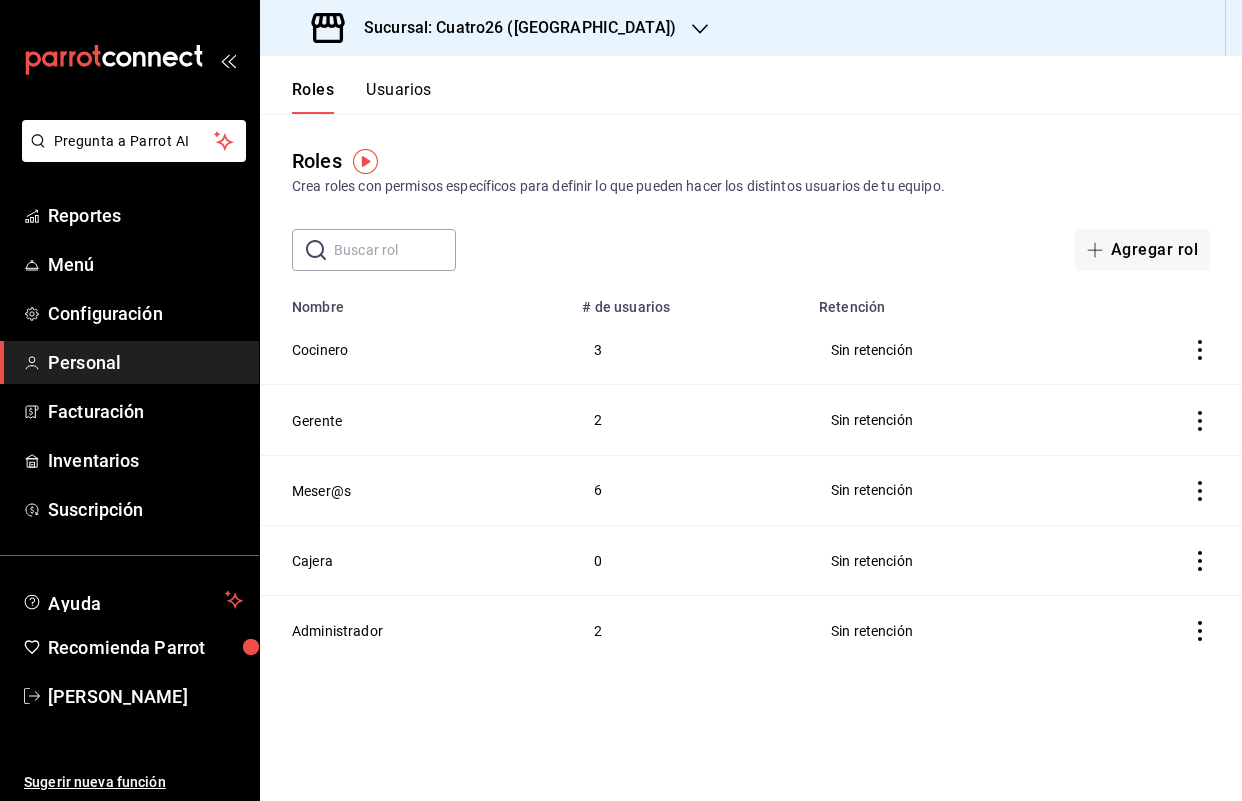click on "Sucursal: Cuatro26 ([GEOGRAPHIC_DATA])" at bounding box center (512, 28) 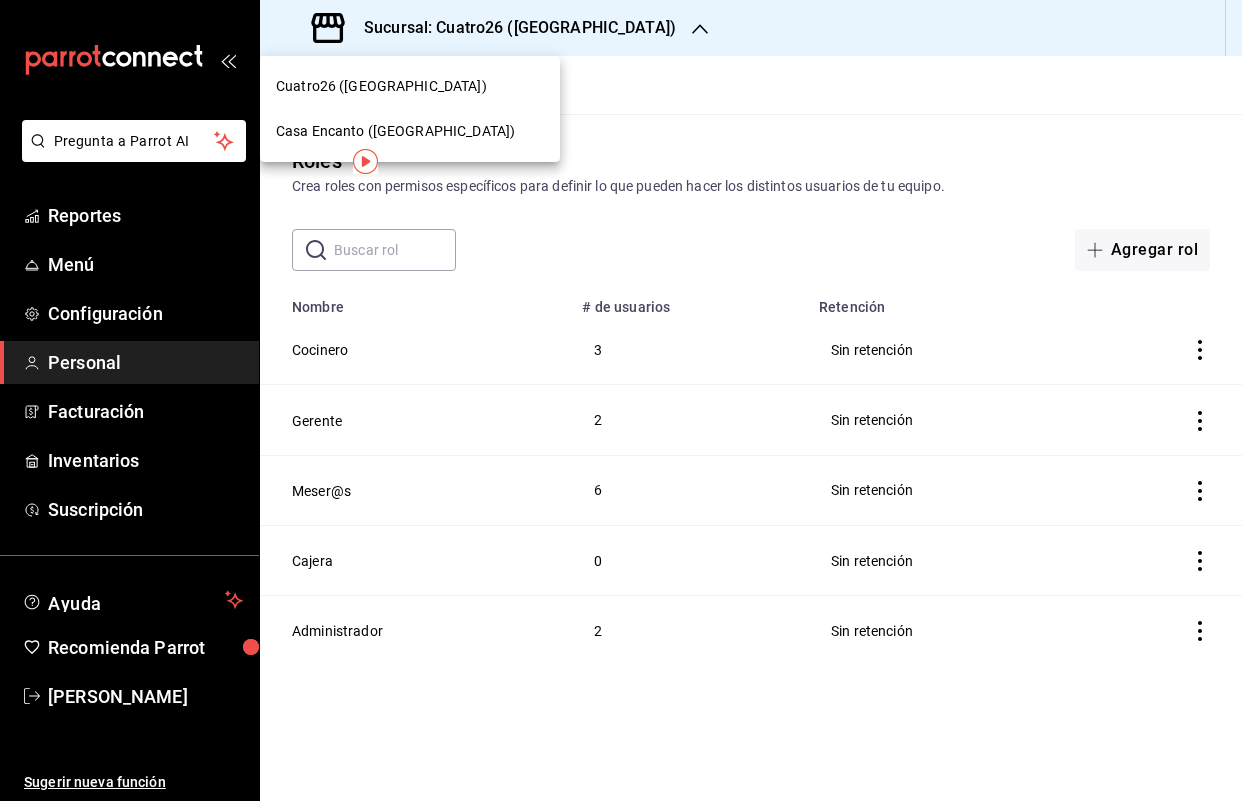 click on "Casa Encanto ([GEOGRAPHIC_DATA])" at bounding box center [395, 131] 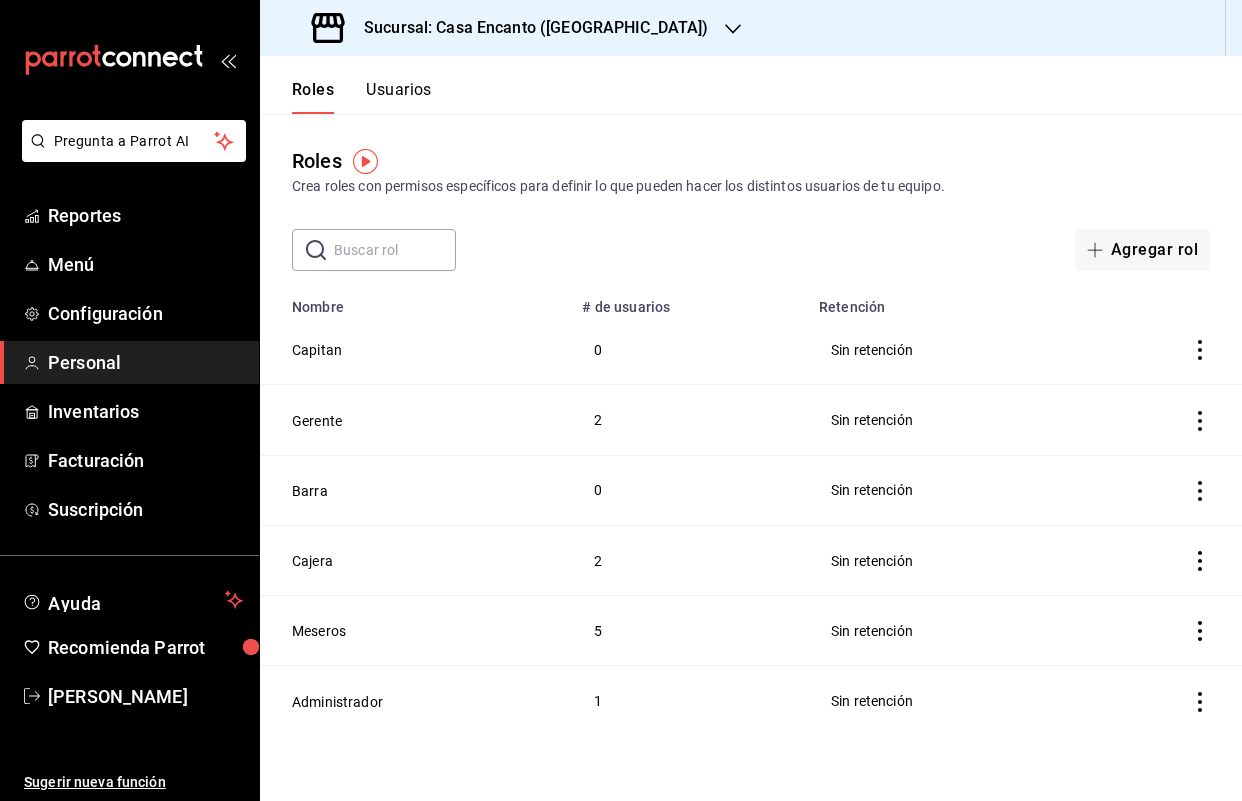 click on "Usuarios" at bounding box center (399, 97) 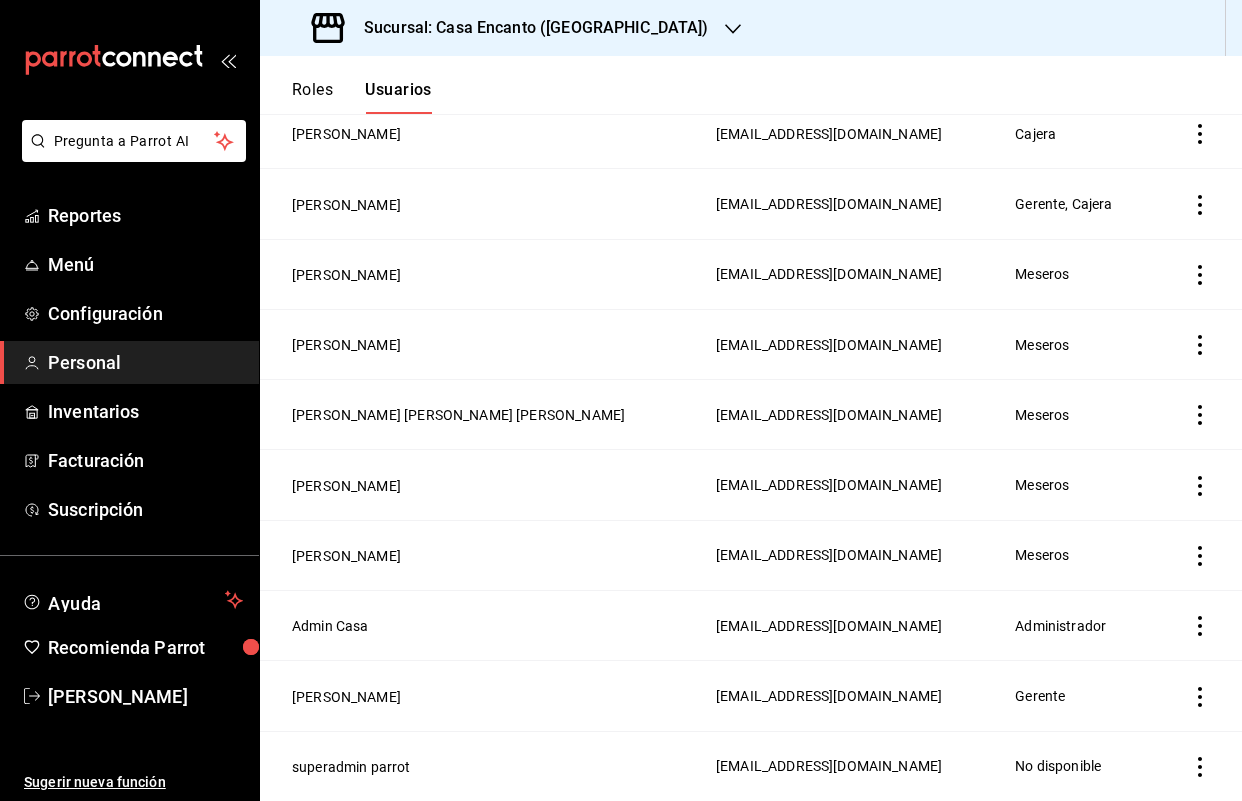 scroll, scrollTop: 216, scrollLeft: 0, axis: vertical 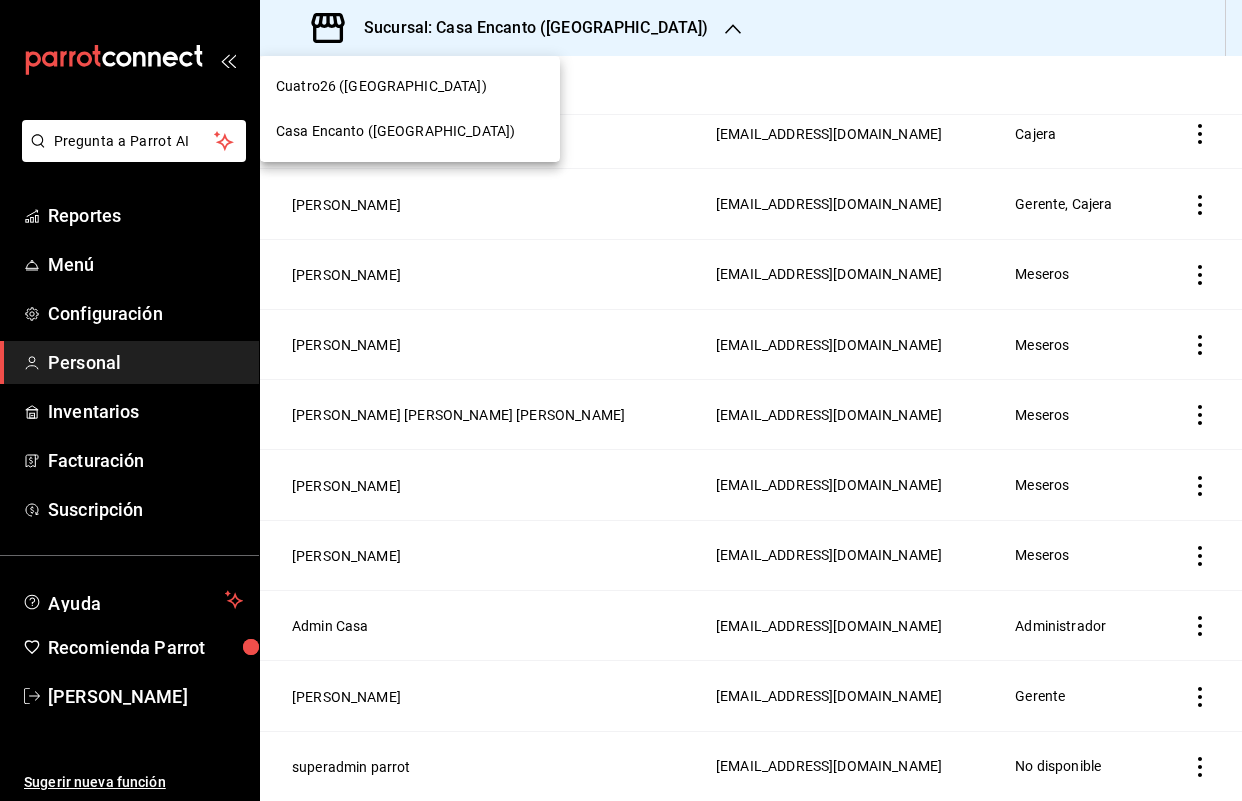 click on "Cuatro26 ([GEOGRAPHIC_DATA])" at bounding box center [381, 86] 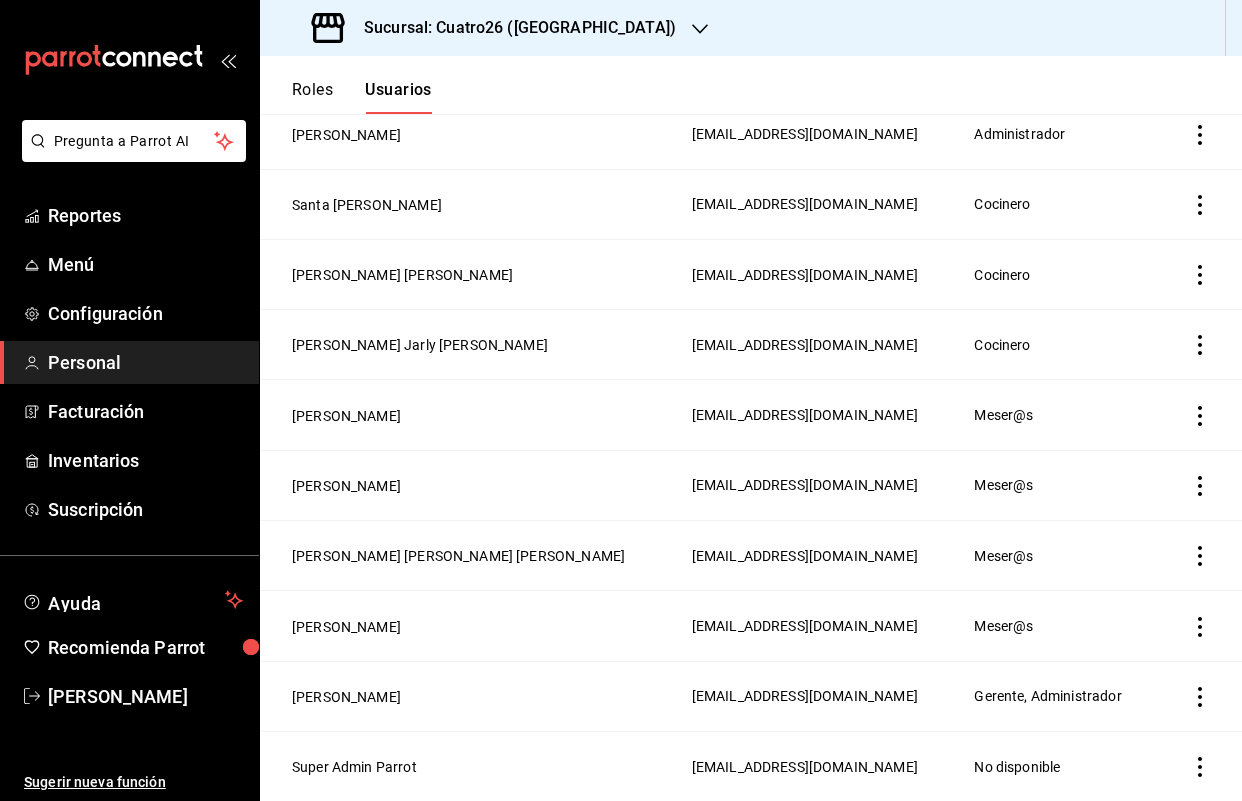 scroll, scrollTop: 989, scrollLeft: 0, axis: vertical 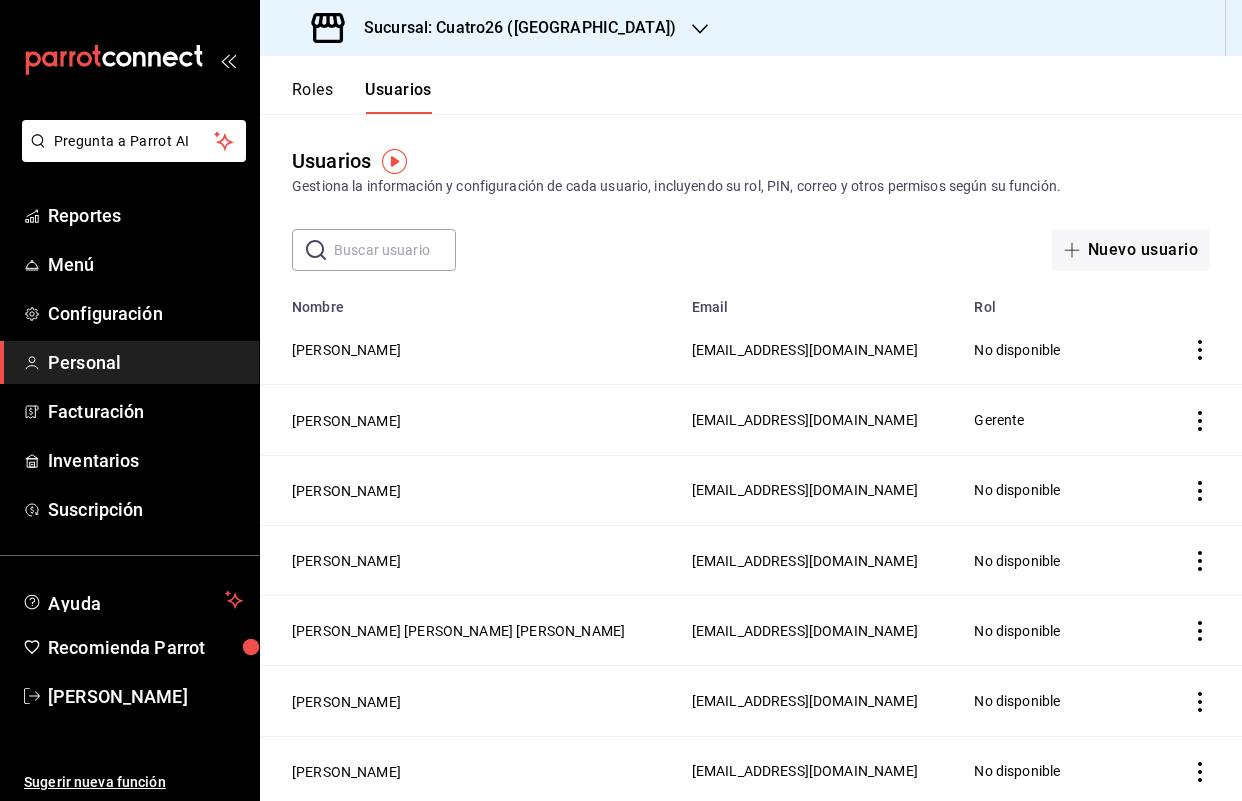 click at bounding box center [395, 250] 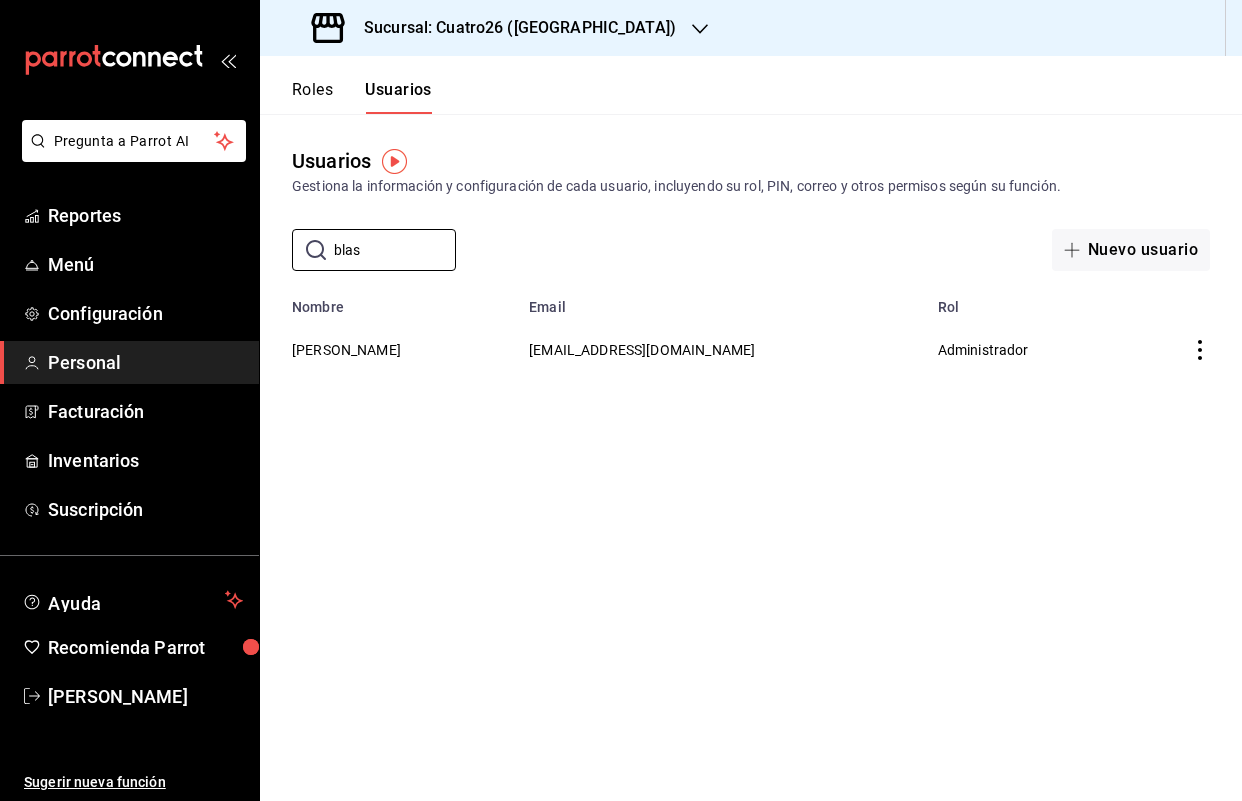 type on "blas" 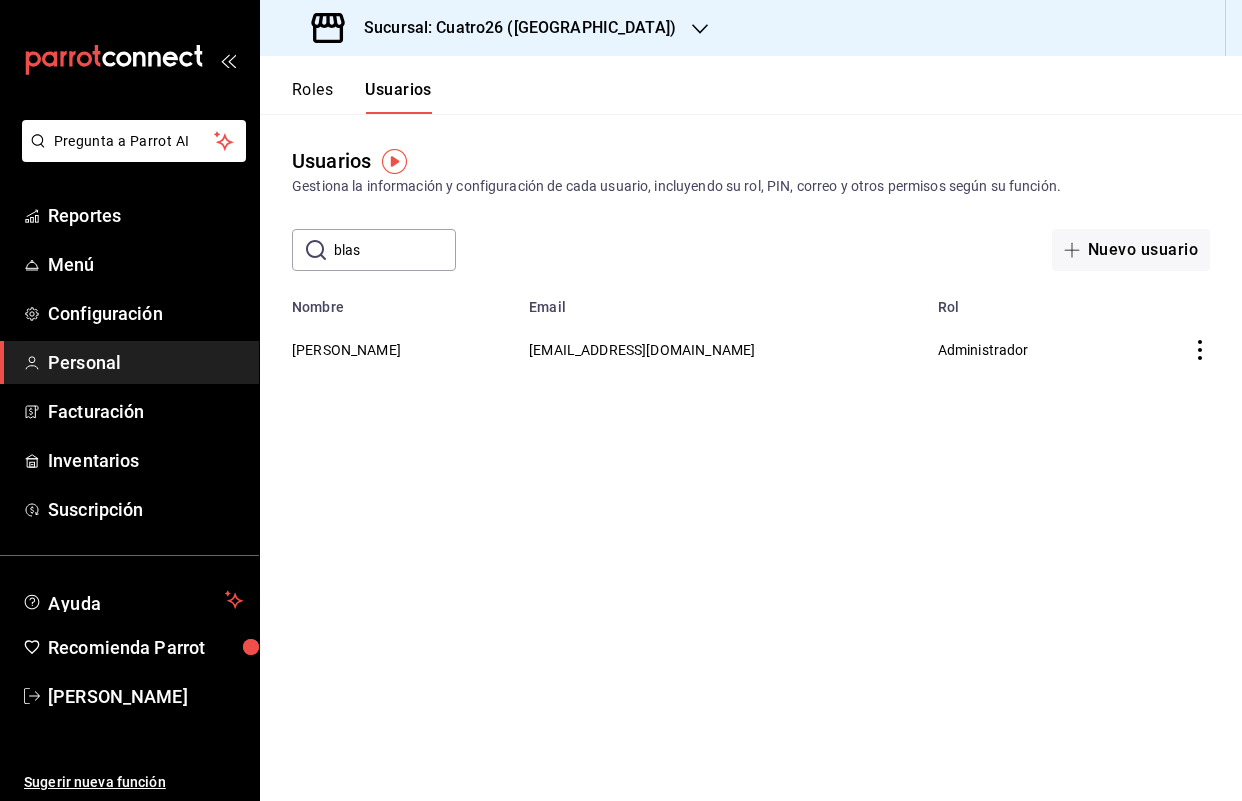 click 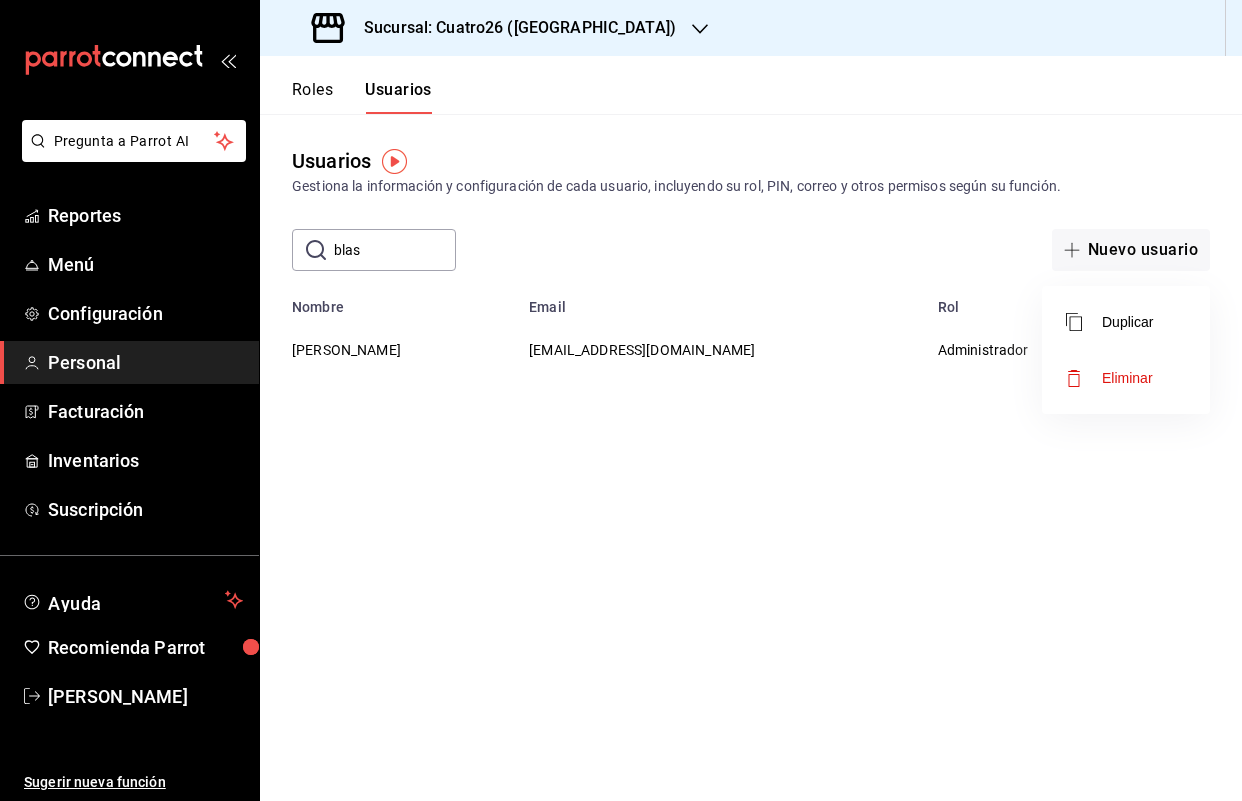 click at bounding box center [621, 400] 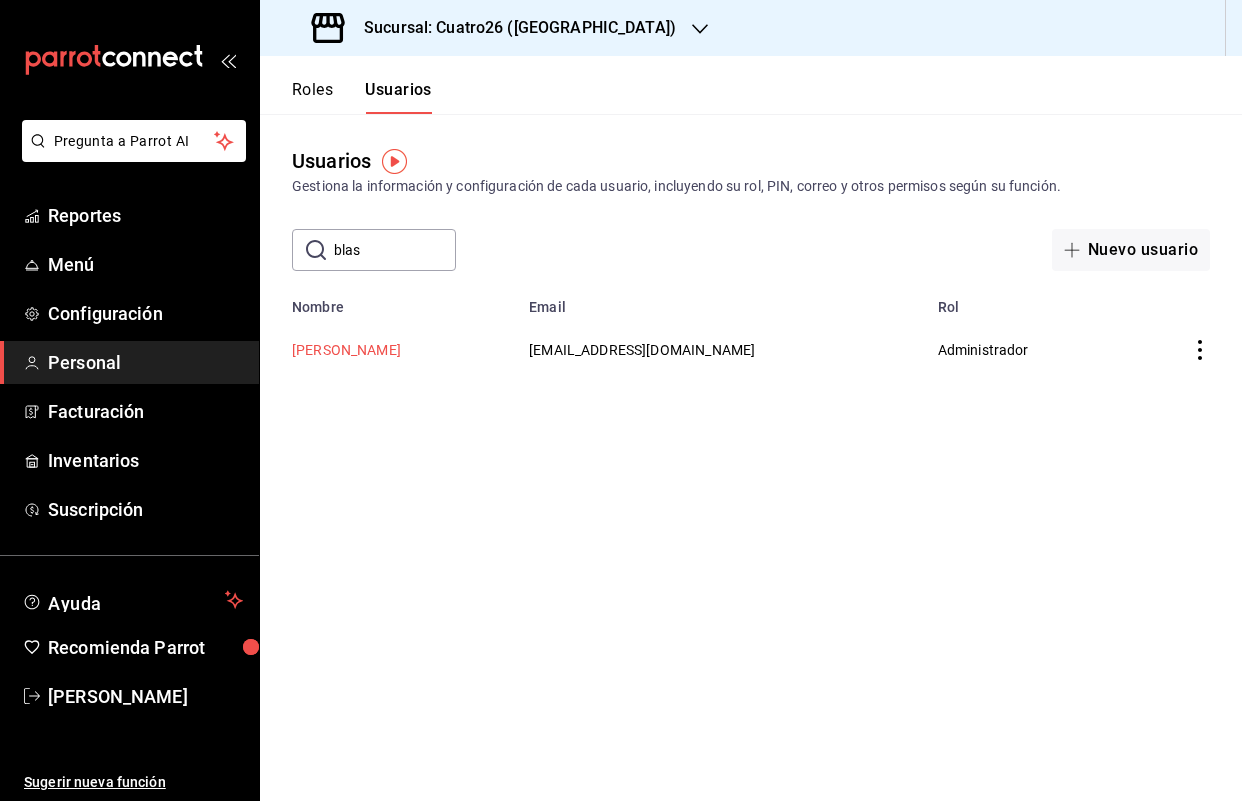 click on "José Cuevas" at bounding box center [346, 350] 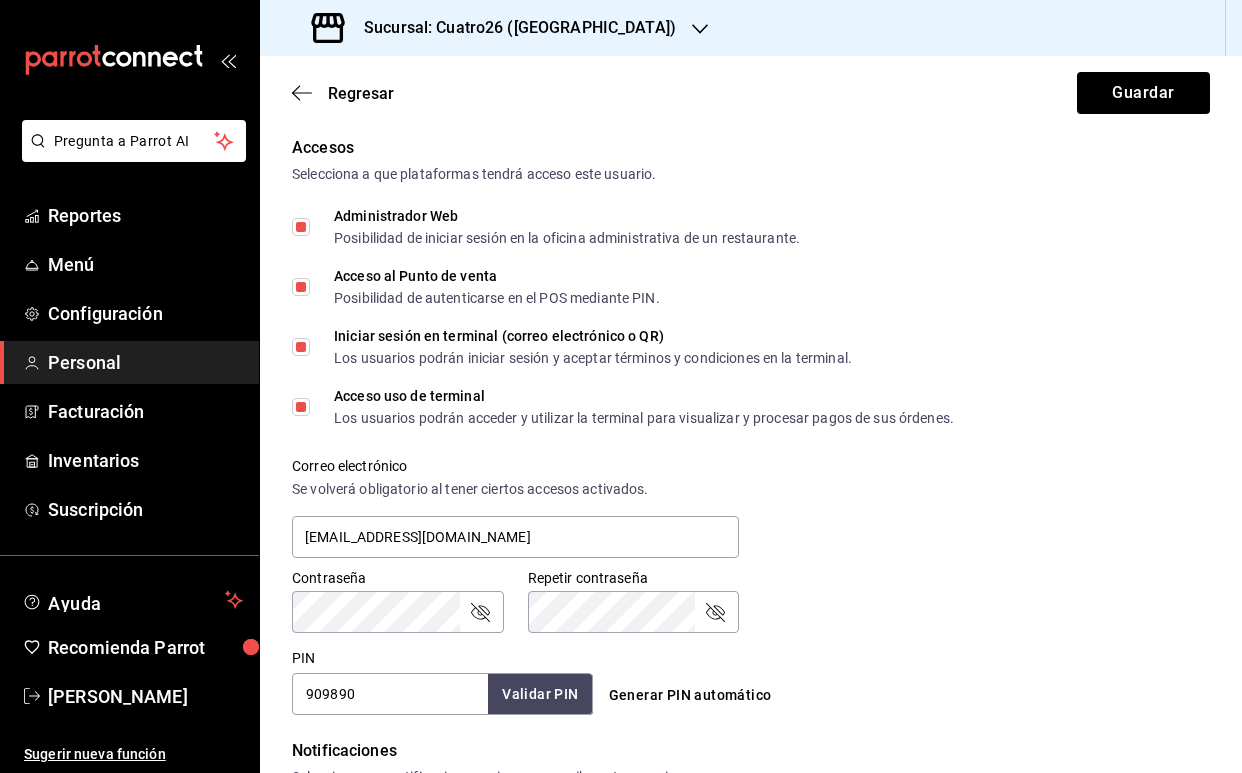 scroll, scrollTop: 449, scrollLeft: 0, axis: vertical 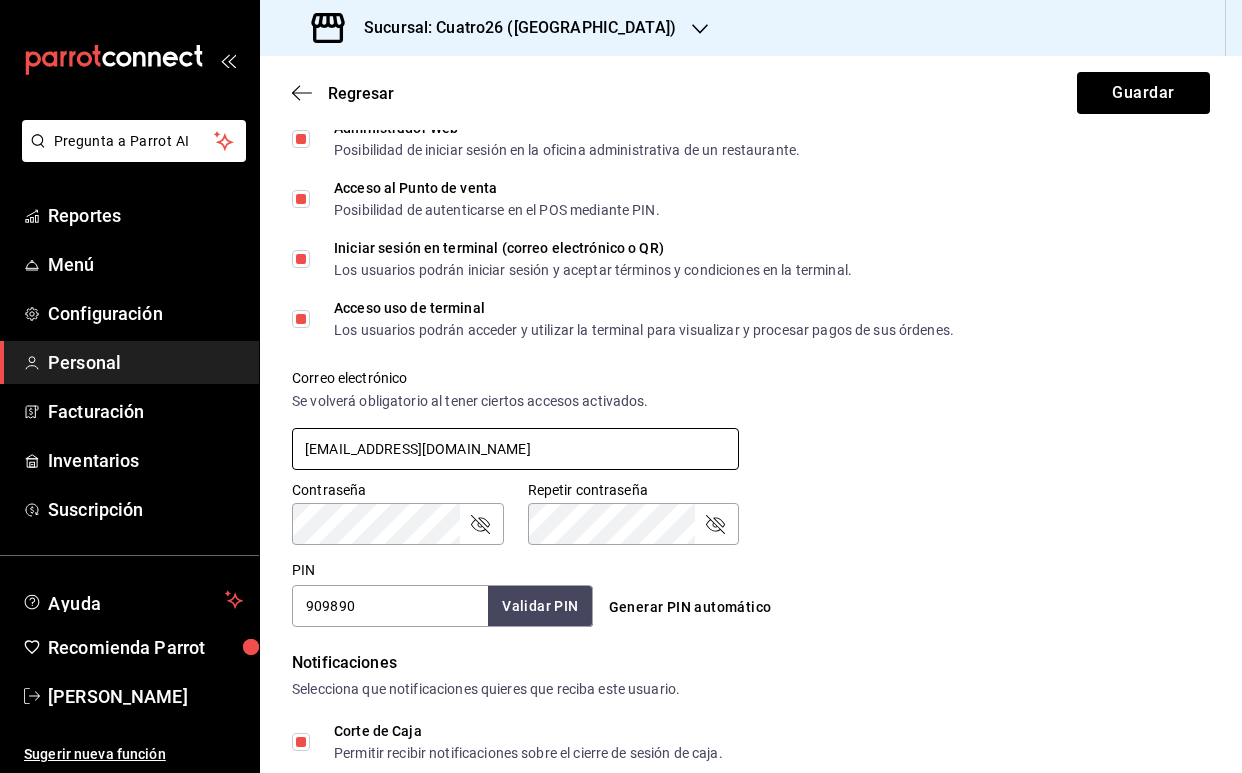 drag, startPoint x: 491, startPoint y: 456, endPoint x: 297, endPoint y: 444, distance: 194.37077 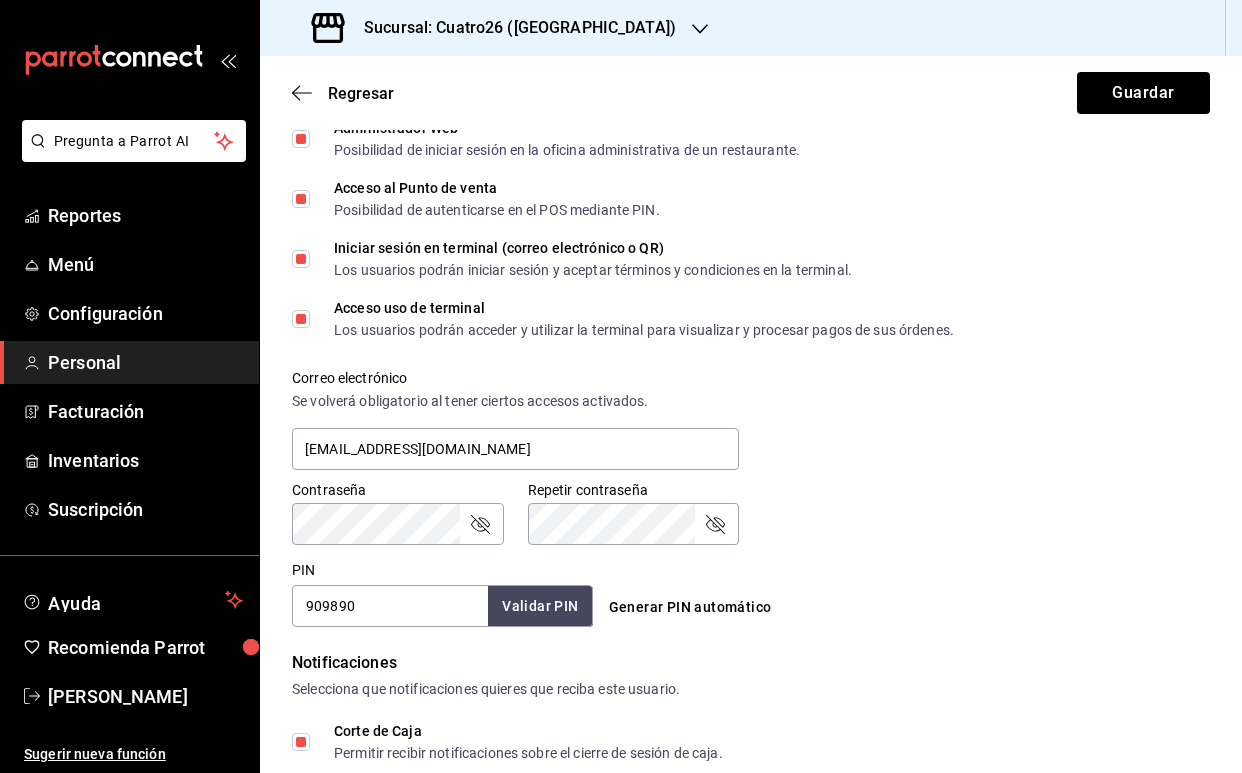 click on "Correo electrónico" at bounding box center [515, 378] 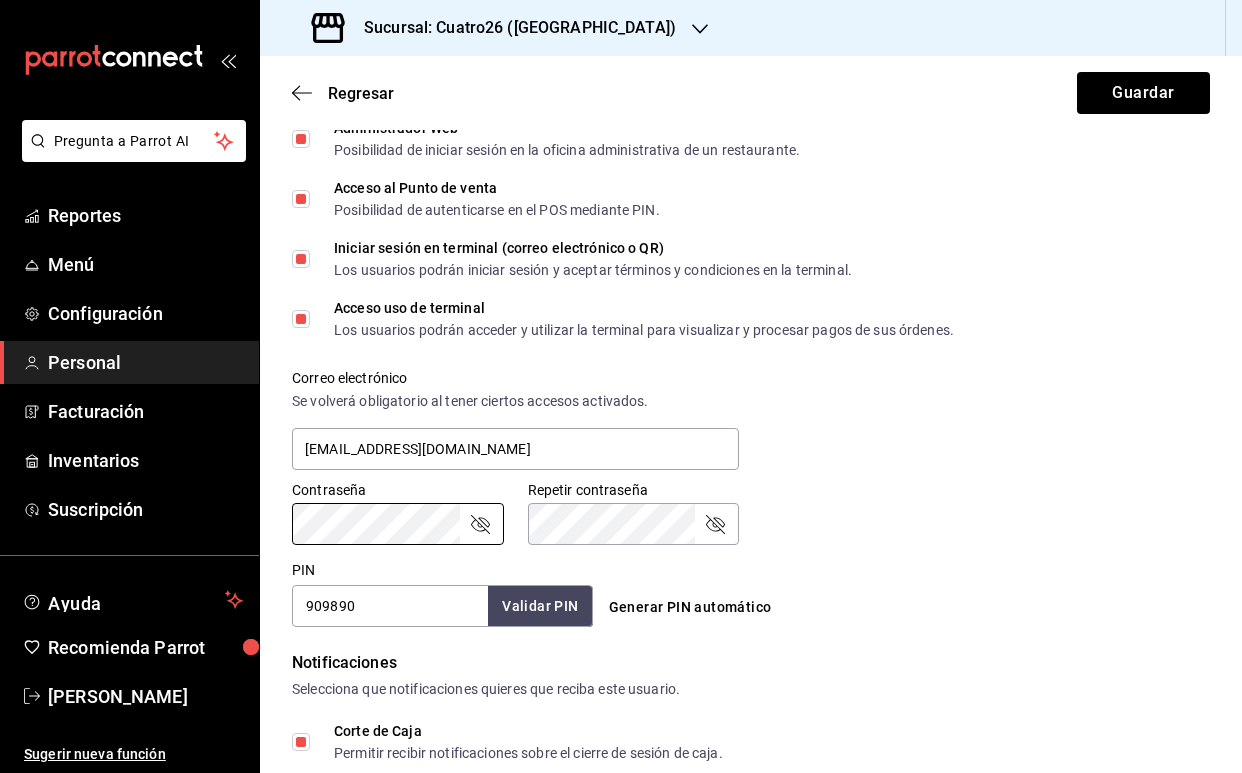 click on "Notificaciones" at bounding box center (751, 663) 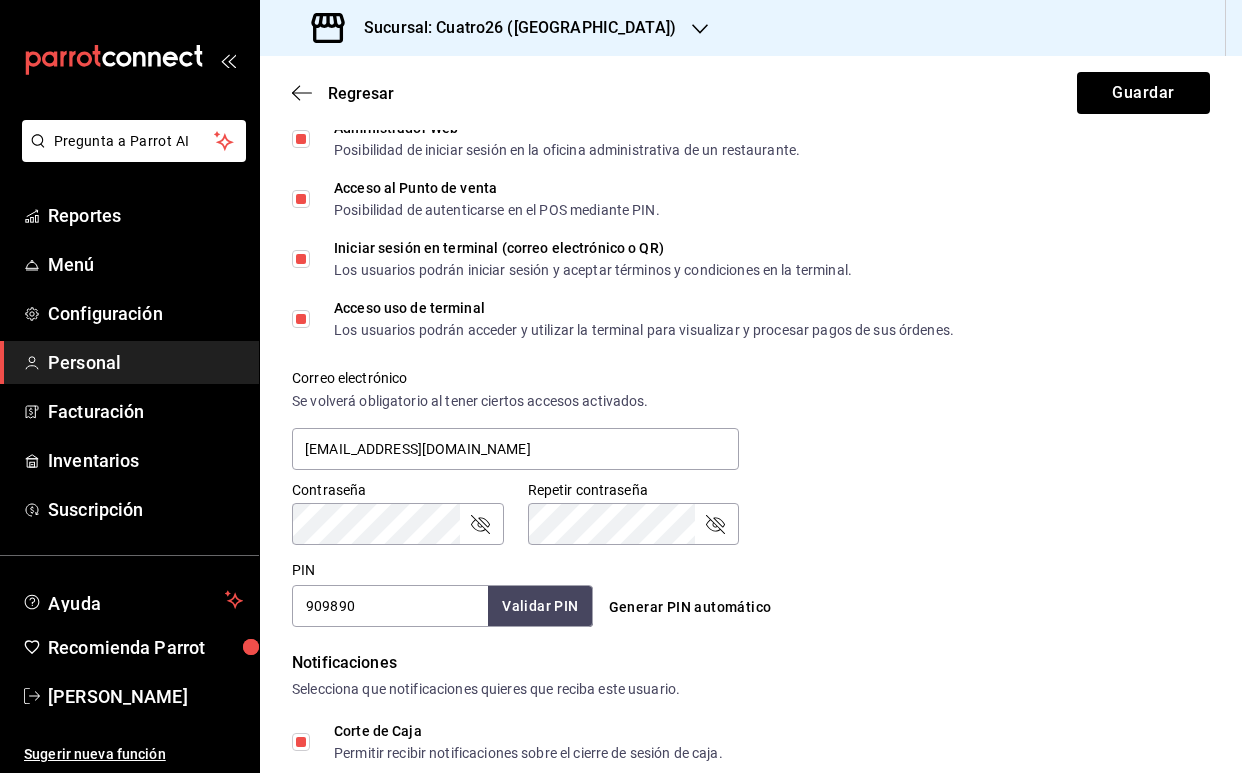 drag, startPoint x: 376, startPoint y: 607, endPoint x: 294, endPoint y: 606, distance: 82.006096 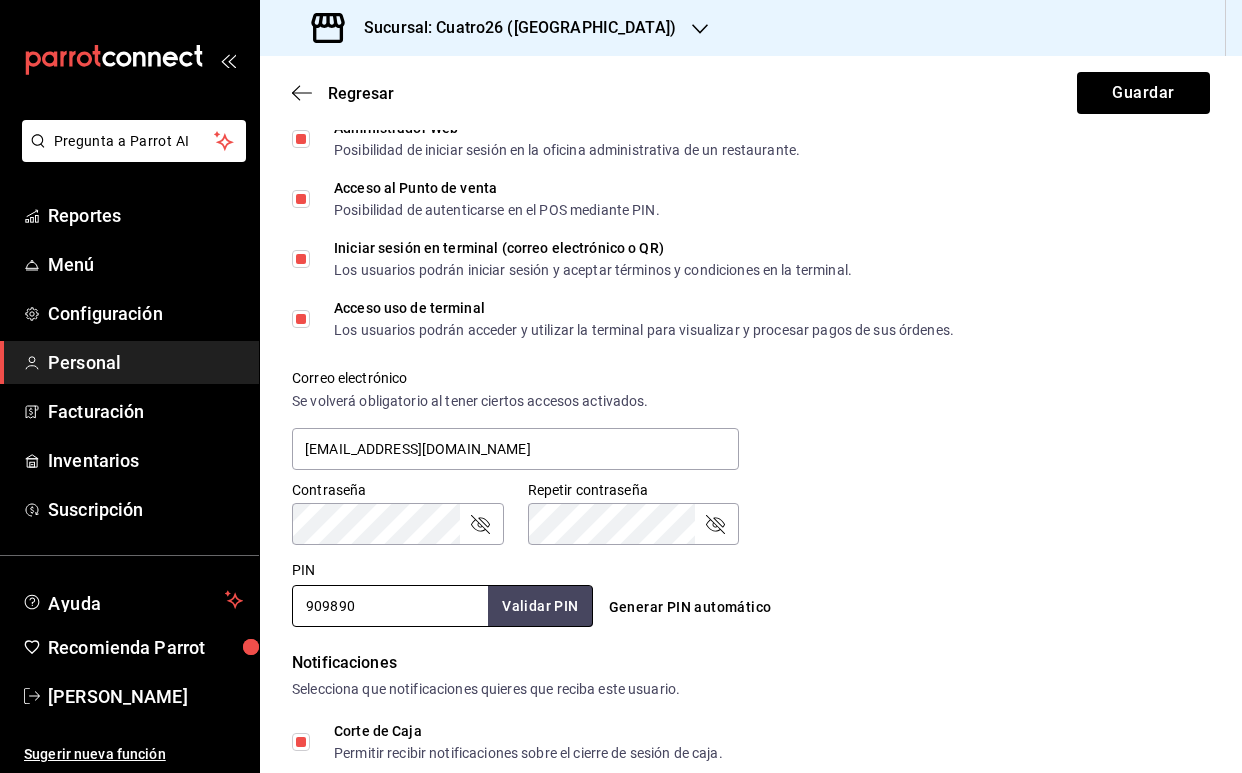 click on "Acceso uso de terminal" at bounding box center [644, 308] 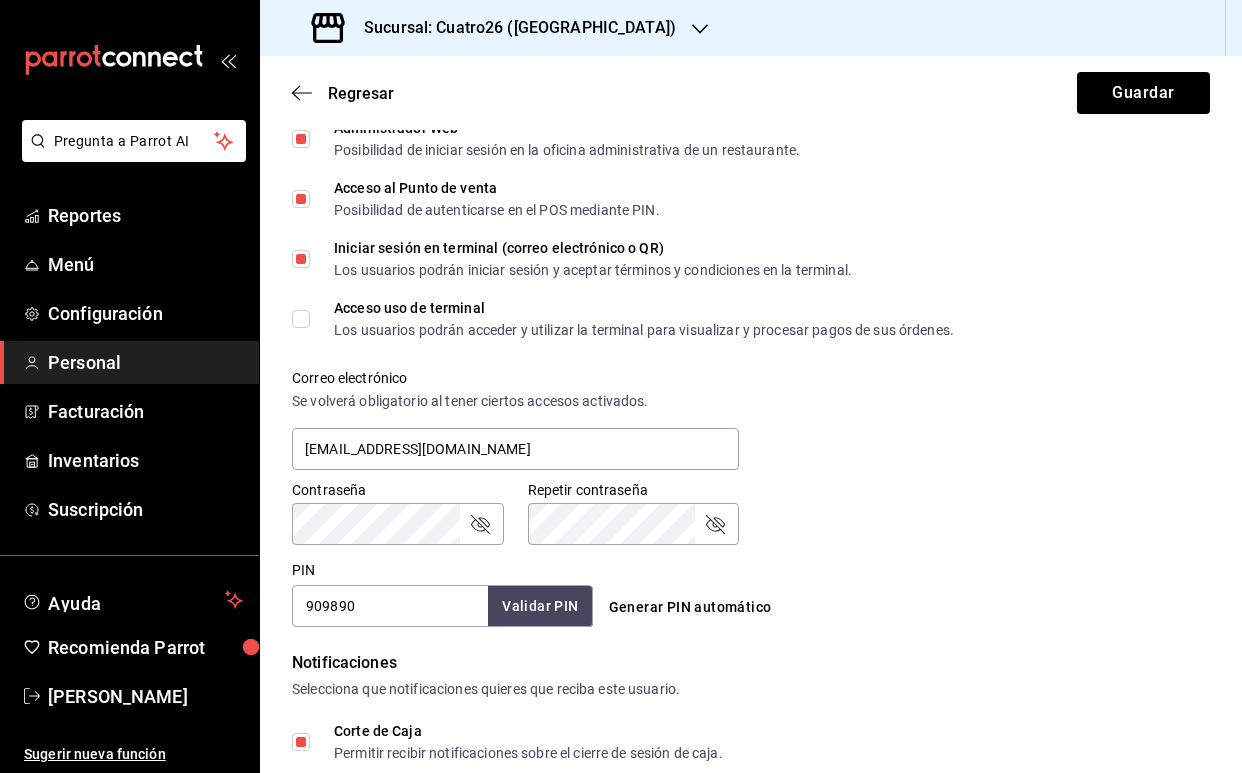 click on "Los usuarios podrán acceder y utilizar la terminal para visualizar y procesar pagos de sus órdenes." at bounding box center (644, 330) 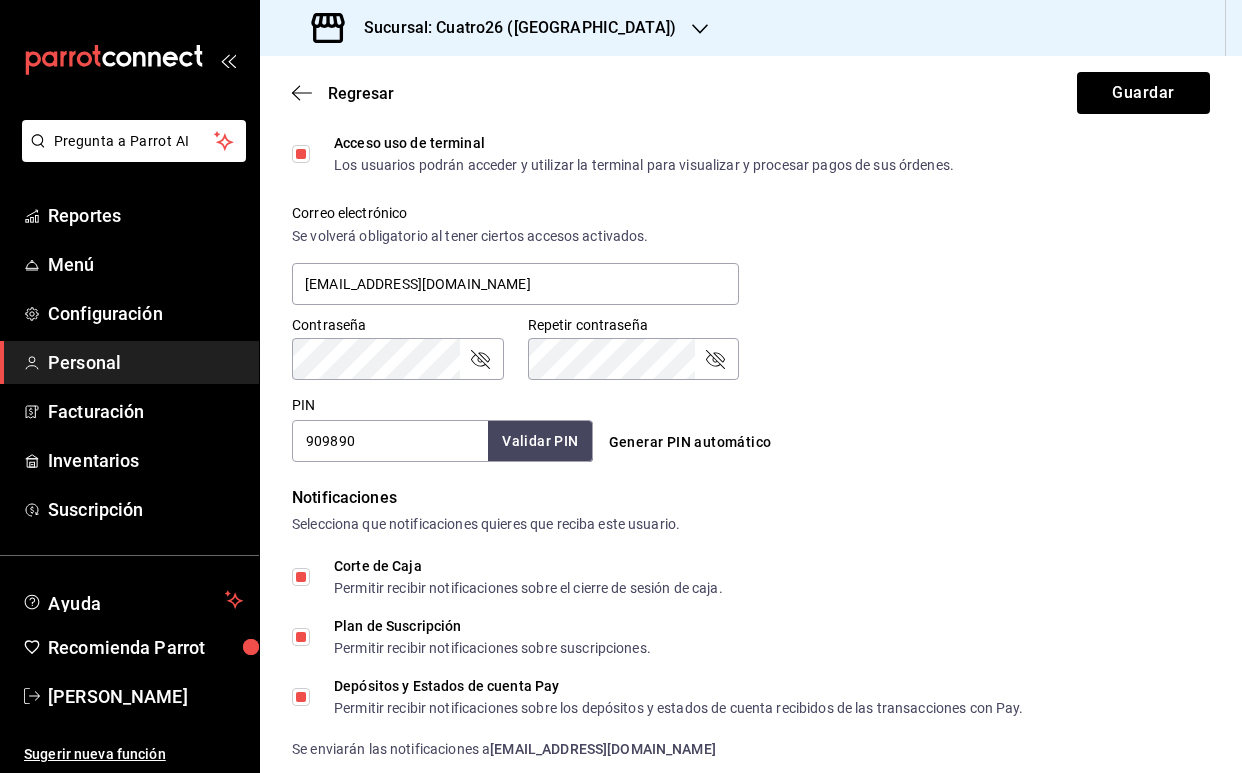 scroll, scrollTop: 699, scrollLeft: 0, axis: vertical 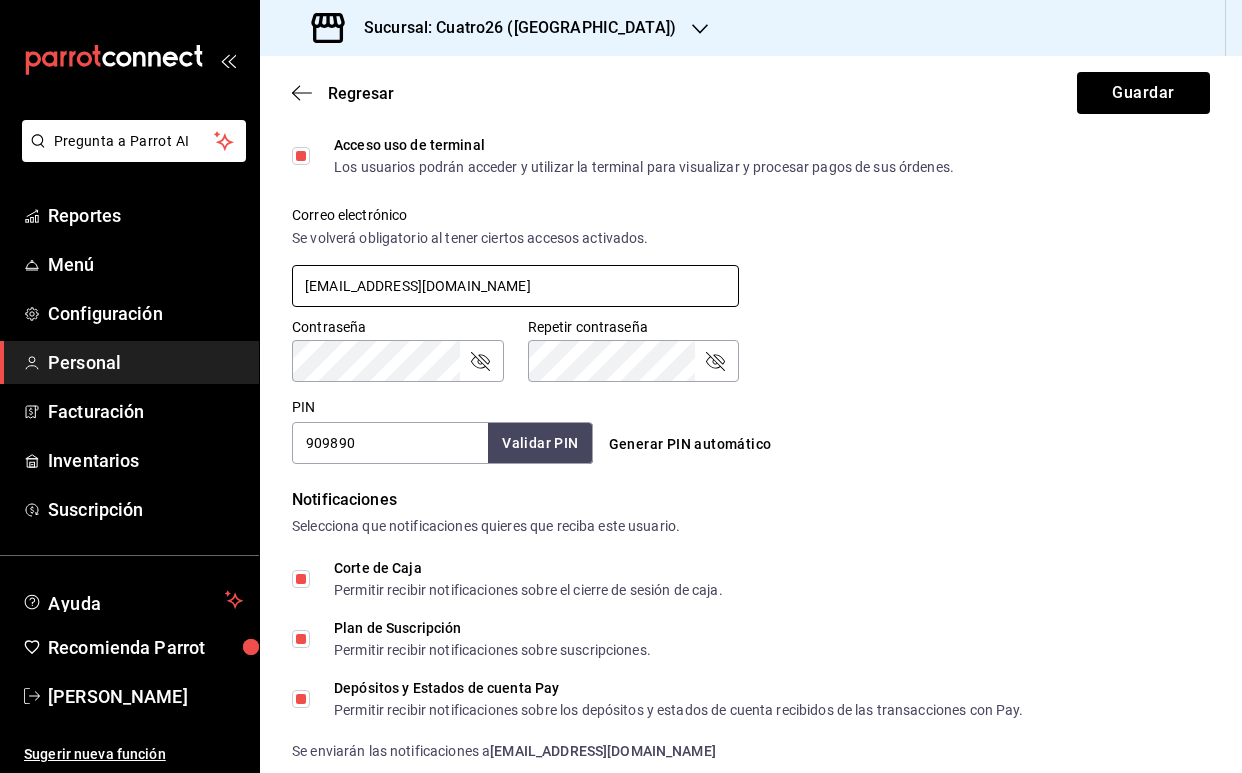 drag, startPoint x: 501, startPoint y: 279, endPoint x: 269, endPoint y: 285, distance: 232.07758 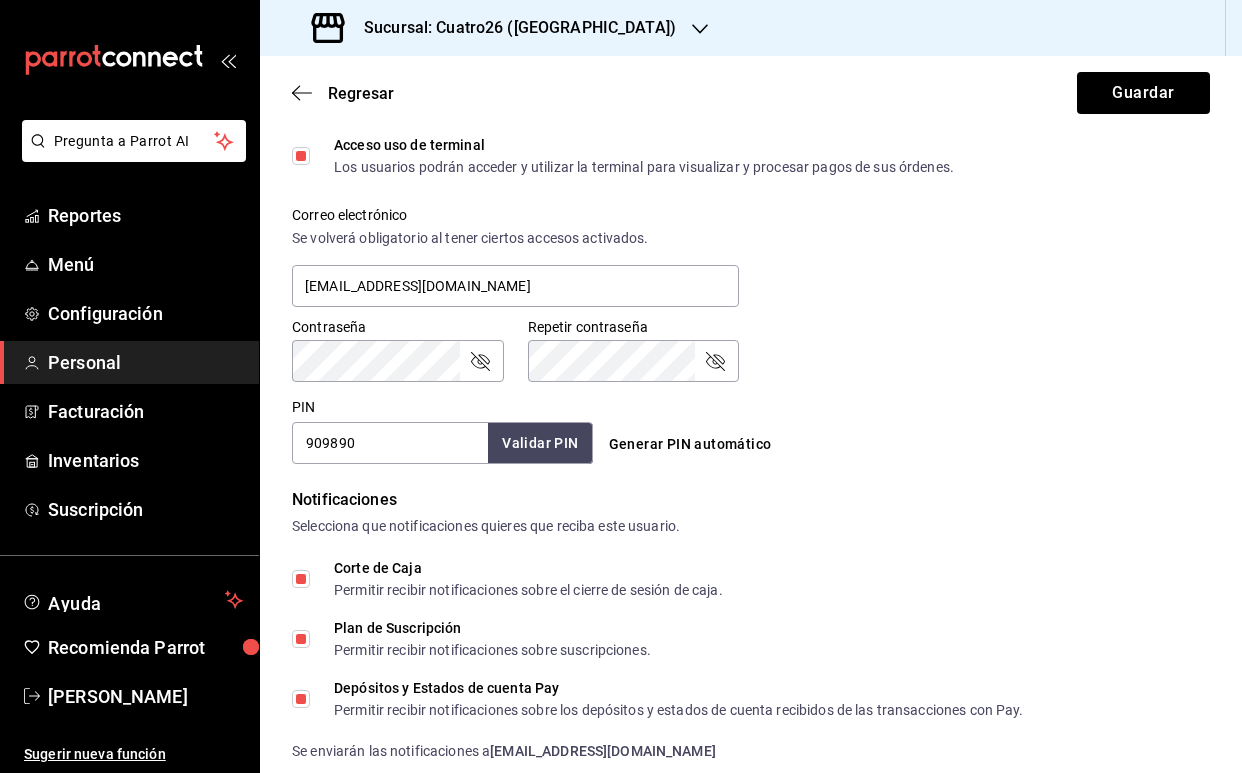 click on "Notificaciones Selecciona que notificaciones quieres que reciba este usuario." at bounding box center (751, 512) 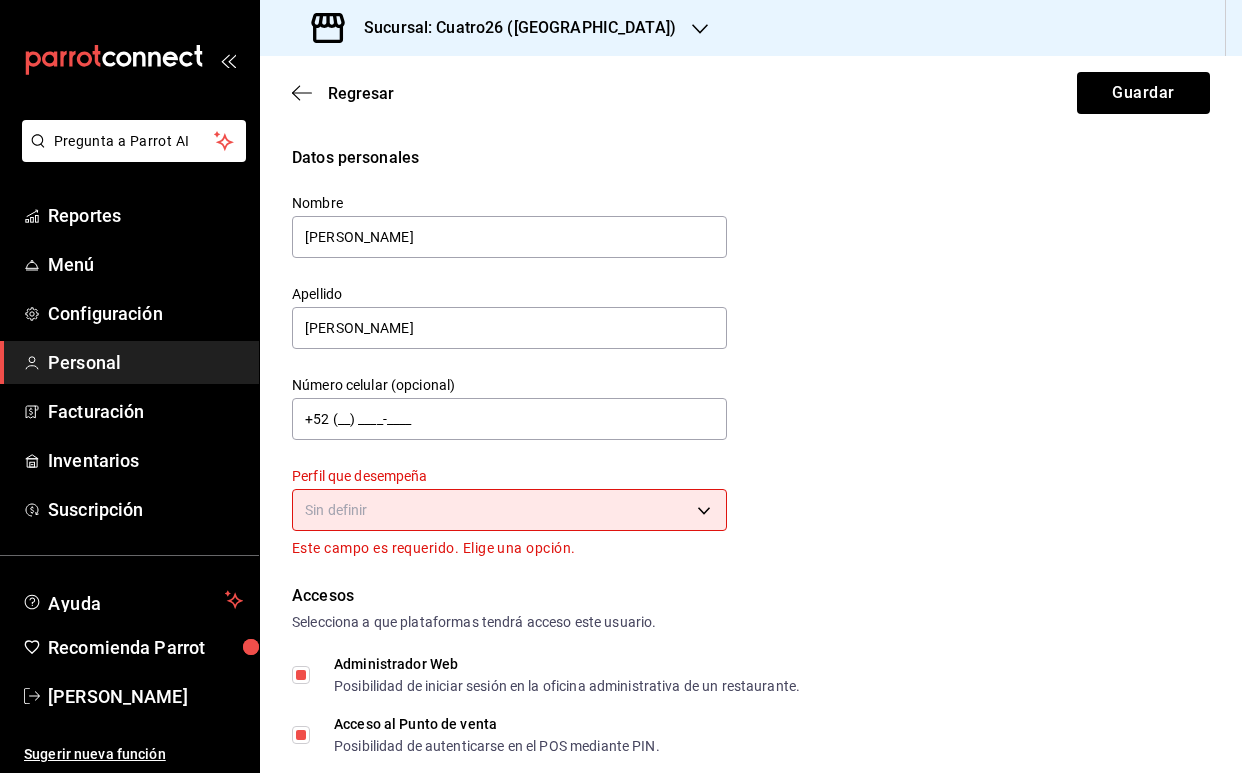 scroll, scrollTop: 0, scrollLeft: 0, axis: both 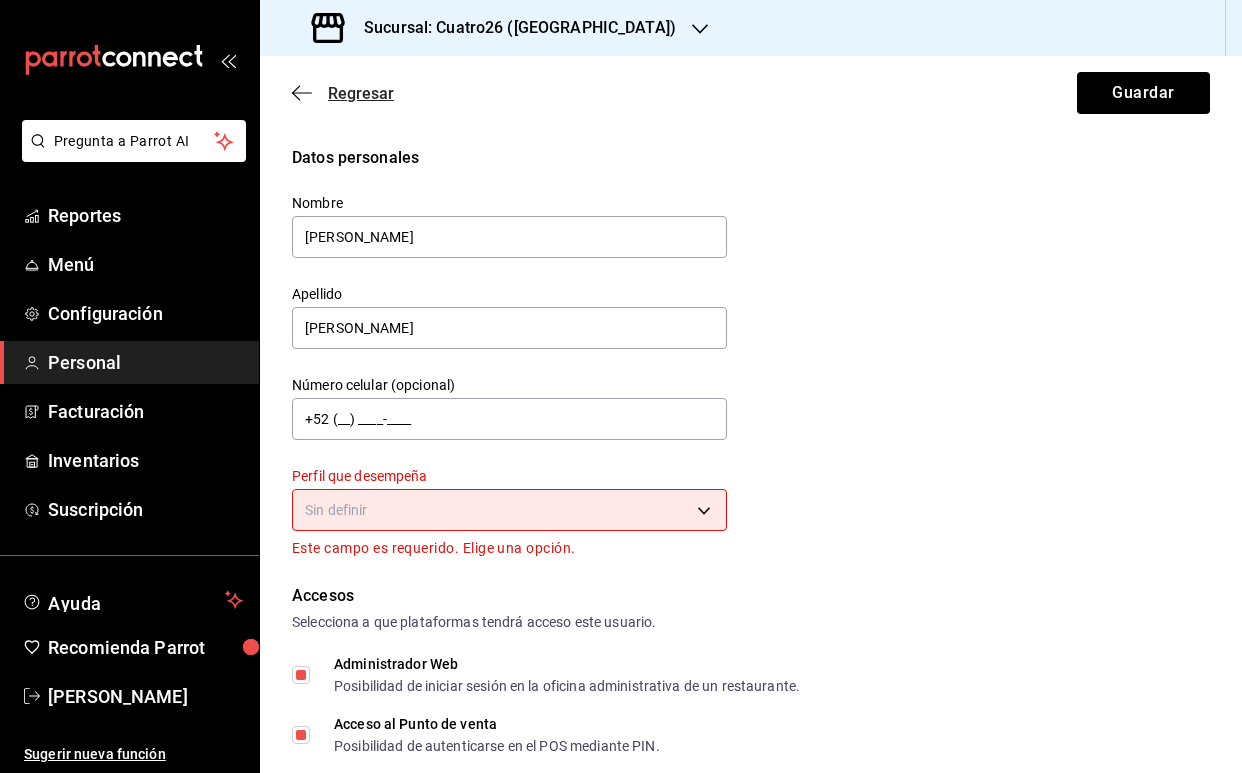 click on "Regresar" at bounding box center (361, 93) 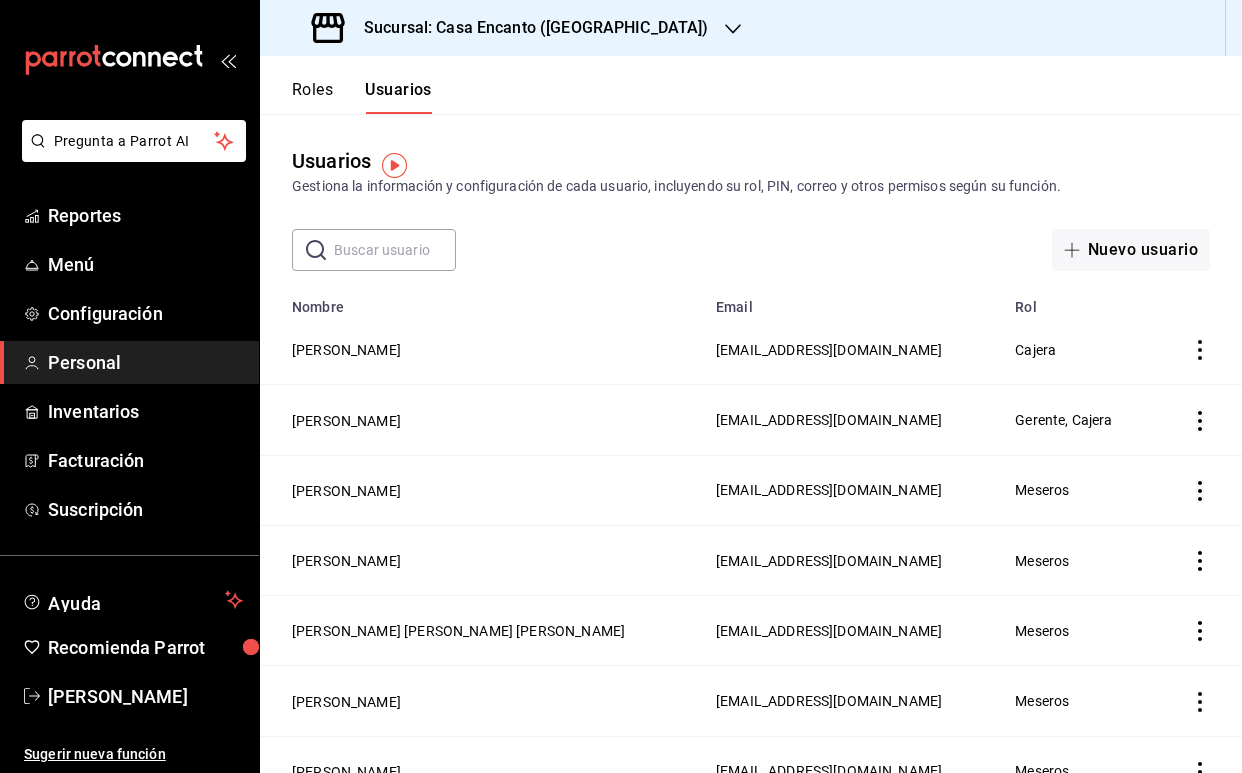 scroll, scrollTop: -1, scrollLeft: 0, axis: vertical 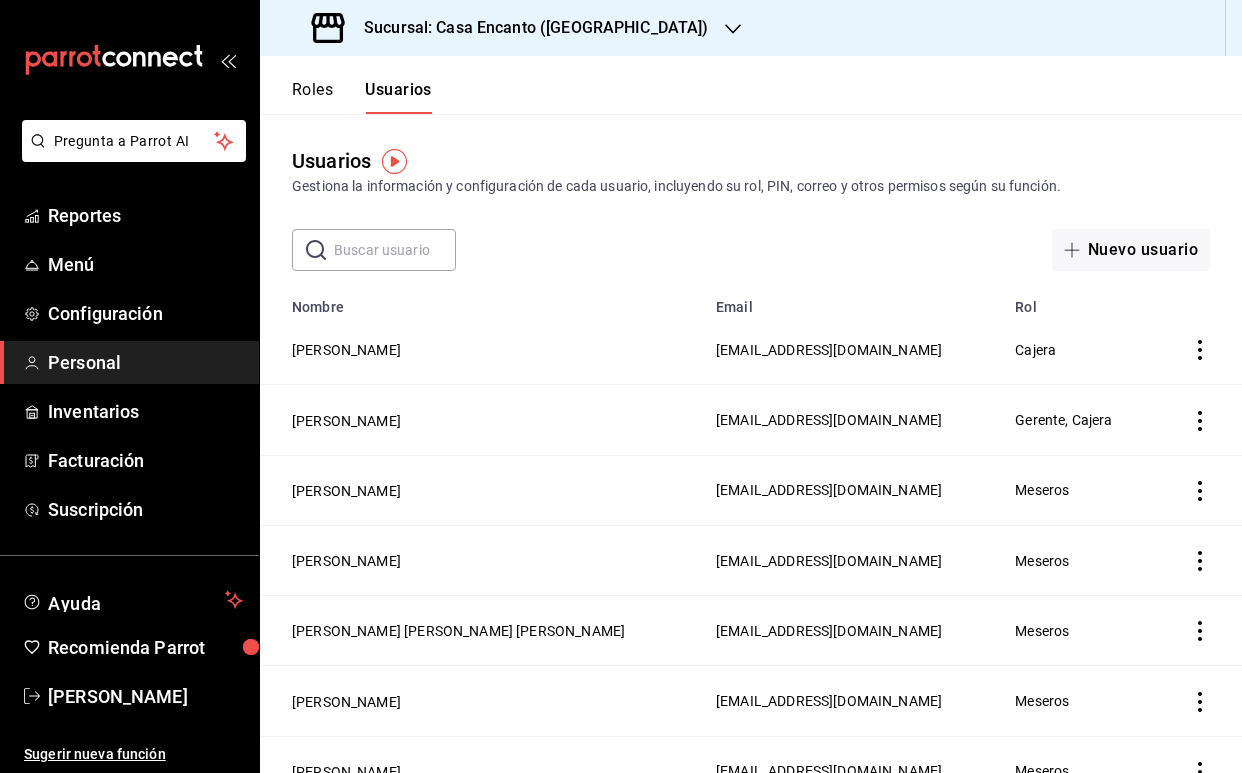 click at bounding box center [395, 250] 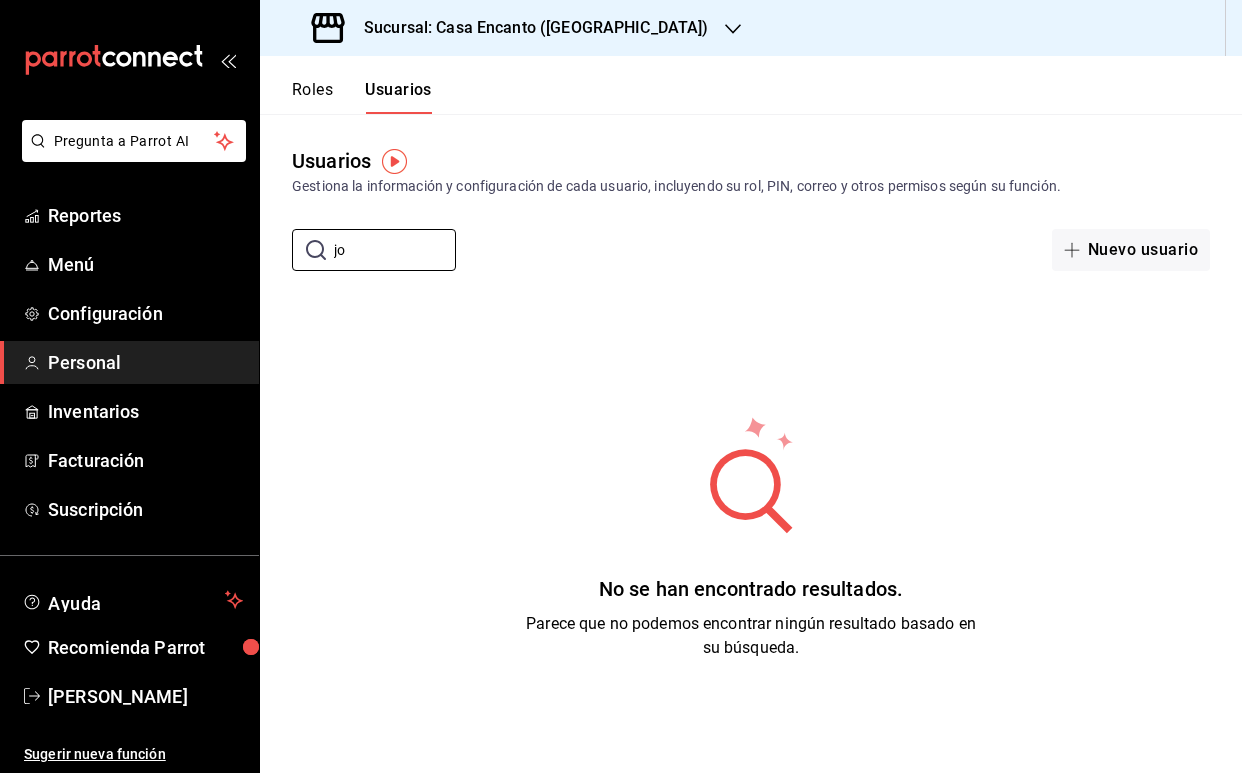 type on "j" 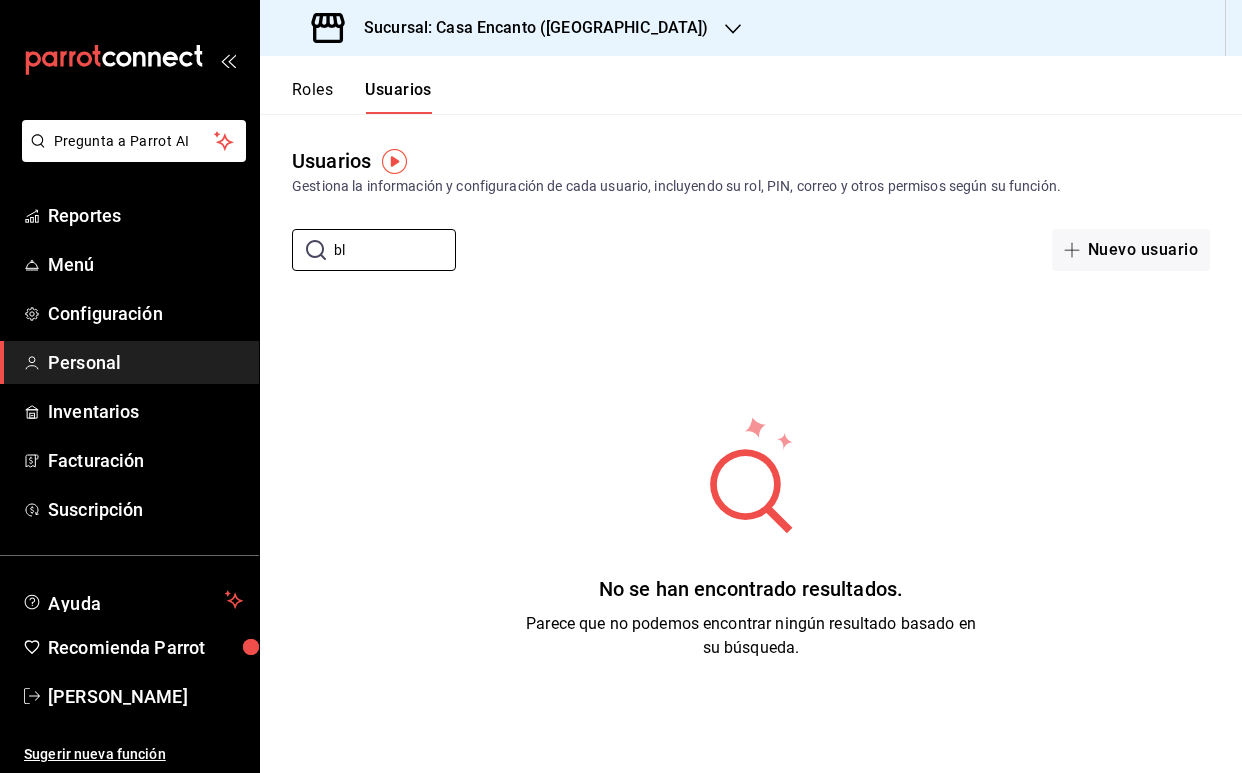 type on "b" 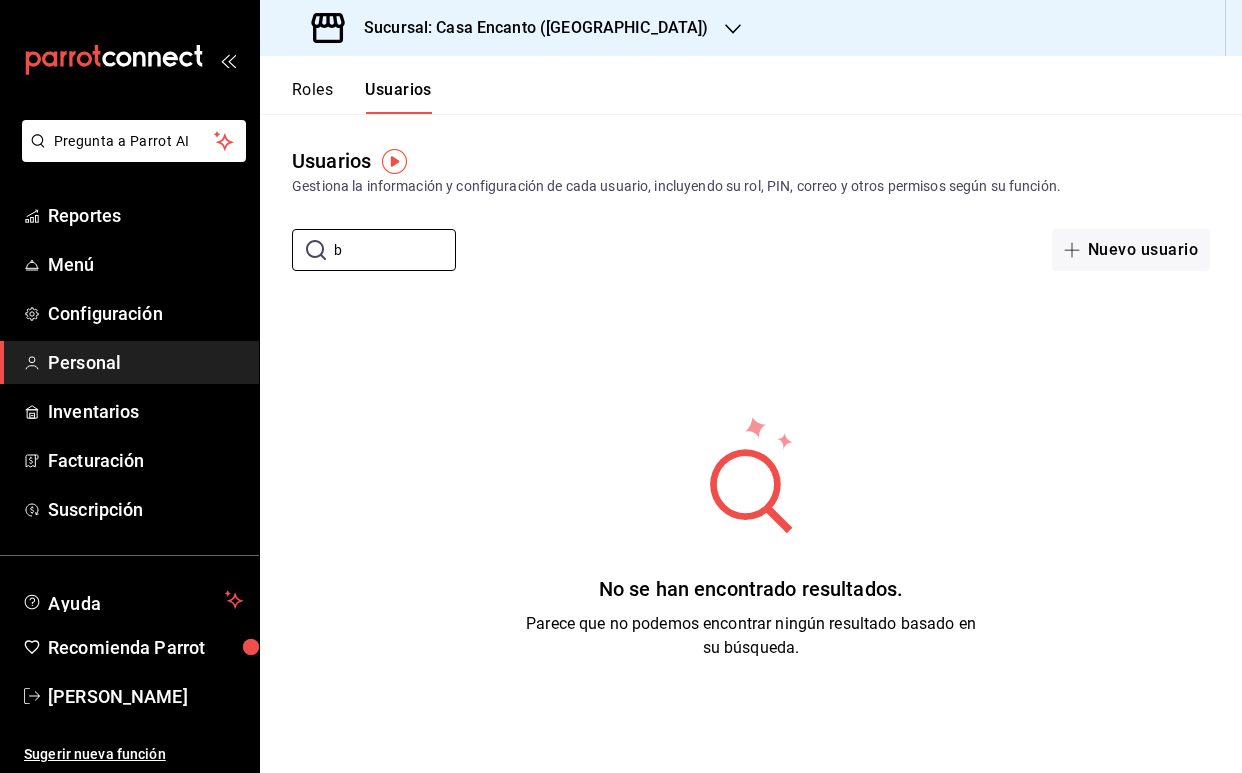 type 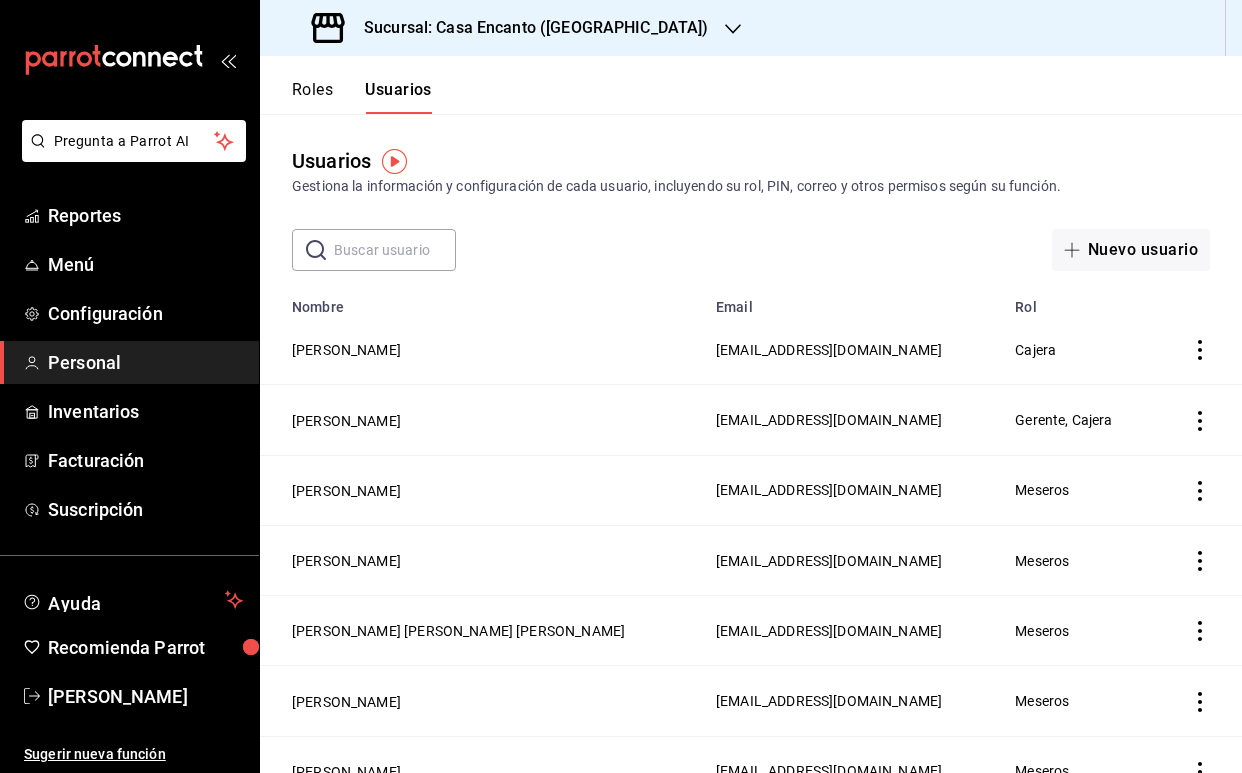 click on "Sucursal: Casa Encanto ([GEOGRAPHIC_DATA])" at bounding box center [512, 28] 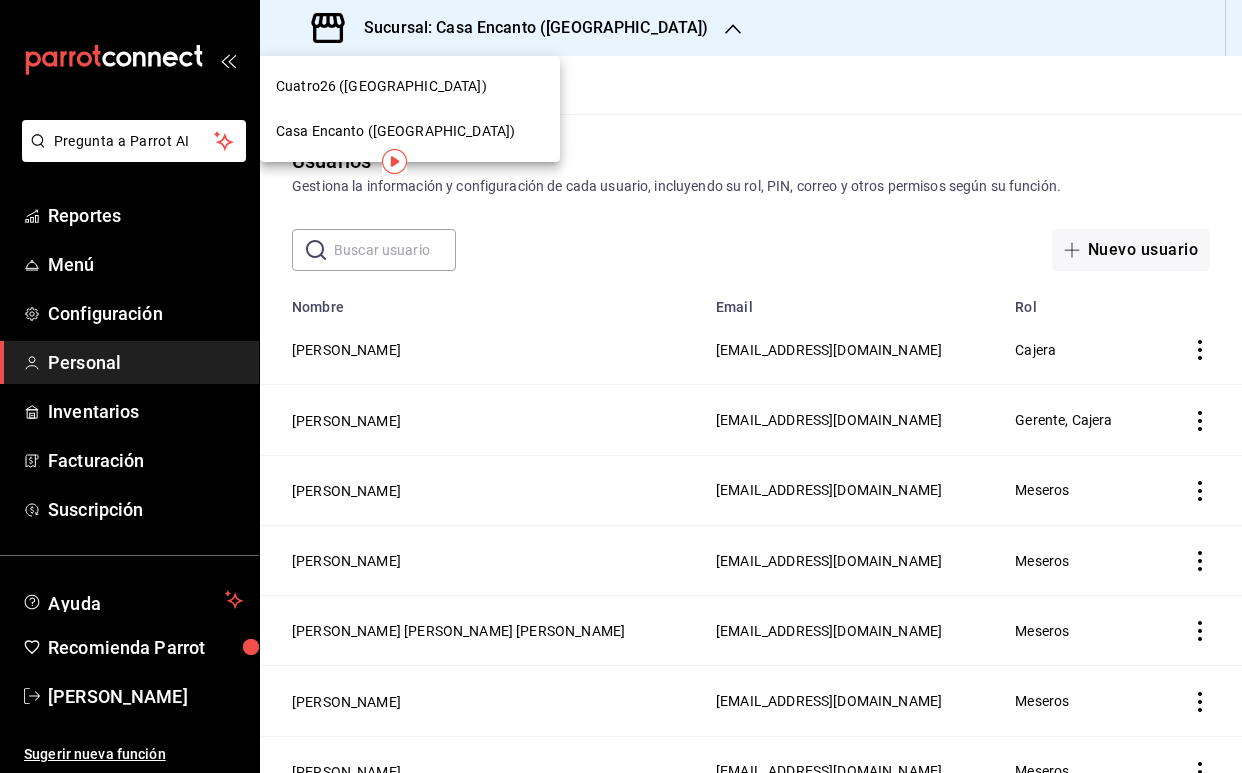 click on "Cuatro26 ([GEOGRAPHIC_DATA])" at bounding box center (410, 86) 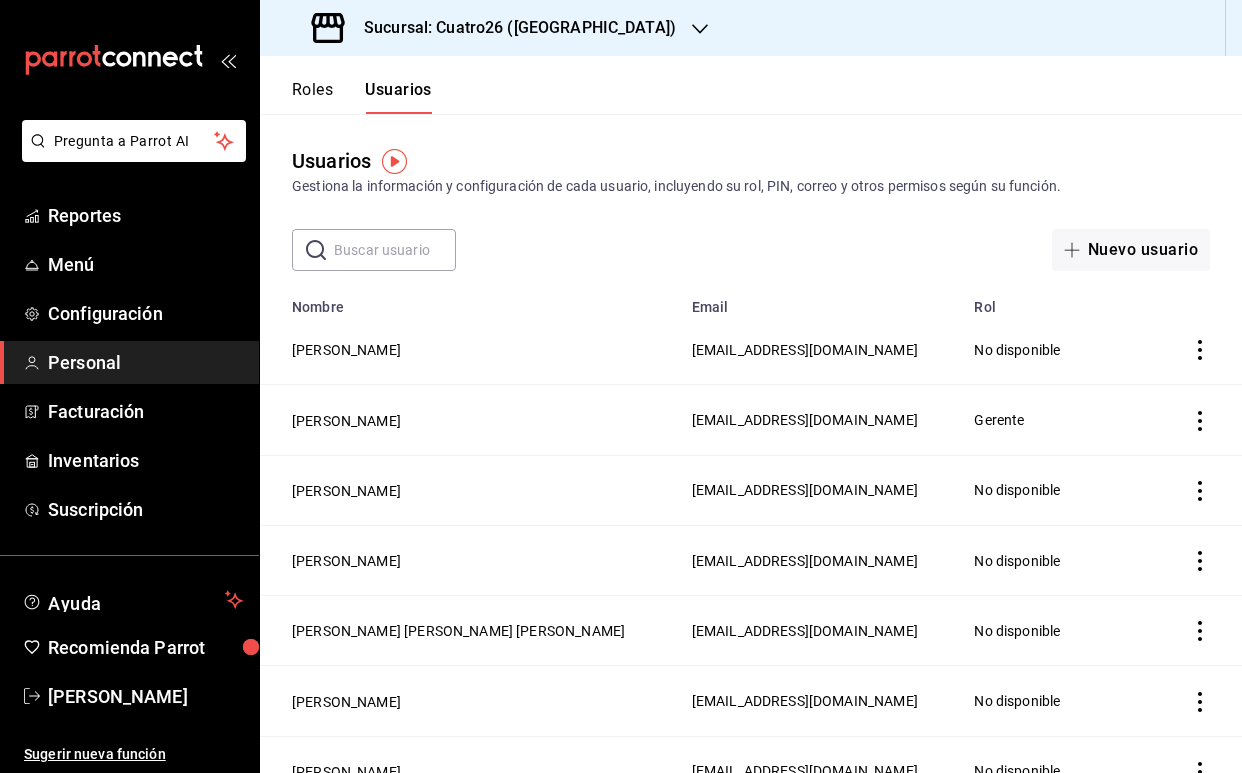 click at bounding box center (395, 250) 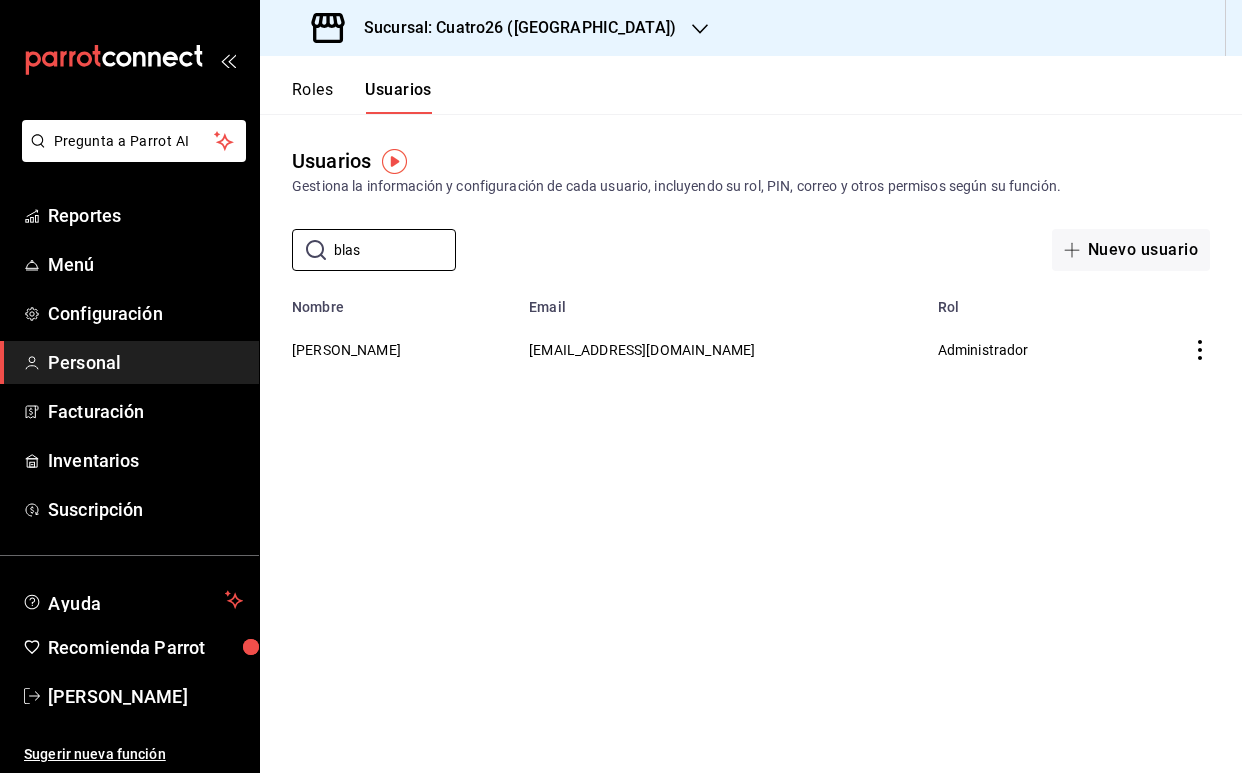type on "blas" 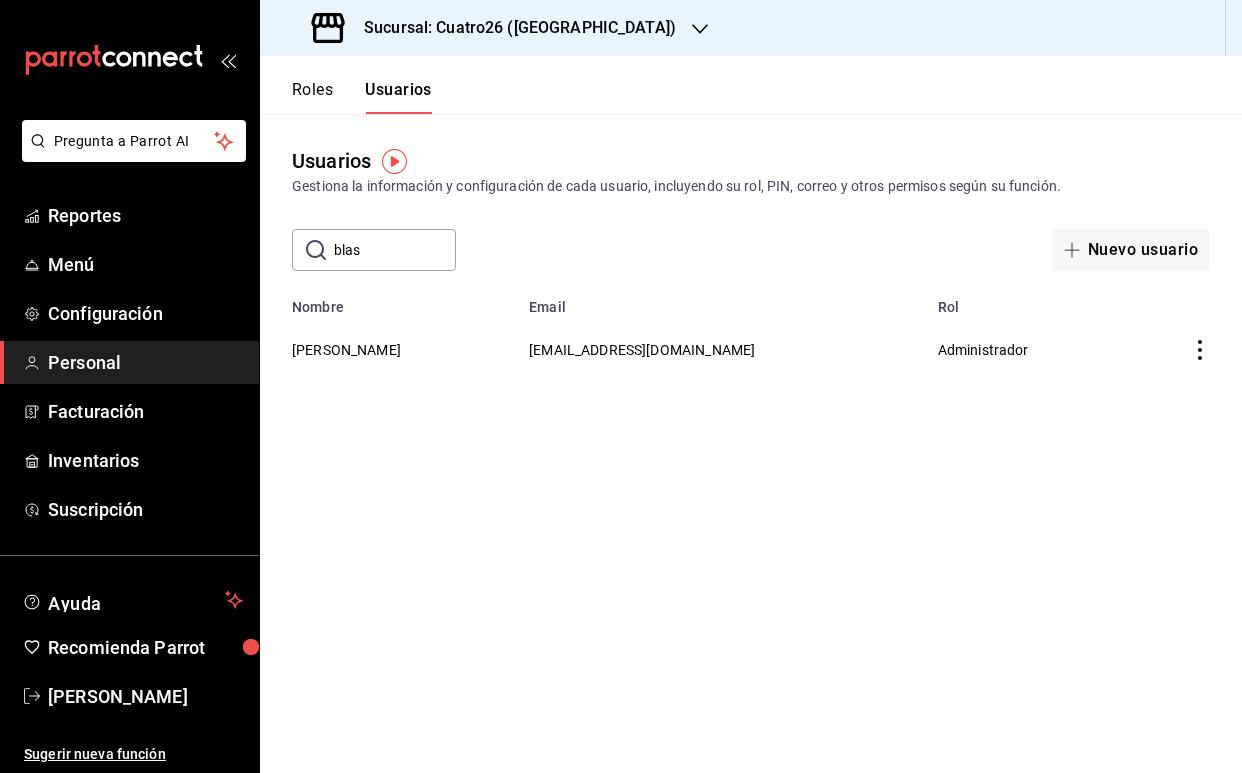 click 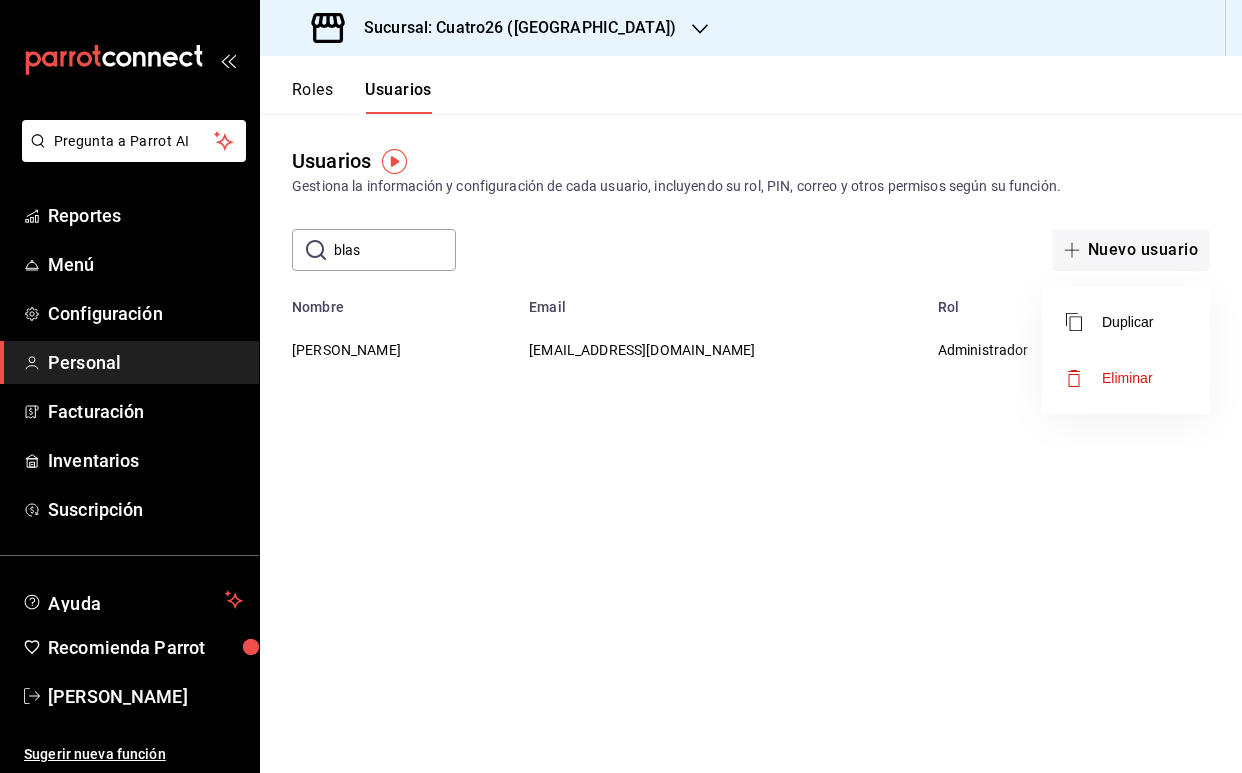 click on "Eliminar" at bounding box center (1127, 378) 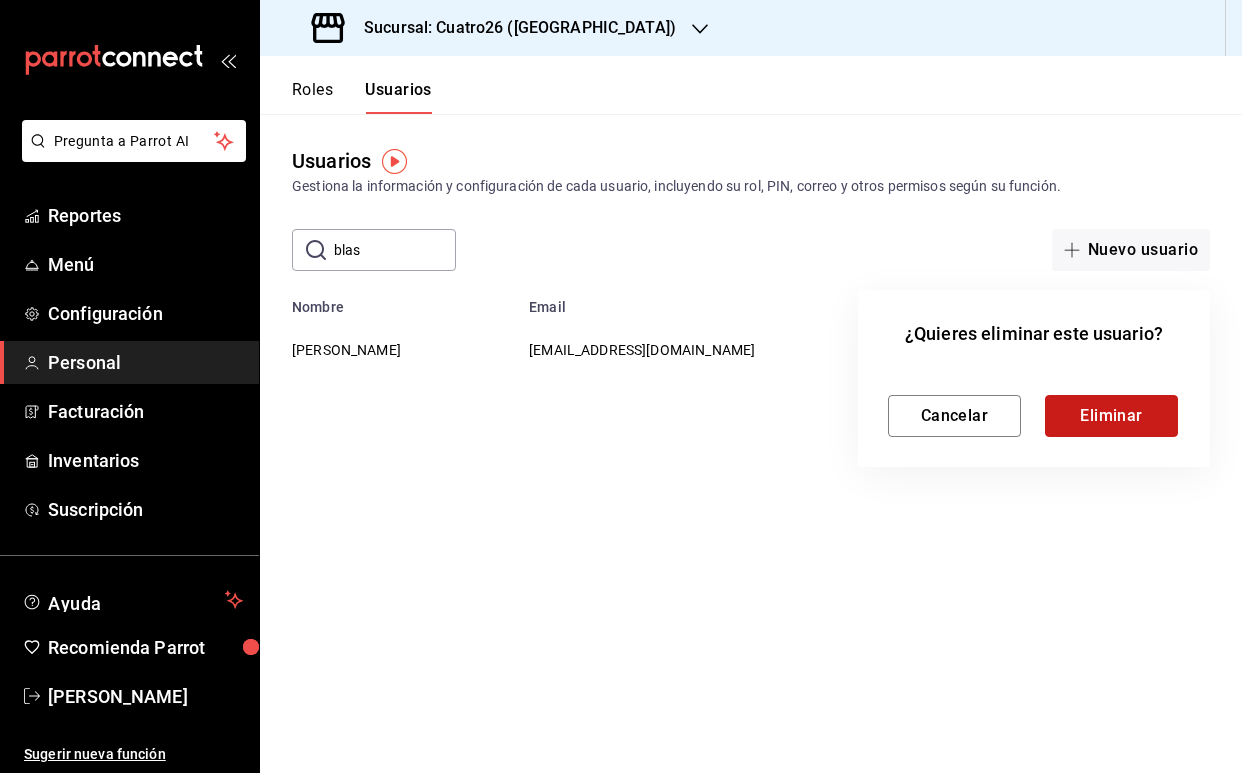 click on "Eliminar" at bounding box center [1111, 416] 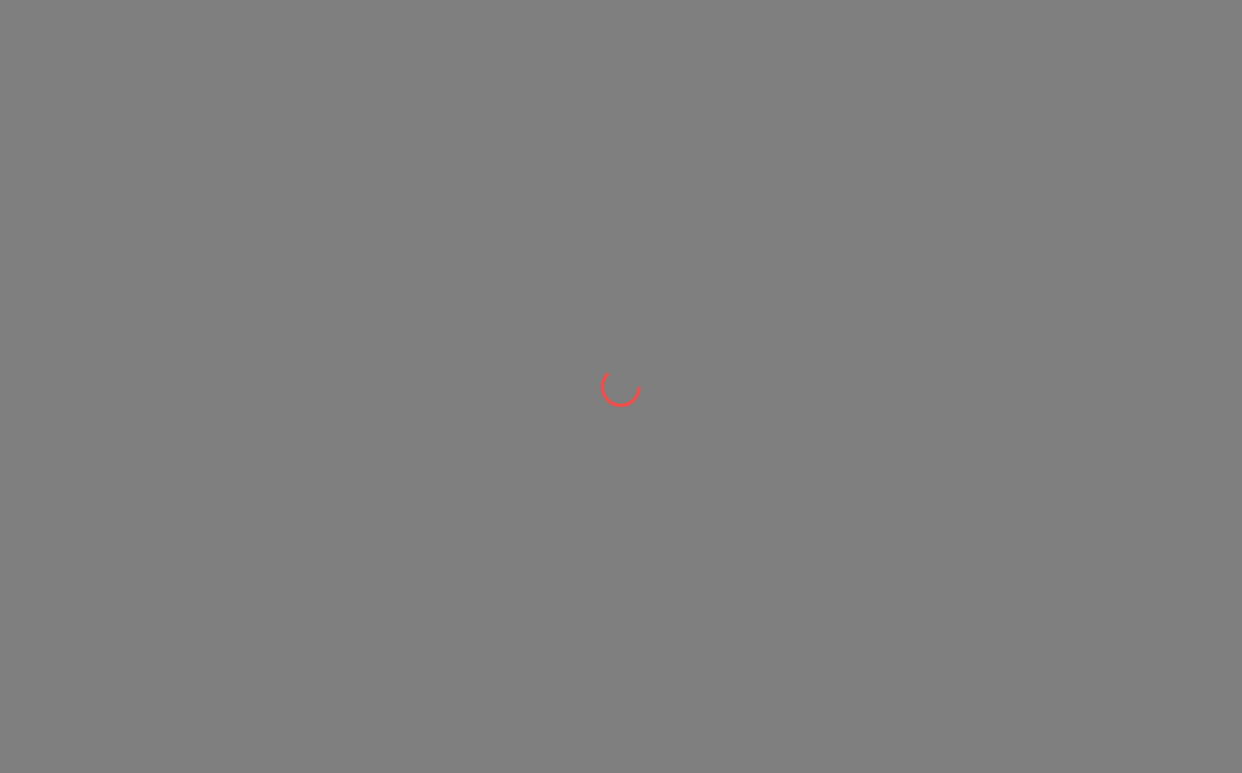 scroll, scrollTop: 0, scrollLeft: 0, axis: both 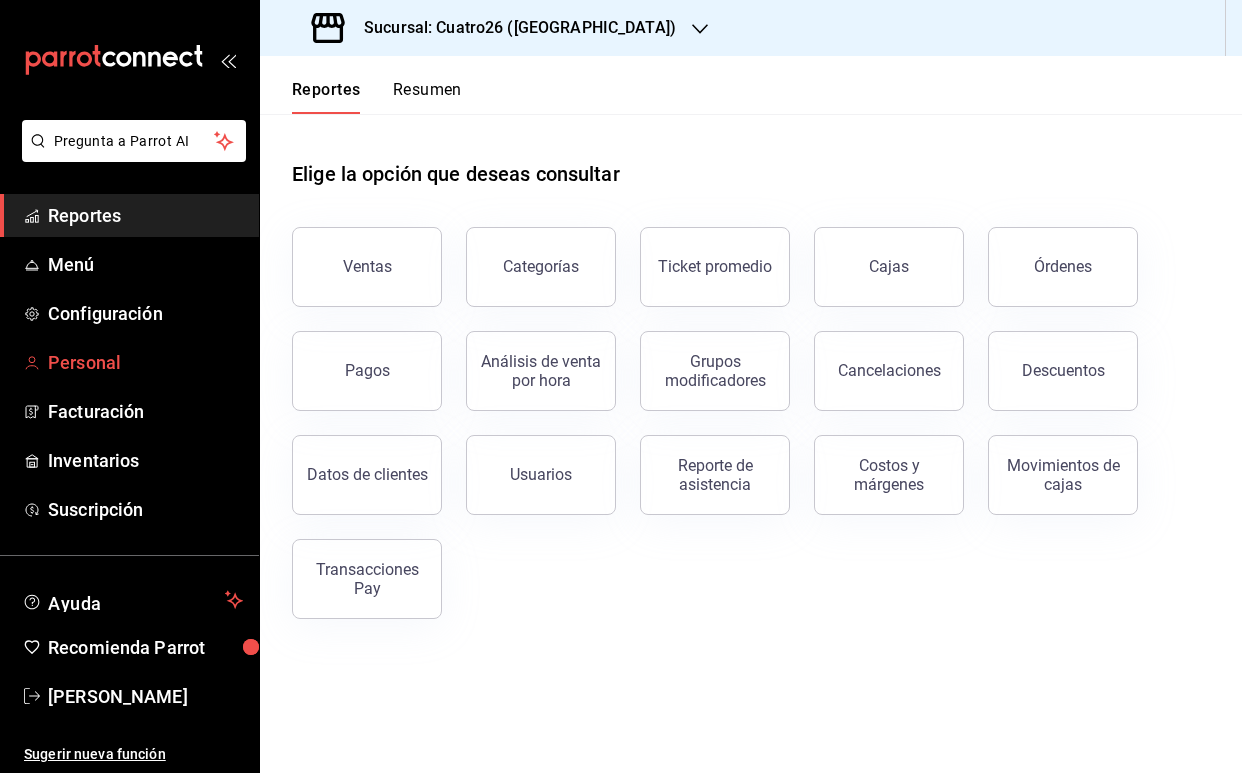 click on "Personal" at bounding box center [145, 362] 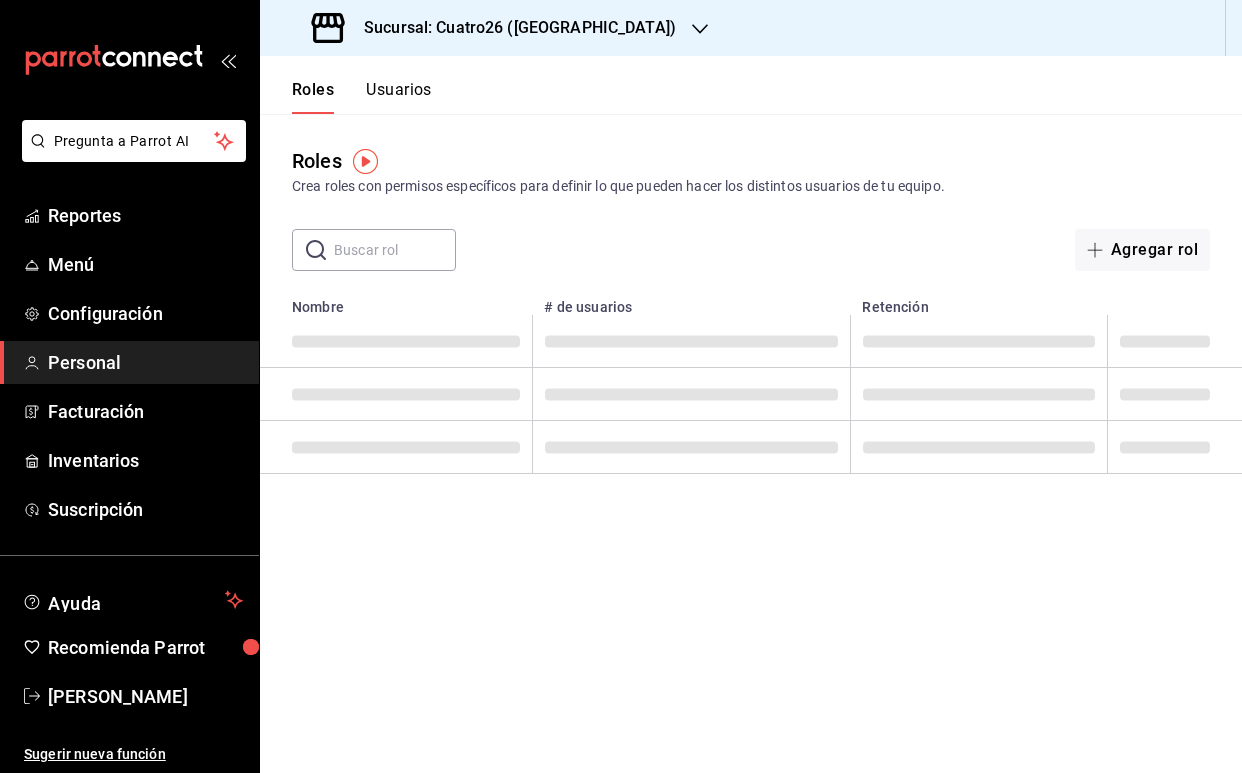 click on "Sucursal: Cuatro26 ([GEOGRAPHIC_DATA])" at bounding box center (512, 28) 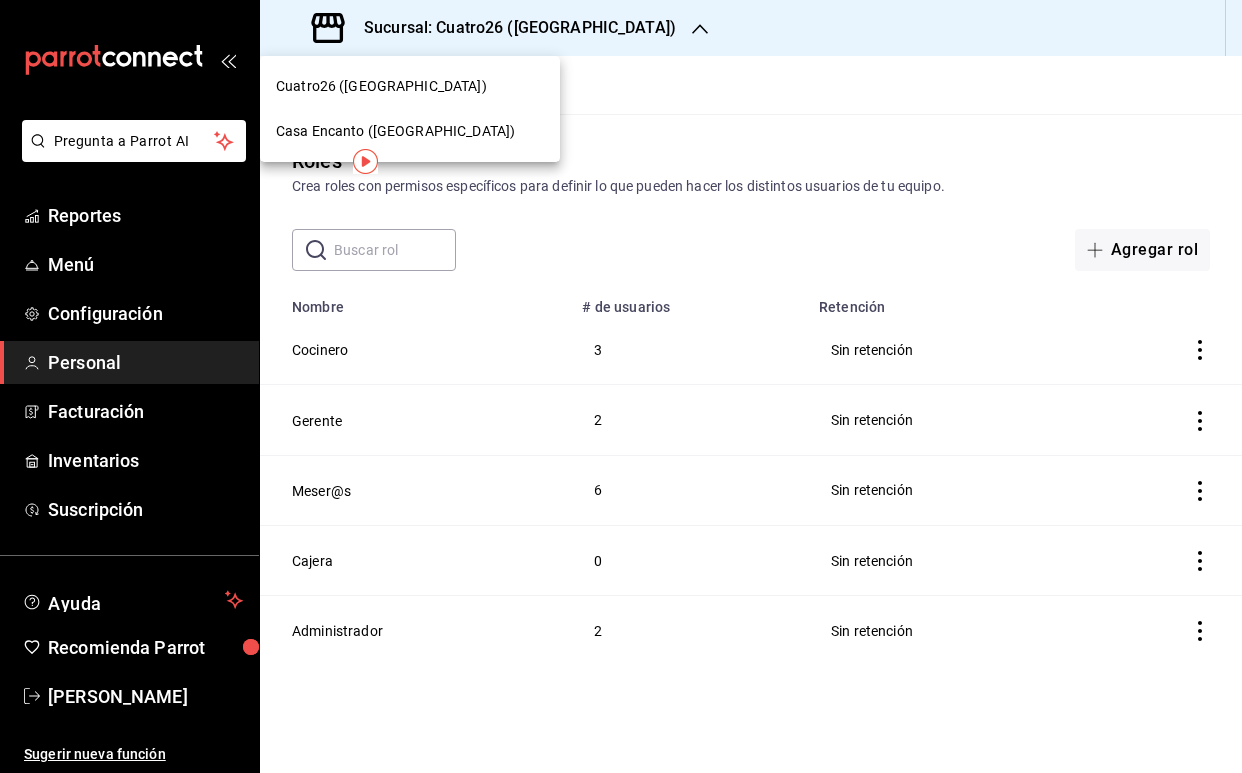 click on "Casa Encanto ([GEOGRAPHIC_DATA])" at bounding box center [395, 131] 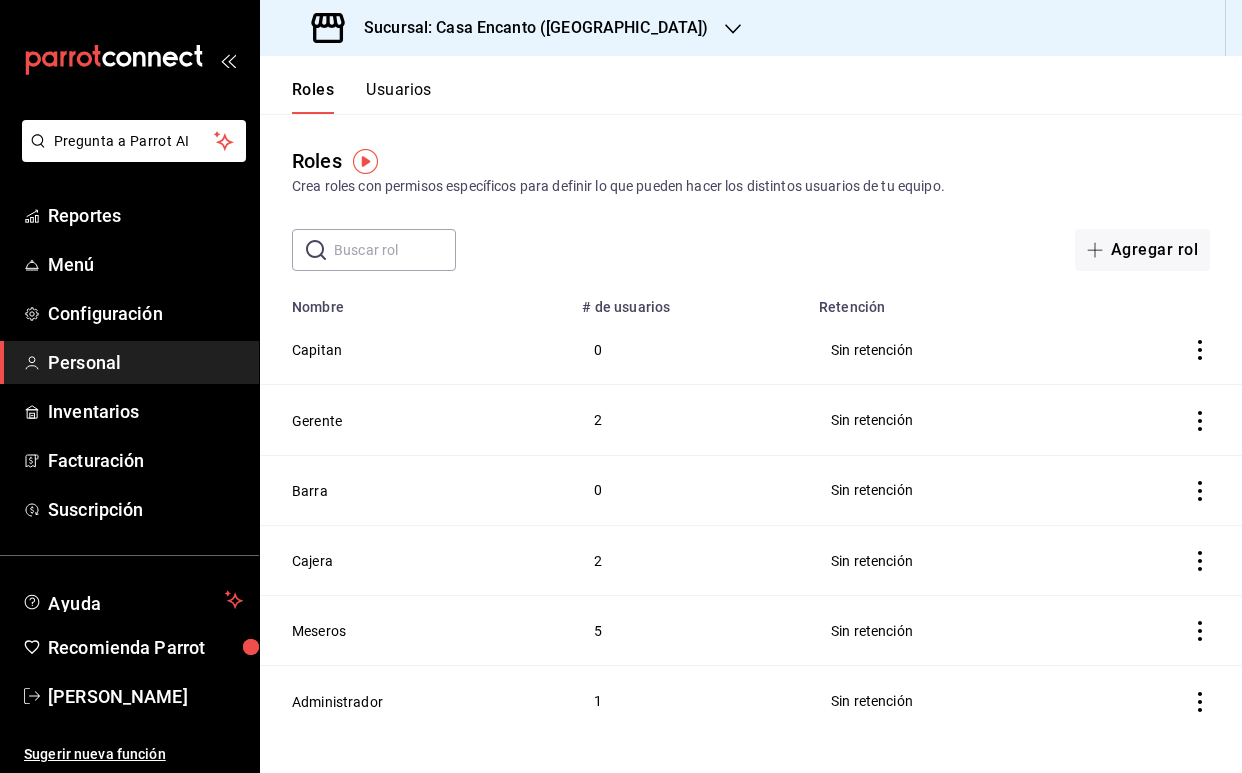click on "Usuarios" at bounding box center (399, 97) 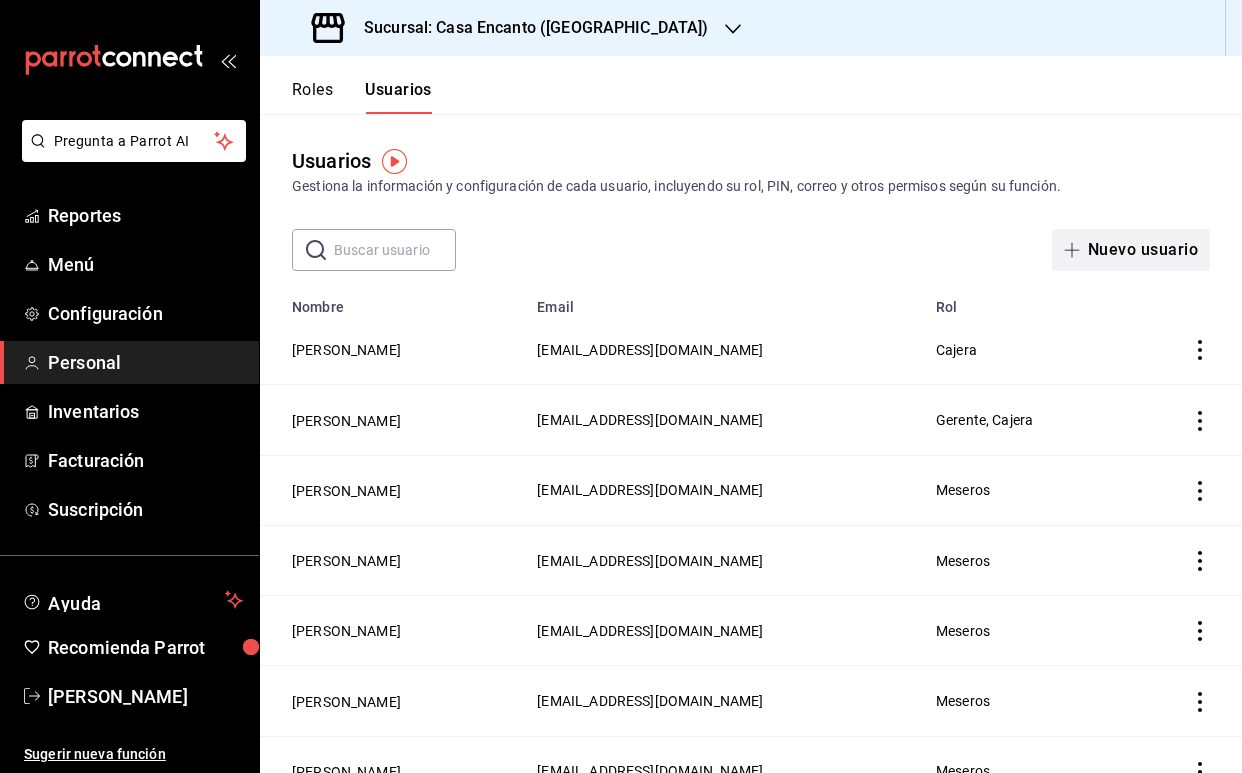 click on "Nuevo usuario" at bounding box center [1131, 250] 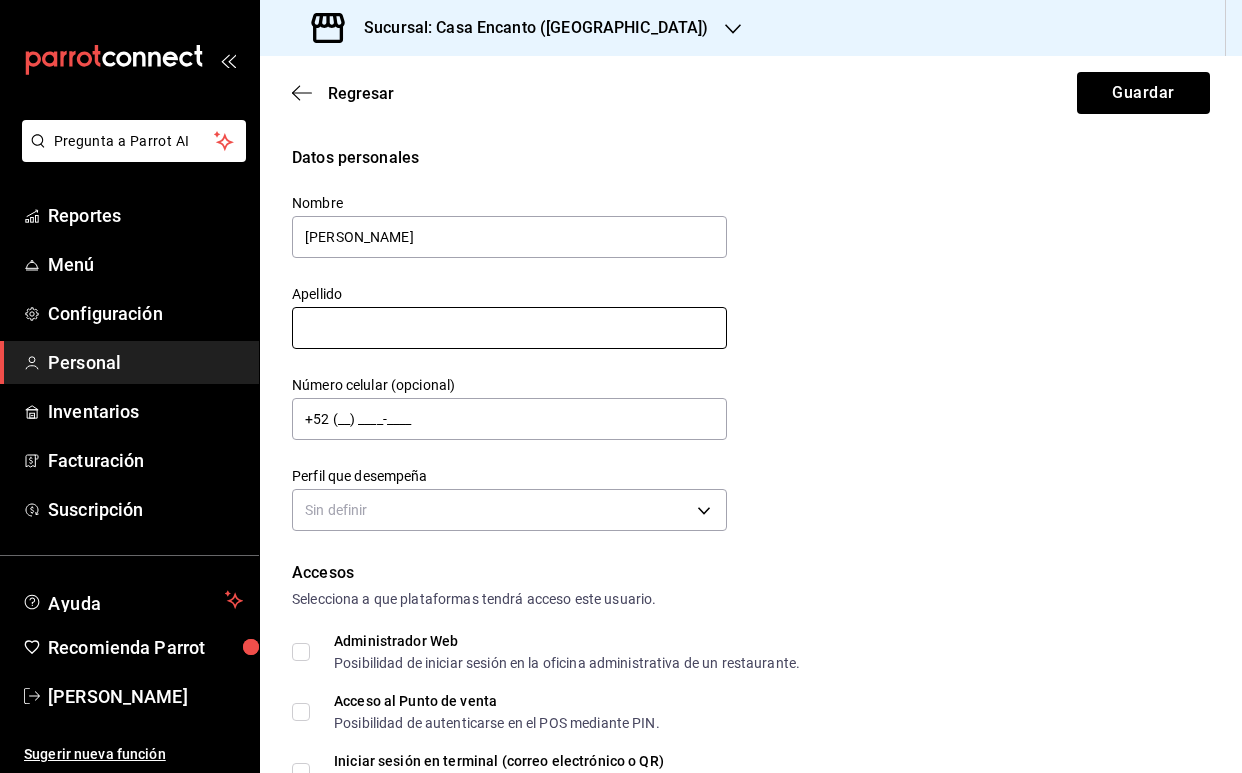 type on "[PERSON_NAME]" 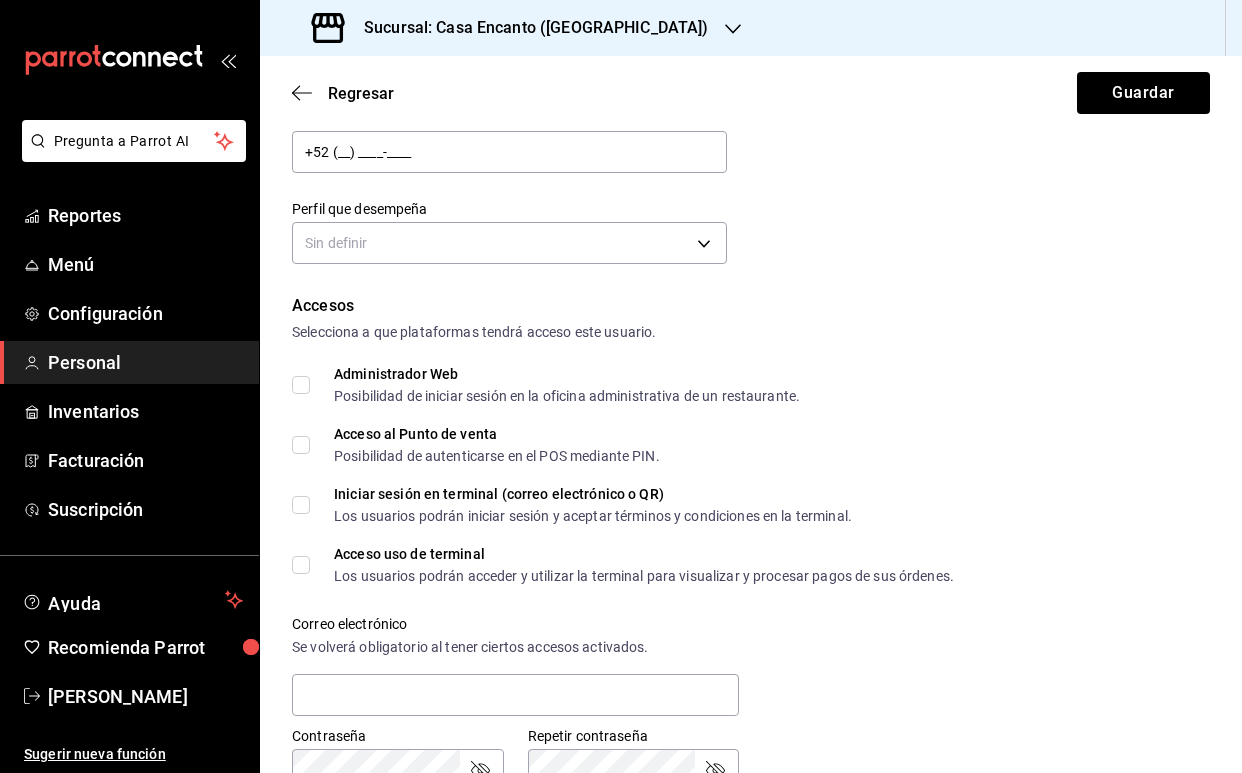 scroll, scrollTop: 299, scrollLeft: 0, axis: vertical 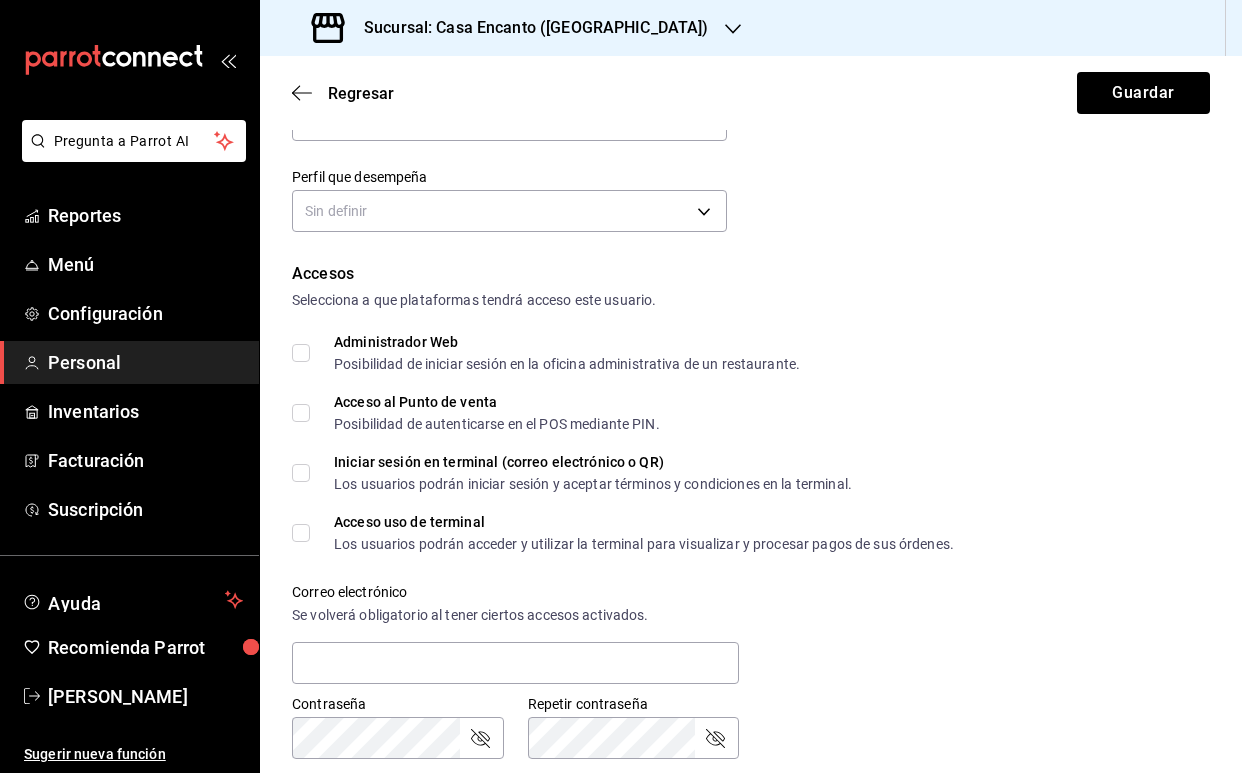 type on "[PERSON_NAME]" 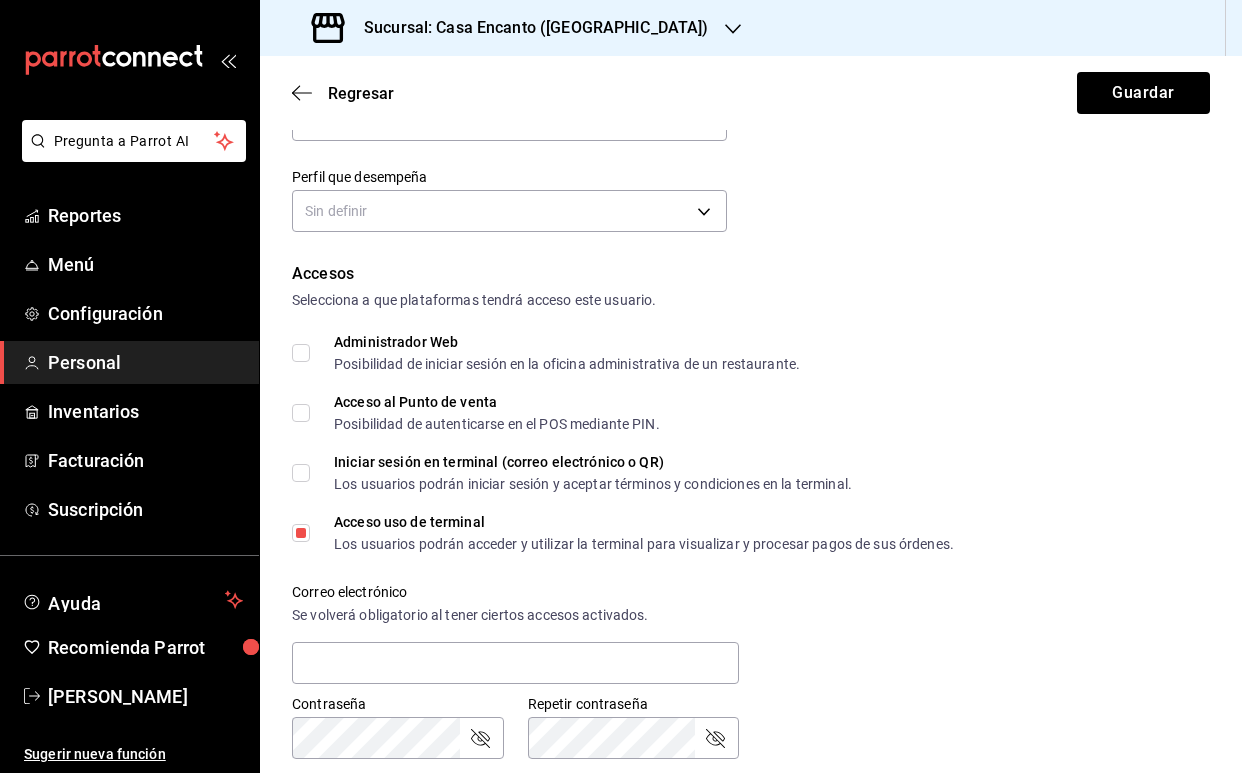 click on "Iniciar sesión en terminal (correo electrónico o QR) Los usuarios podrán iniciar sesión y aceptar términos y condiciones en la terminal." at bounding box center (301, 473) 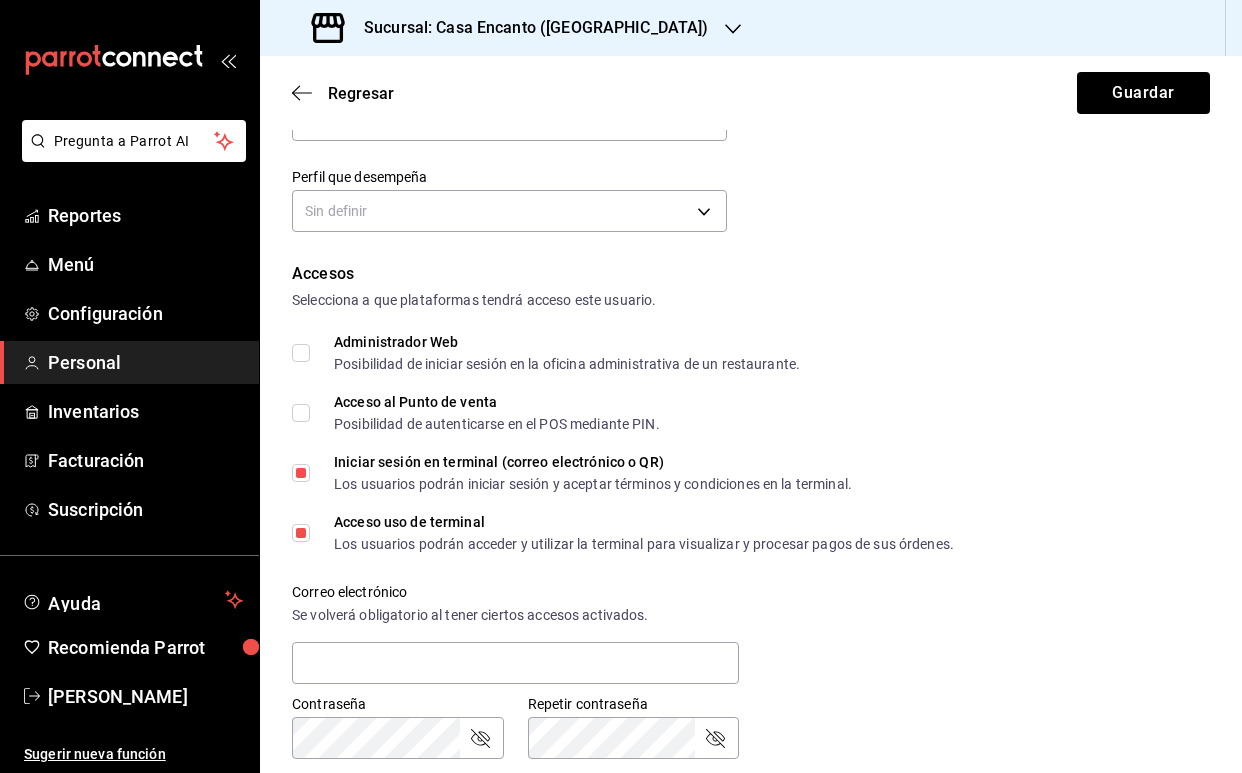 click on "Acceso al Punto de venta Posibilidad de autenticarse en el POS mediante PIN." at bounding box center [485, 413] 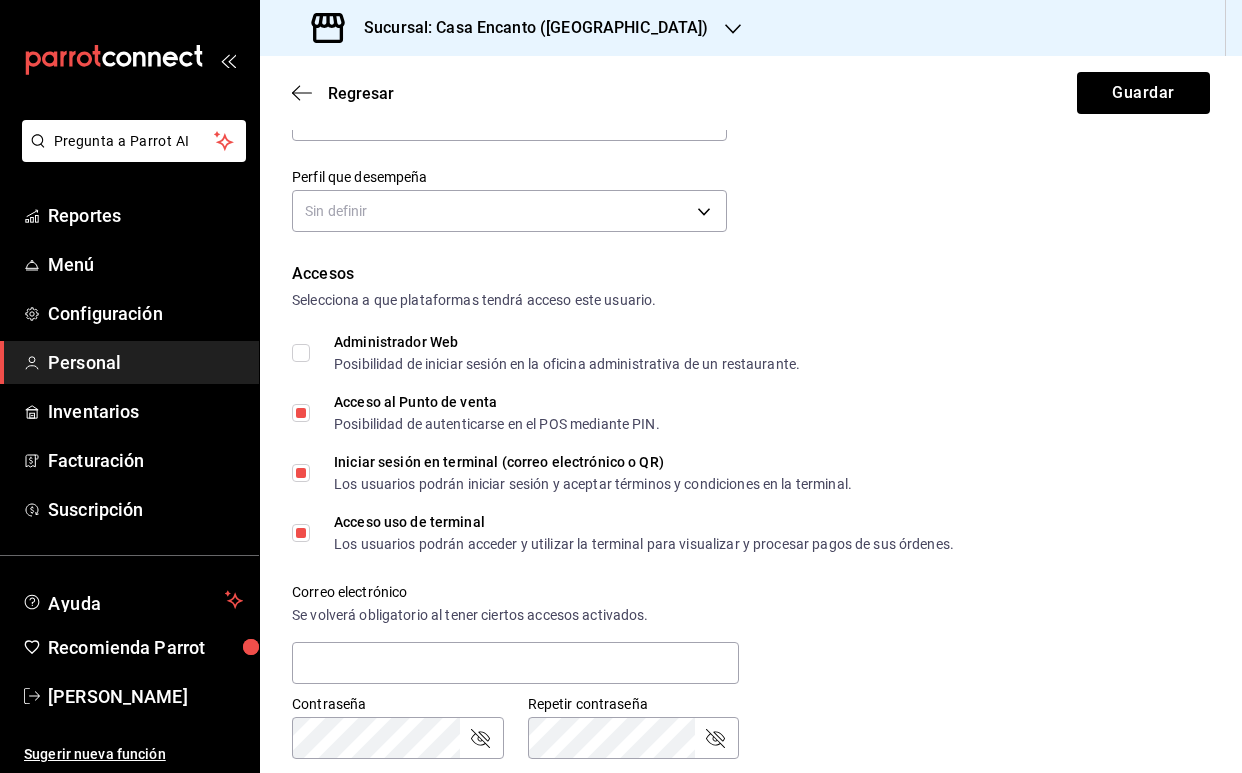 click on "Administrador Web Posibilidad de iniciar sesión en la oficina administrativa de un restaurante." at bounding box center [301, 353] 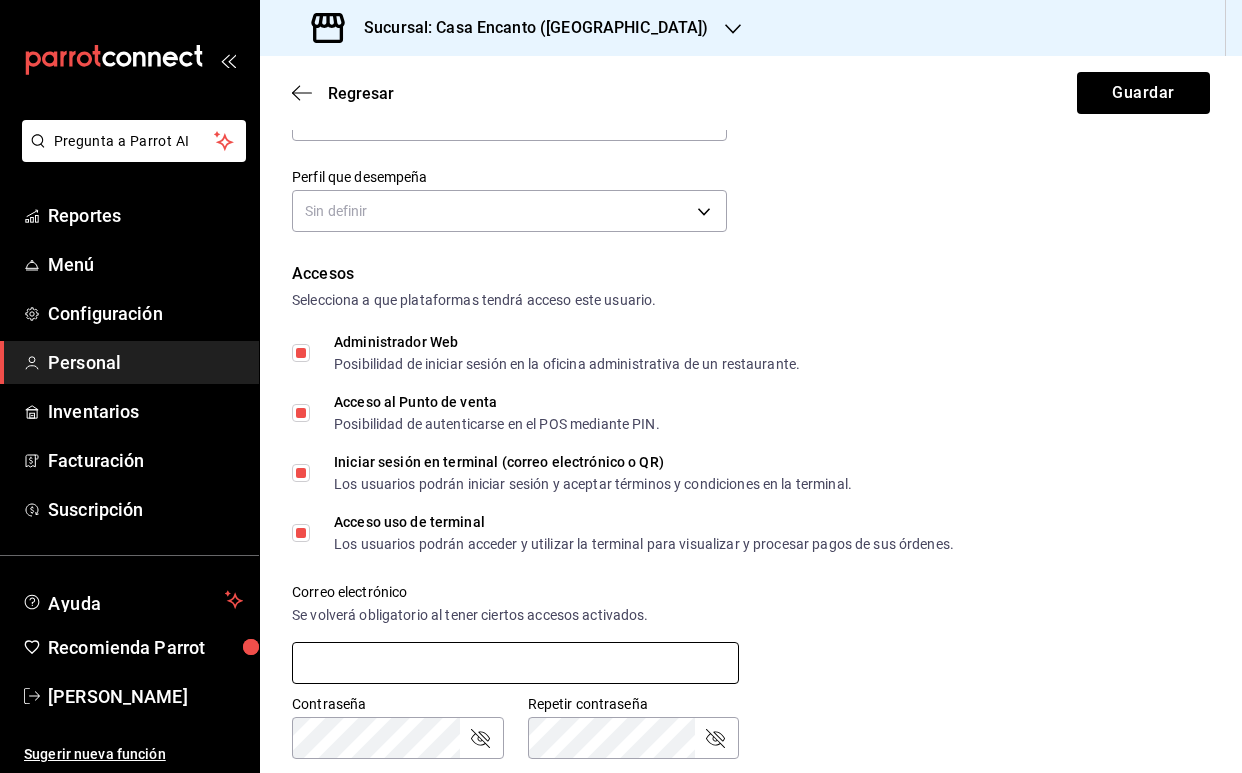 paste on "[EMAIL_ADDRESS][DOMAIN_NAME]" 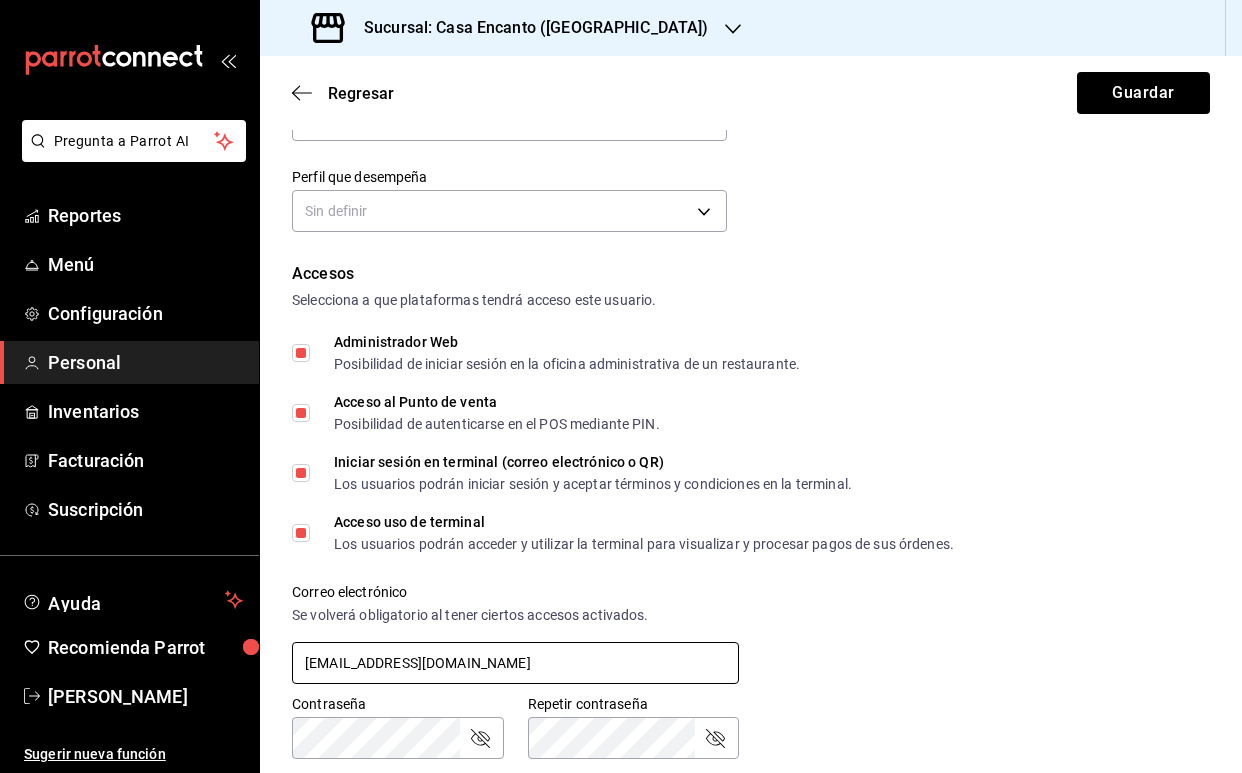 type on "[EMAIL_ADDRESS][DOMAIN_NAME]" 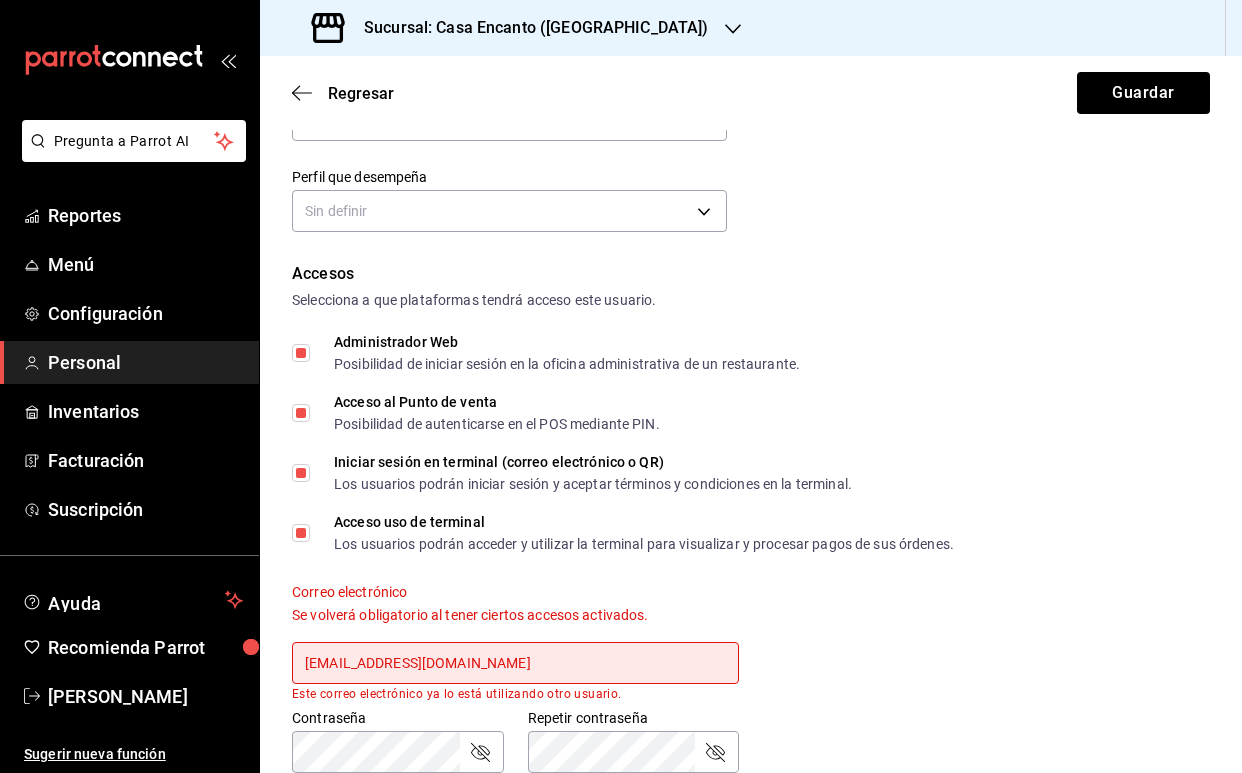 scroll, scrollTop: 356, scrollLeft: 0, axis: vertical 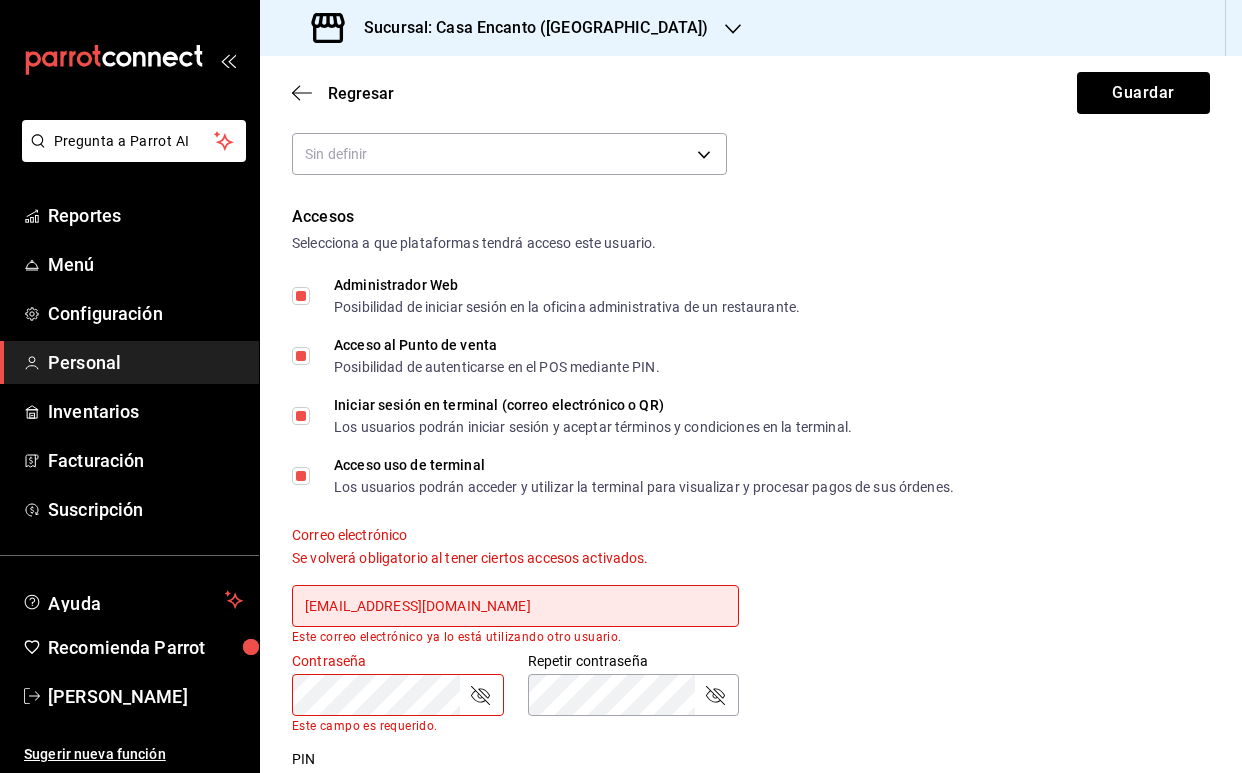 click on "Contraseña Contraseña Este campo es requerido." at bounding box center [398, 692] 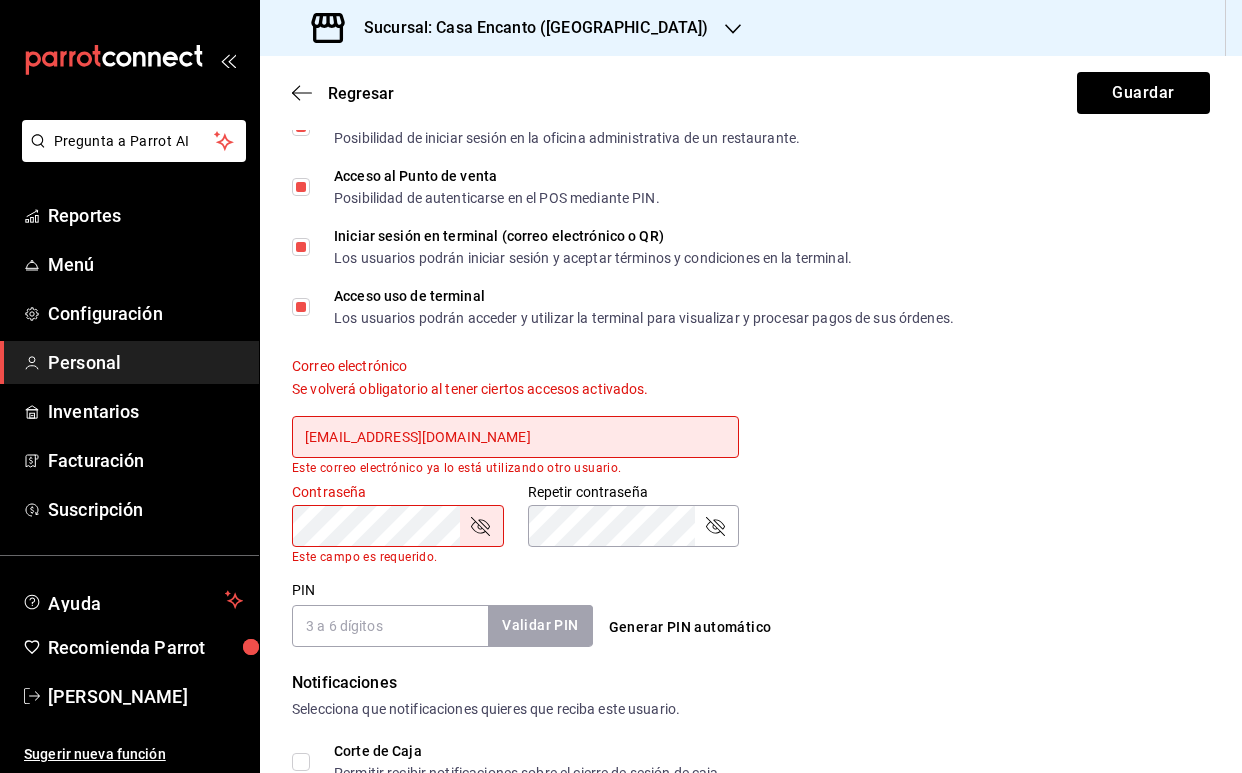 scroll, scrollTop: 557, scrollLeft: 0, axis: vertical 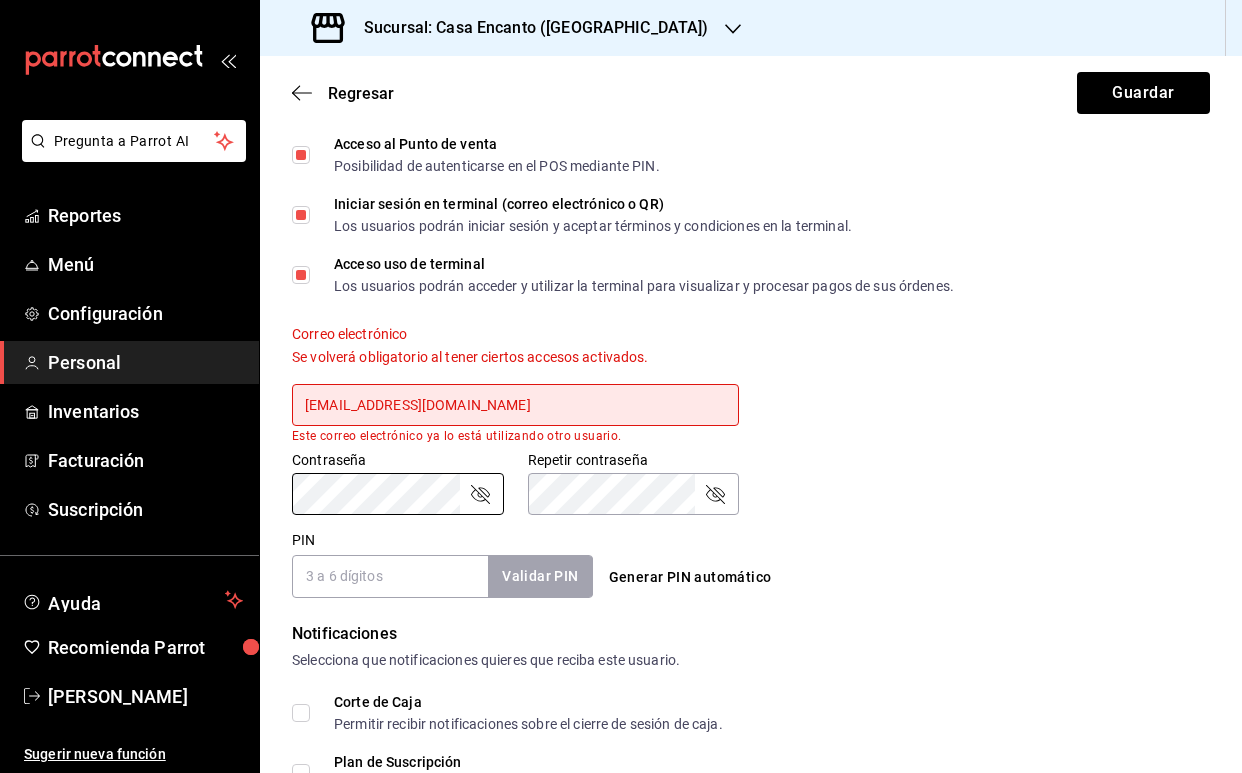 click on "PIN" at bounding box center (390, 576) 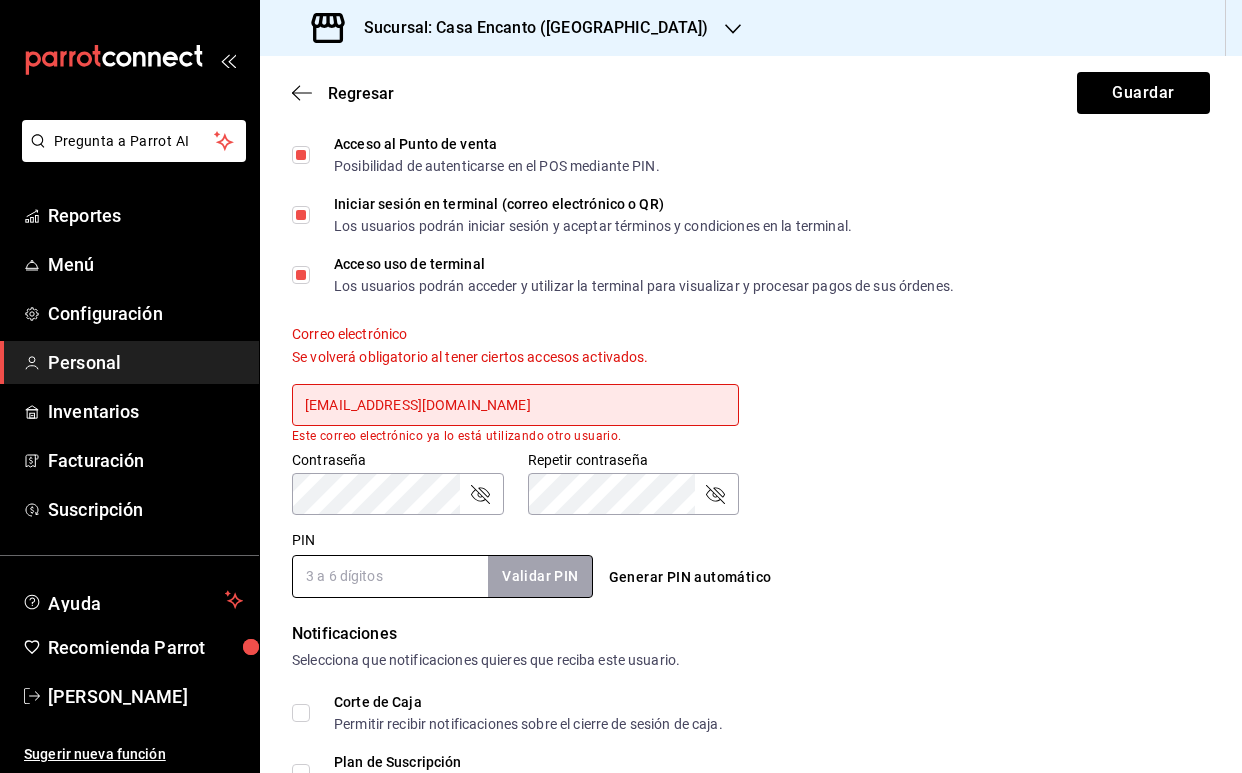 scroll, scrollTop: 618, scrollLeft: 0, axis: vertical 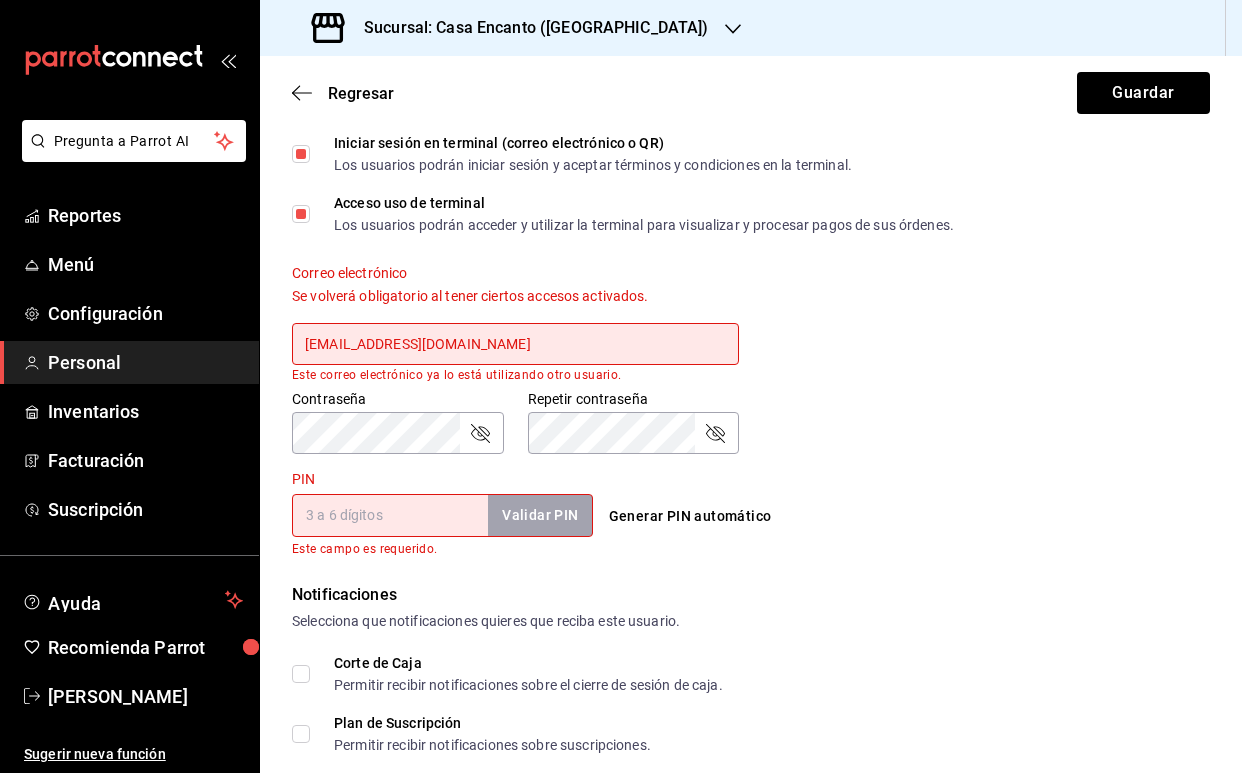 click on "PIN" at bounding box center [390, 515] 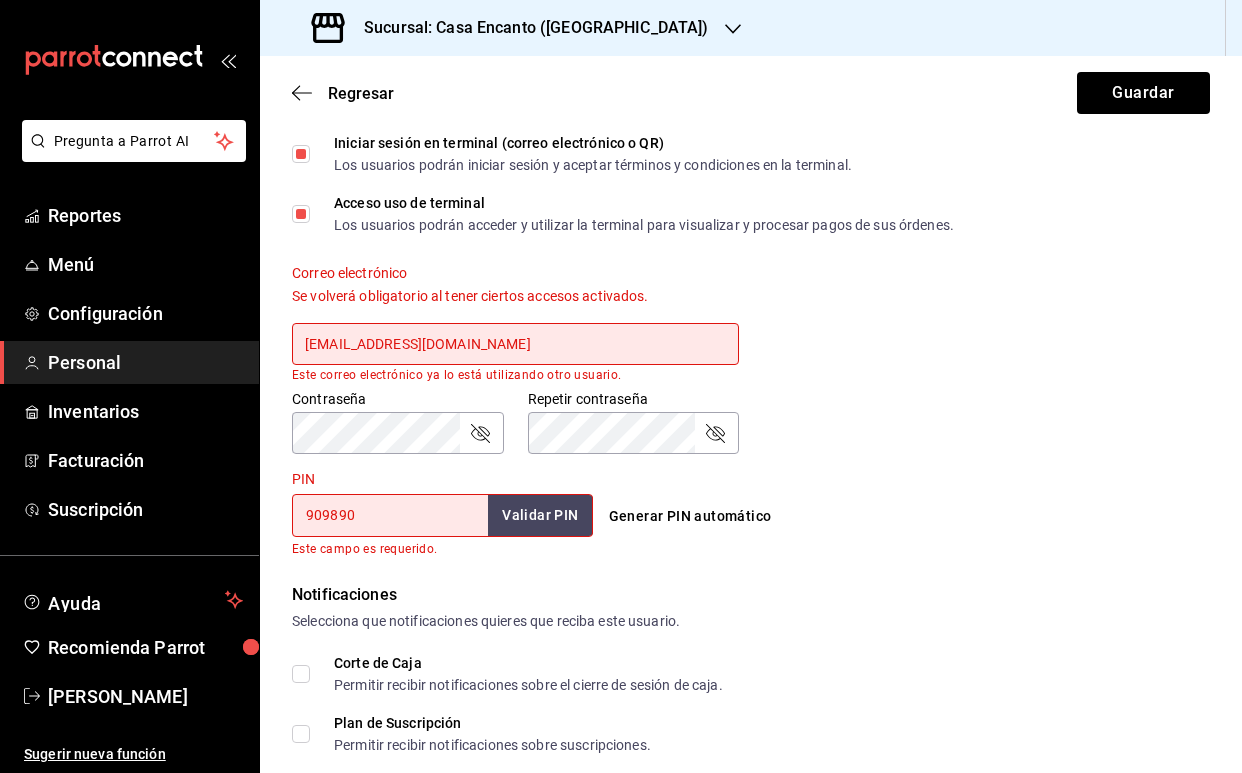 type on "909890" 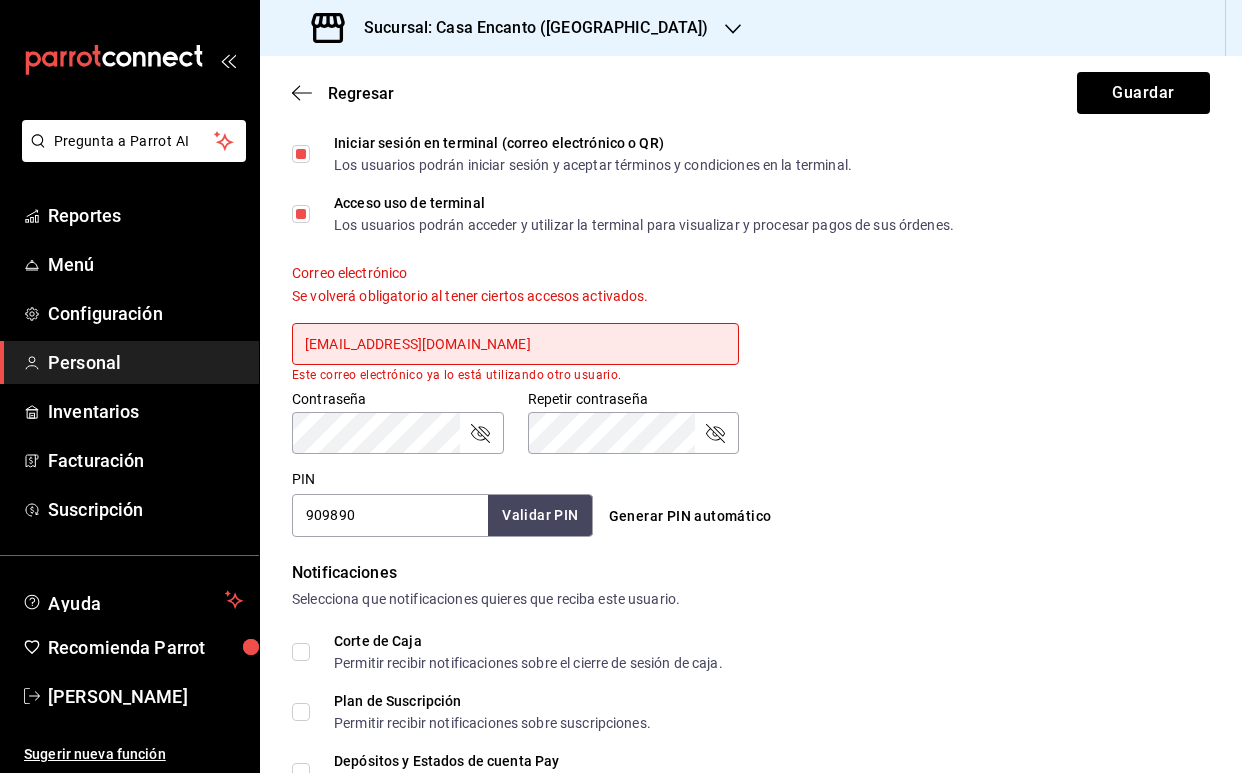 click on "Datos personales Nombre [PERSON_NAME] [PERSON_NAME] Número celular (opcional) +52 (__) ____-____ Perfil que desempeña Sin definir Accesos Selecciona a que plataformas tendrá acceso este usuario. Administrador Web Posibilidad de iniciar sesión en la oficina administrativa de un restaurante.  Acceso al Punto de venta Posibilidad de autenticarse en el POS mediante PIN.  Iniciar sesión en terminal (correo electrónico o QR) Los usuarios podrán iniciar sesión y aceptar términos y condiciones en la terminal. Acceso uso de terminal Los usuarios podrán acceder y utilizar la terminal para visualizar y procesar pagos de sus órdenes. Correo electrónico Se volverá obligatorio al tener ciertos accesos activados. [EMAIL_ADDRESS][DOMAIN_NAME] Este correo electrónico ya lo está utilizando otro usuario. Contraseña Contraseña Repetir contraseña Repetir contraseña PIN 909890 Validar PIN ​ Generar PIN automático Notificaciones Selecciona que notificaciones quieres que reciba este usuario. Corte de Caja Roles" at bounding box center (751, 245) 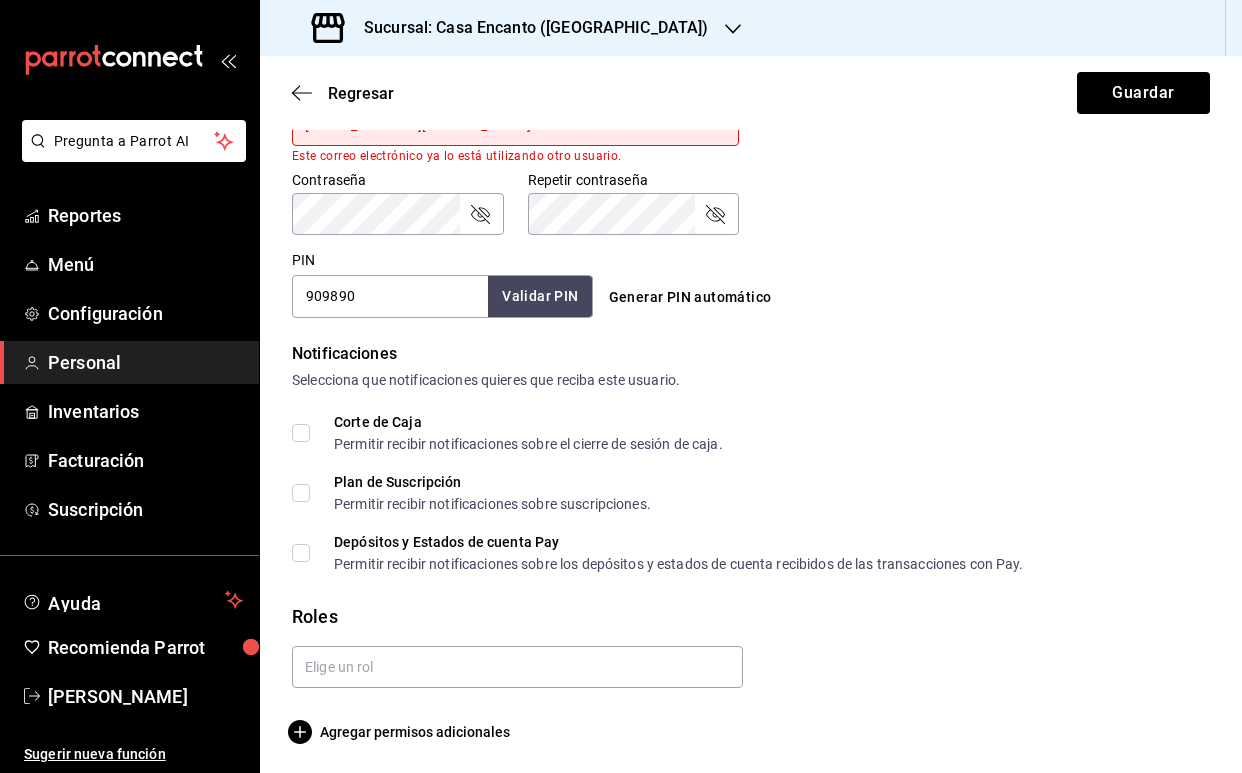 scroll, scrollTop: 838, scrollLeft: 0, axis: vertical 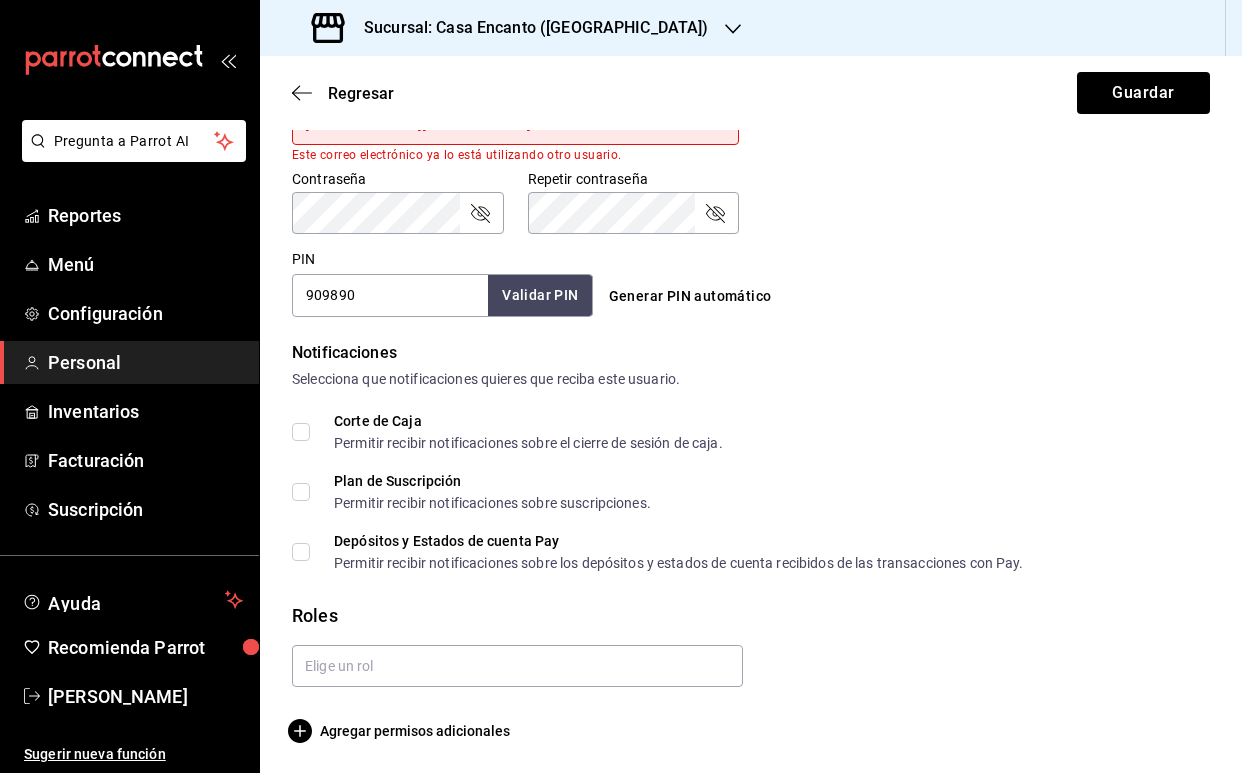 click on "Corte de Caja Permitir recibir notificaciones sobre el cierre de sesión de caja." at bounding box center (301, 432) 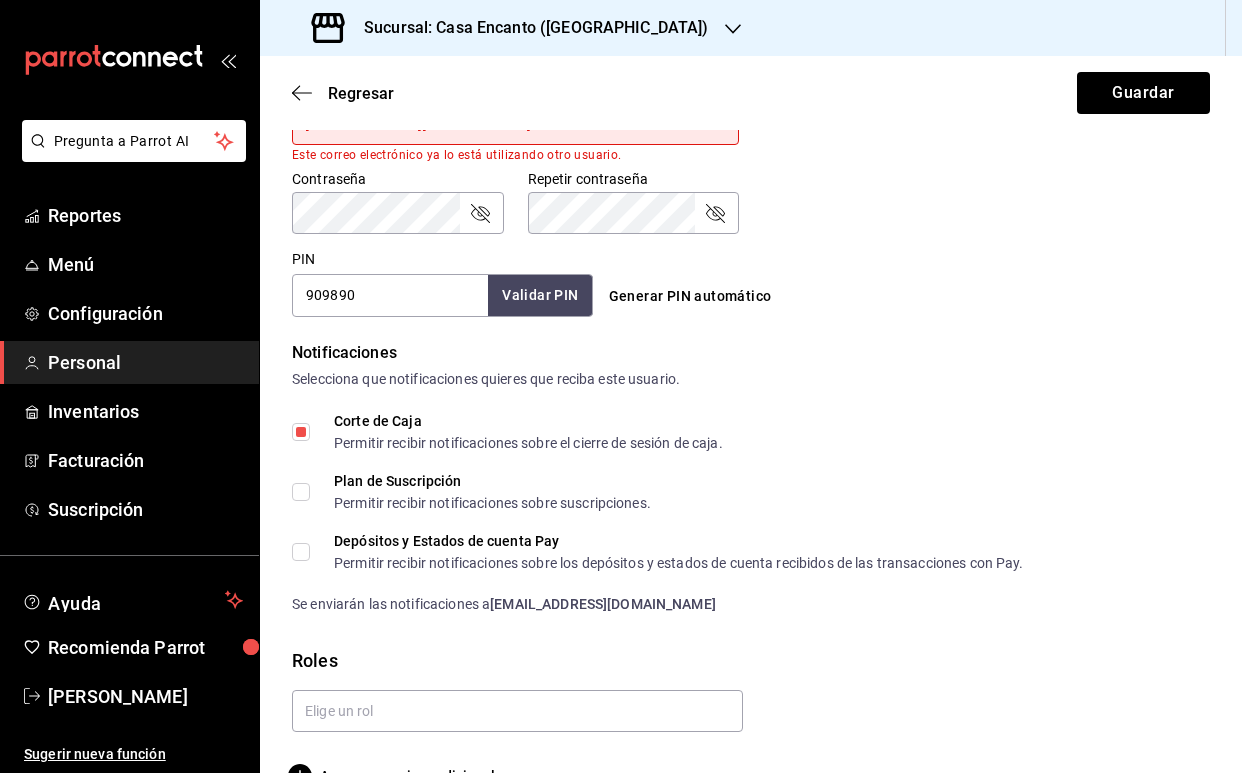 click on "Plan de Suscripción Permitir recibir notificaciones sobre suscripciones." at bounding box center [471, 492] 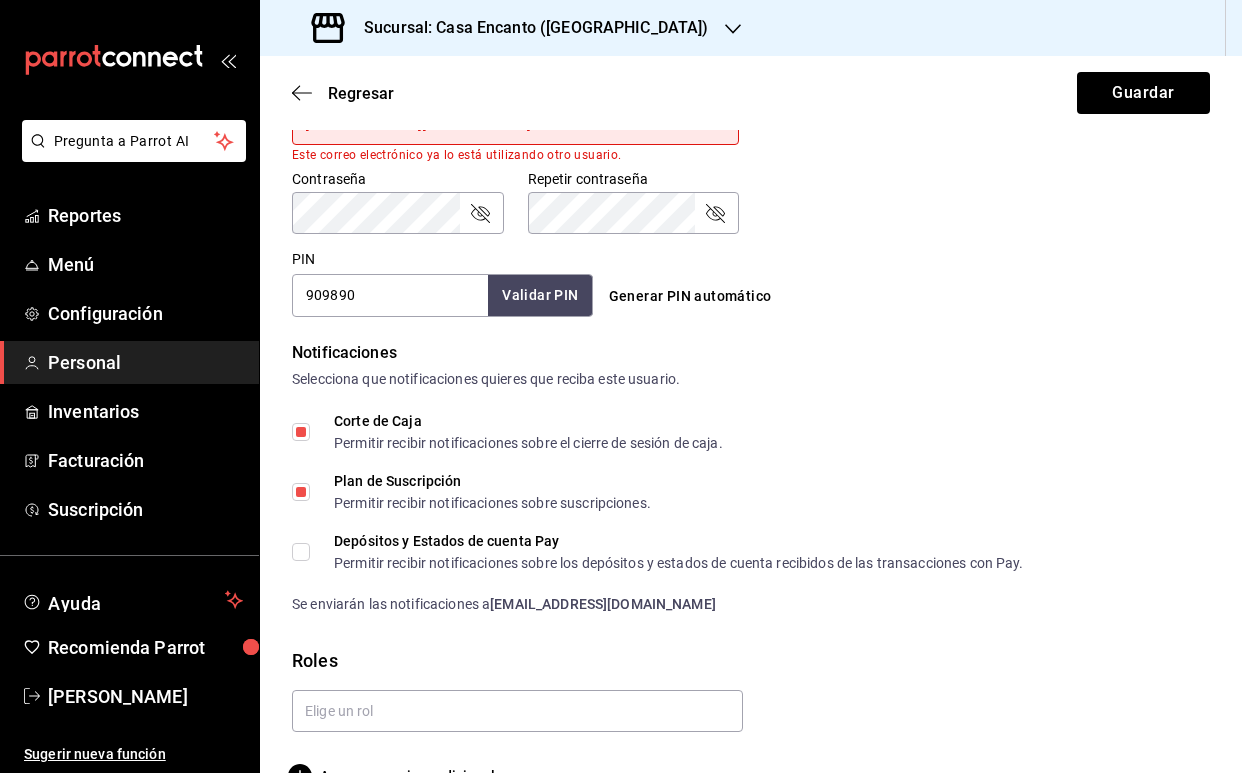 click on "Depósitos y Estados de cuenta Pay Permitir recibir notificaciones sobre los depósitos y estados de cuenta recibidos de las transacciones con Pay." at bounding box center (301, 552) 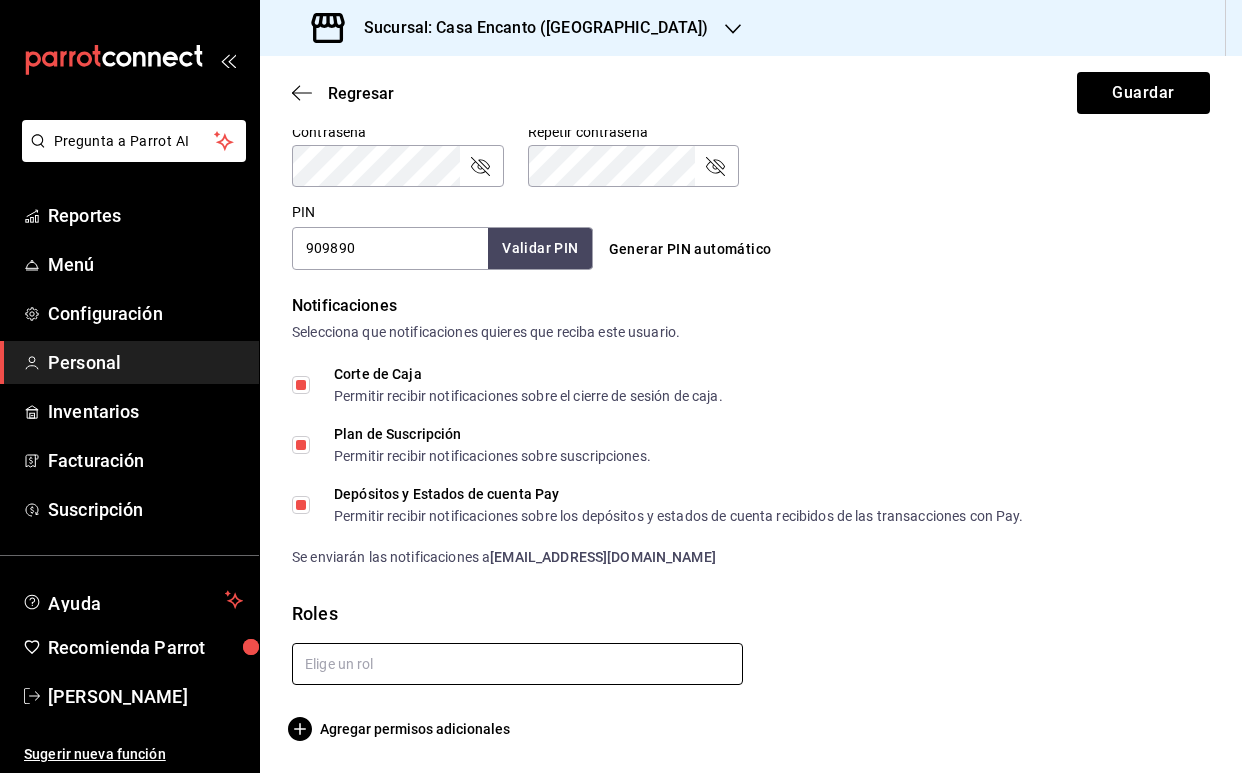 scroll, scrollTop: 884, scrollLeft: 0, axis: vertical 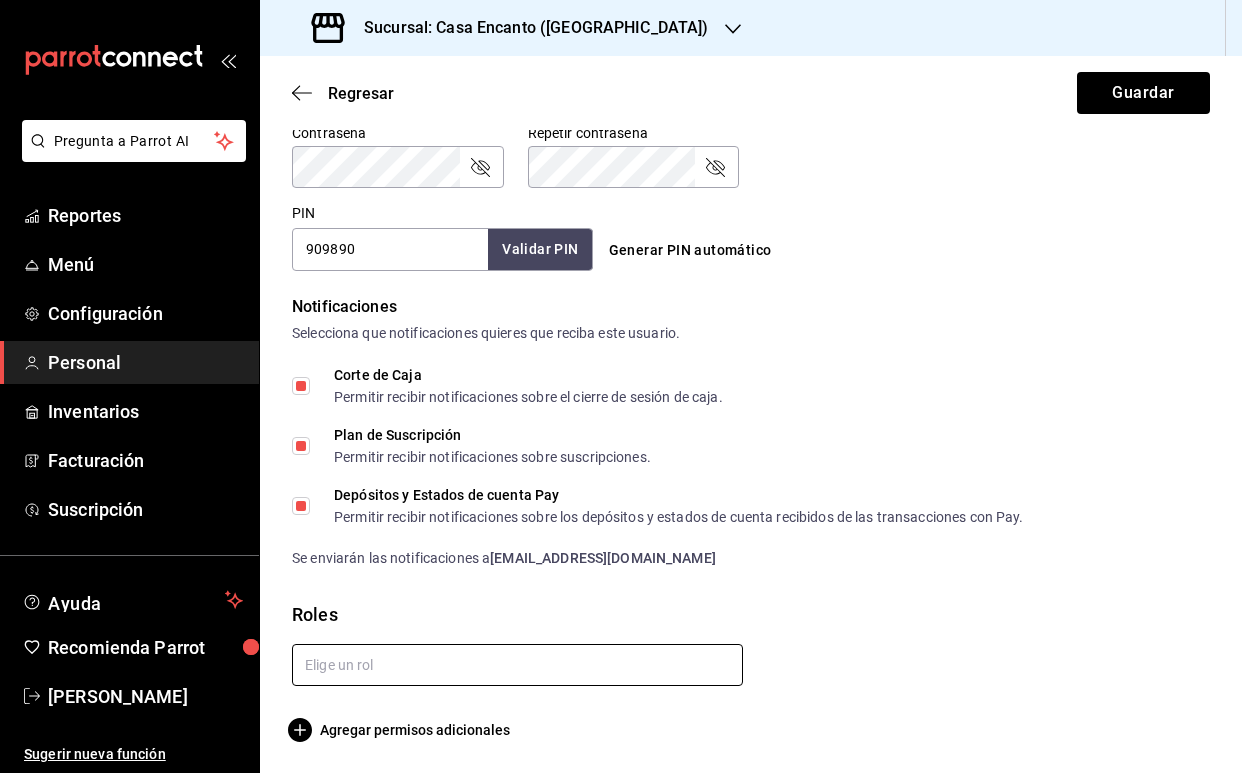 click at bounding box center (517, 665) 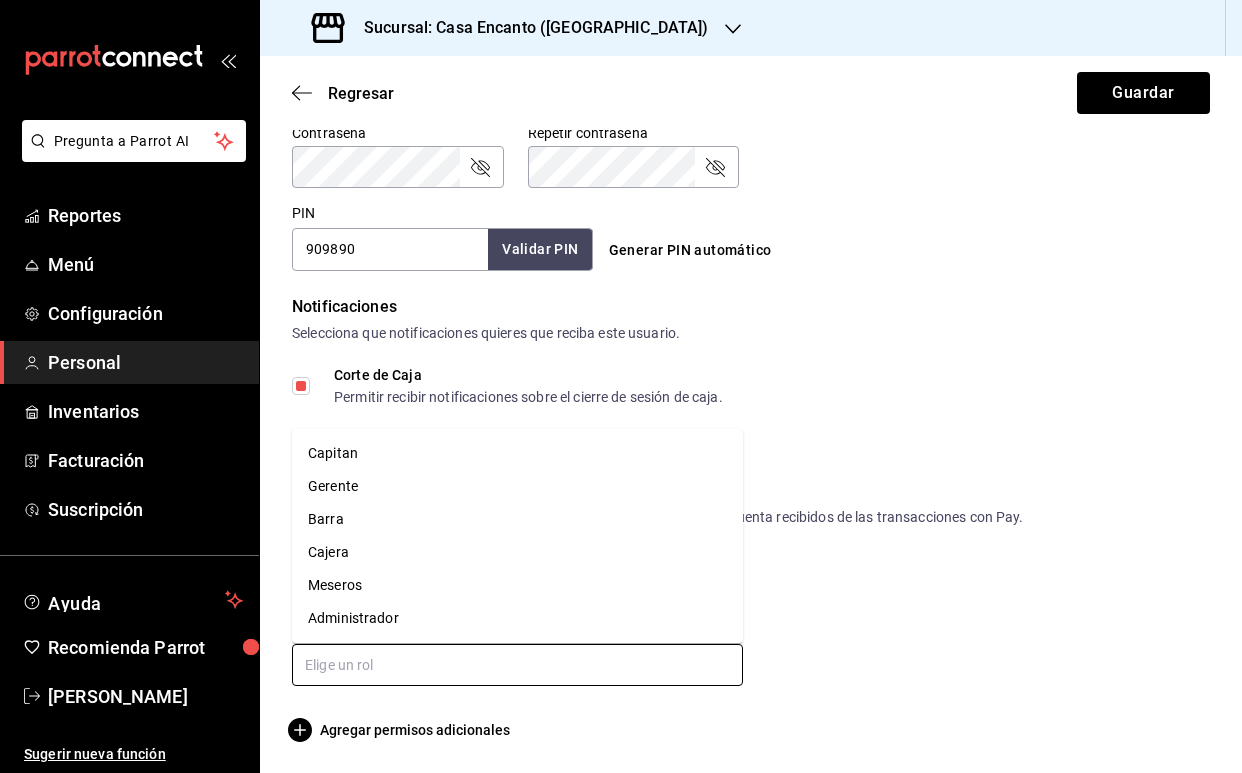 scroll, scrollTop: 0, scrollLeft: 0, axis: both 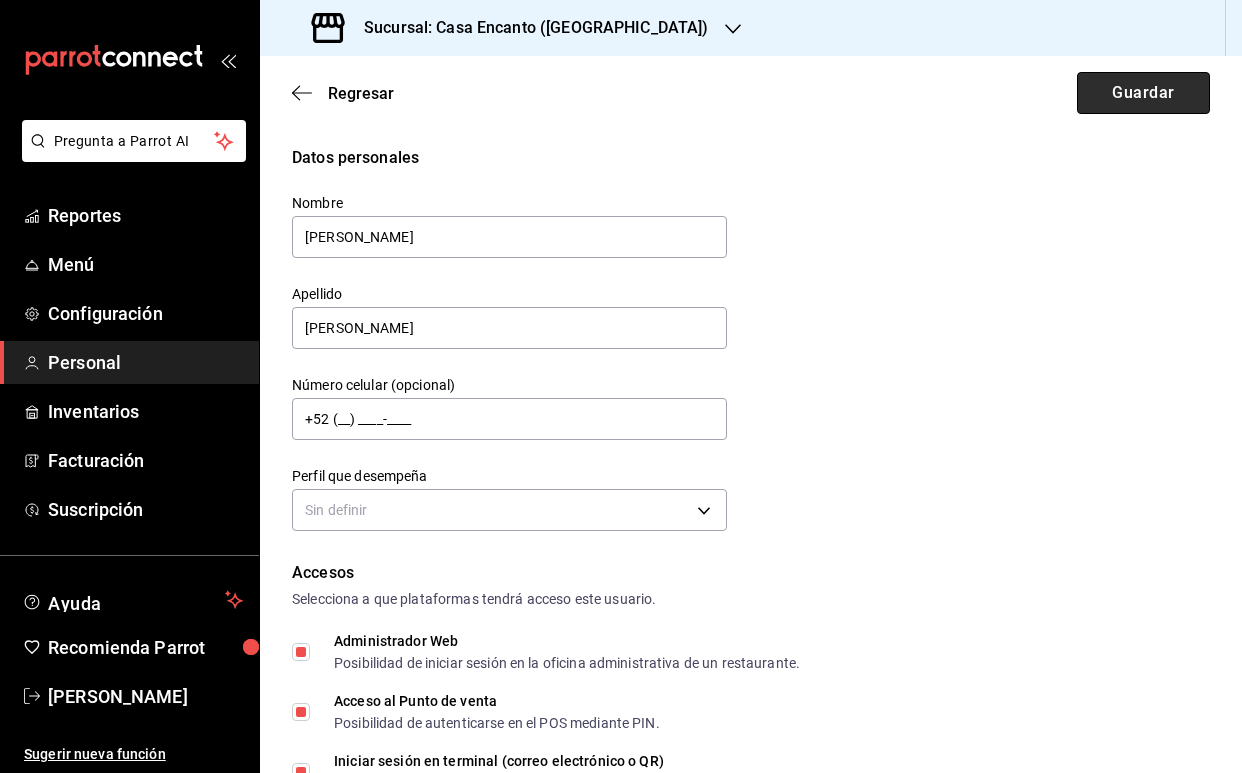 click on "Guardar" at bounding box center (1143, 93) 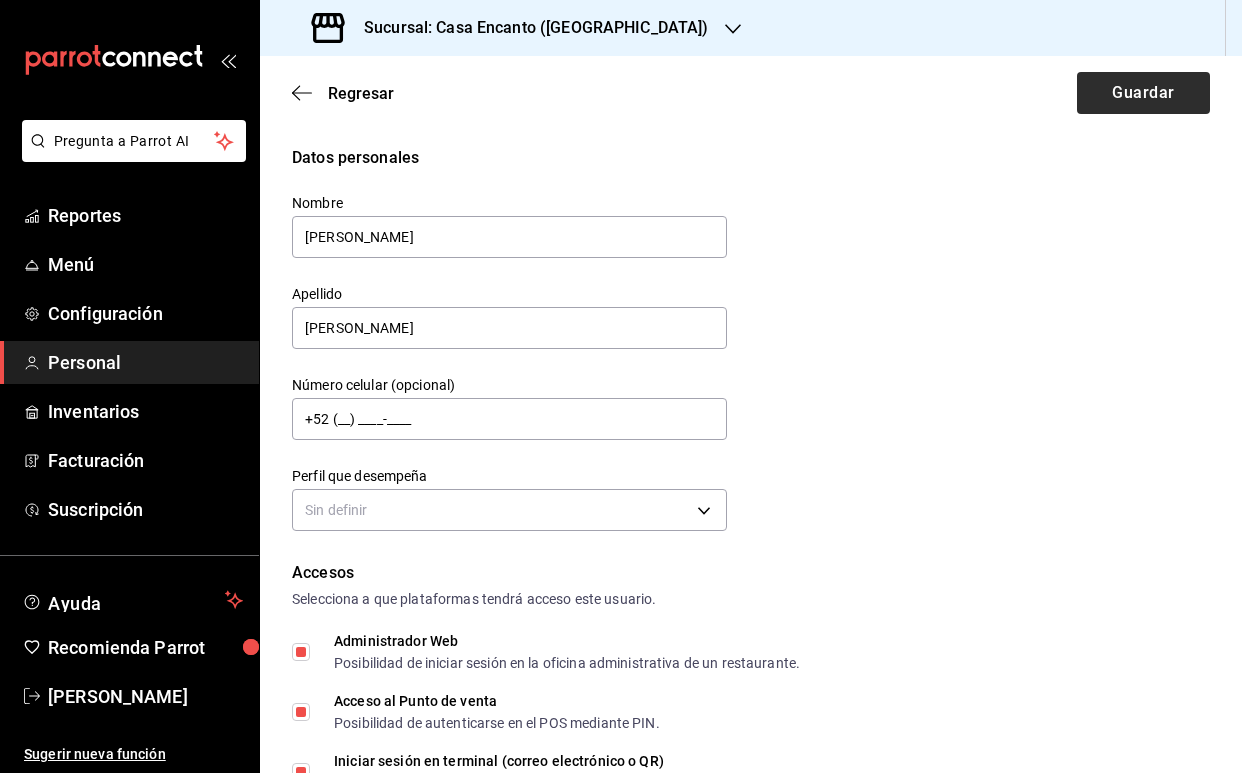 scroll, scrollTop: 548, scrollLeft: 0, axis: vertical 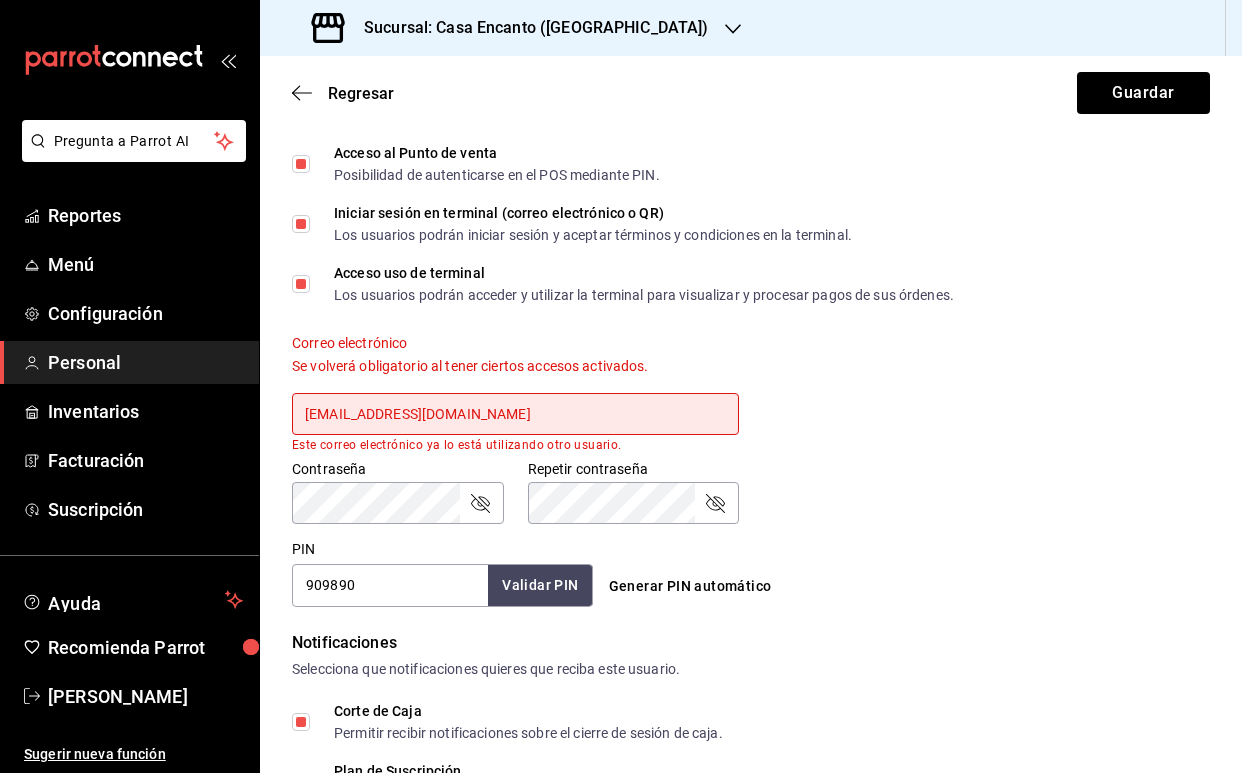 click on "Sucursal: Casa Encanto ([GEOGRAPHIC_DATA])" at bounding box center (528, 28) 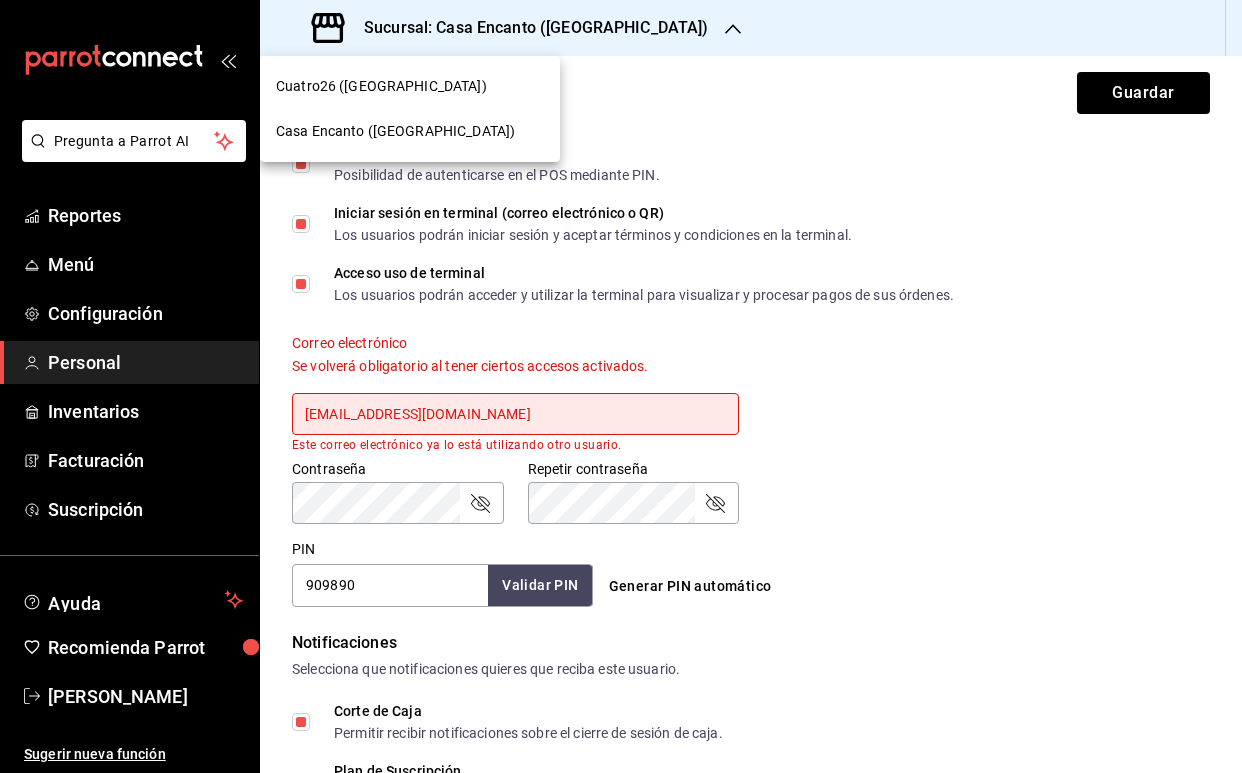 click at bounding box center [621, 386] 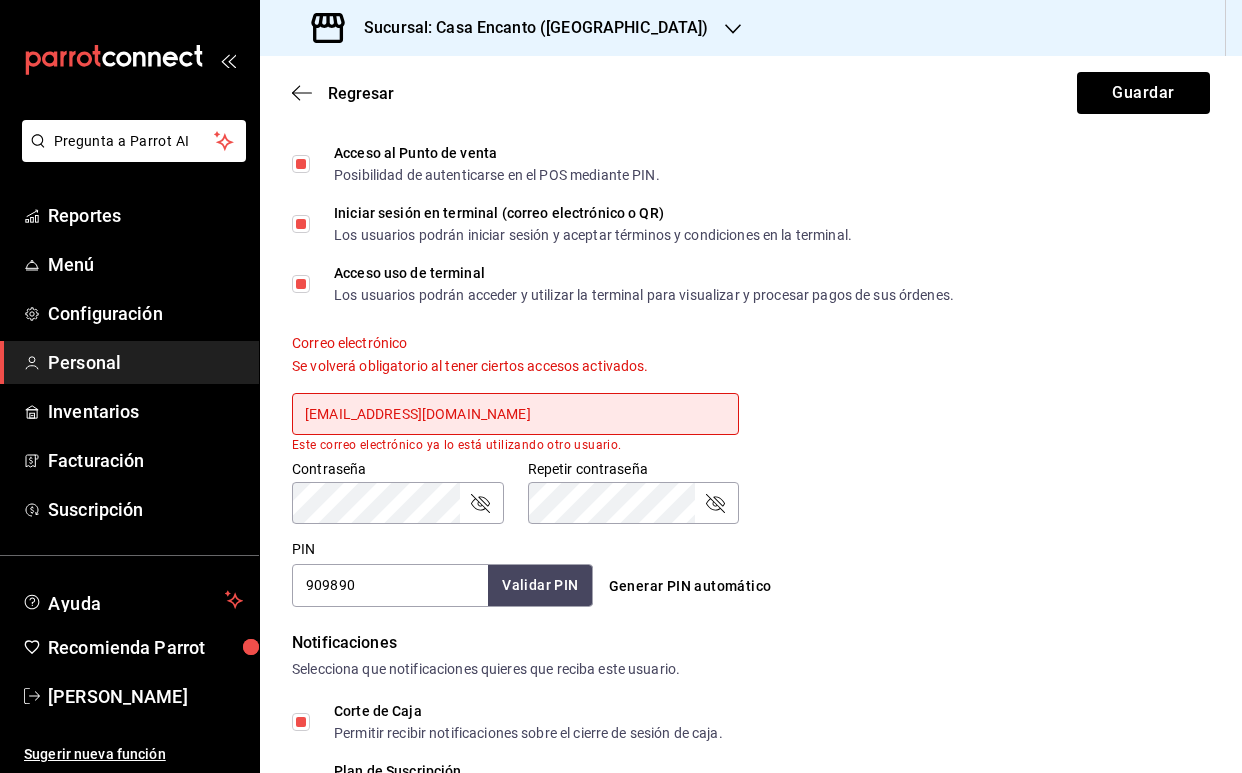 scroll, scrollTop: 0, scrollLeft: 0, axis: both 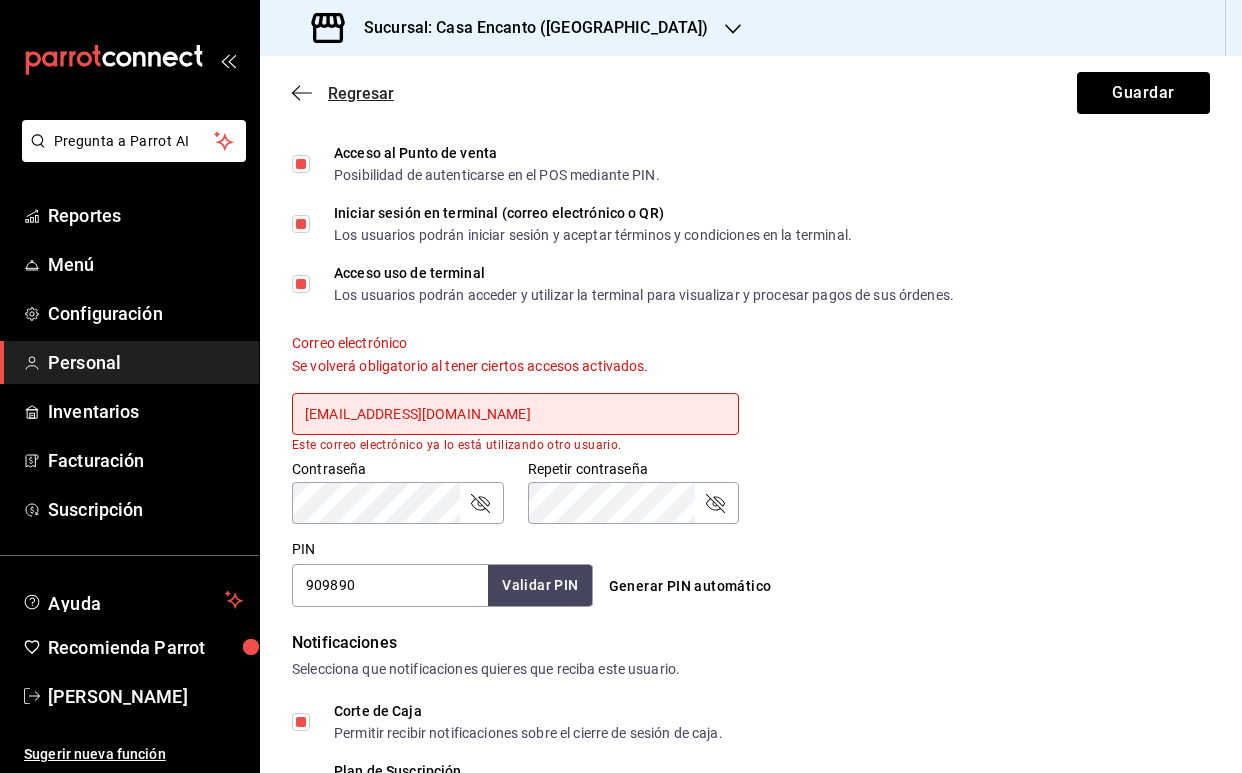 click on "Regresar" at bounding box center (361, 93) 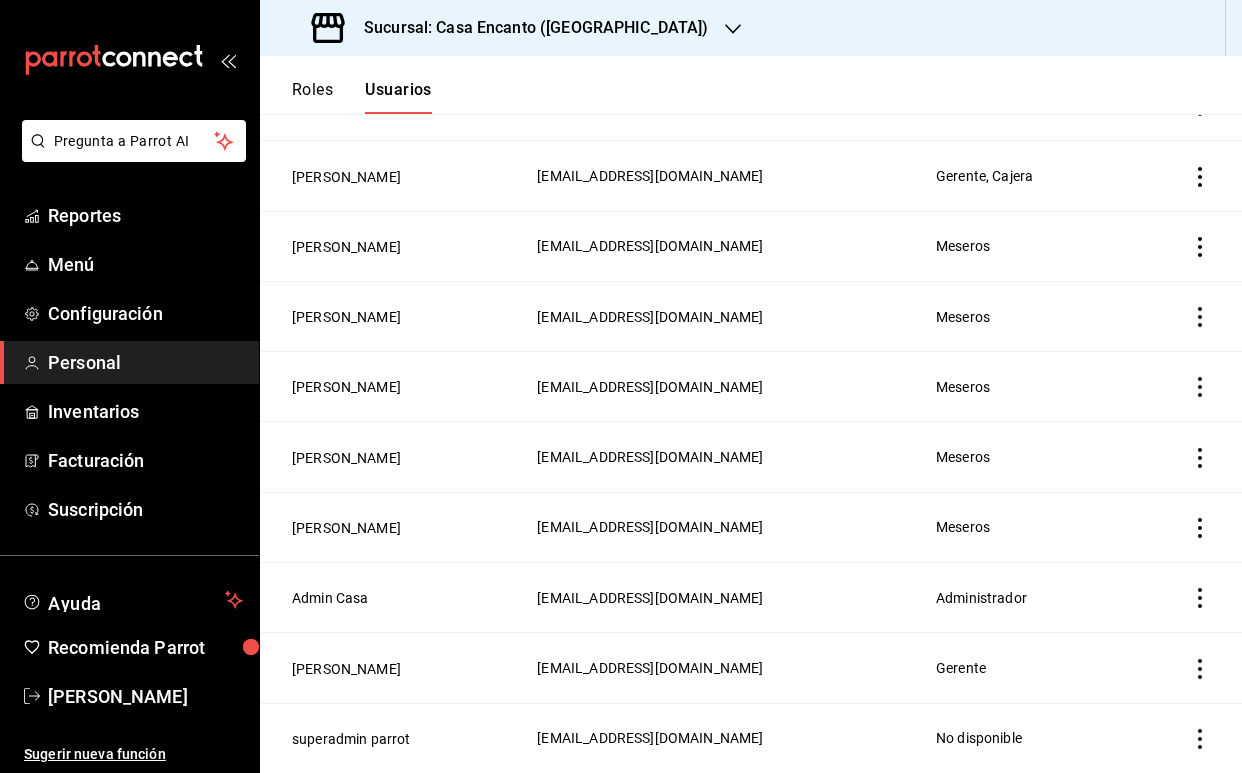 scroll, scrollTop: 244, scrollLeft: 0, axis: vertical 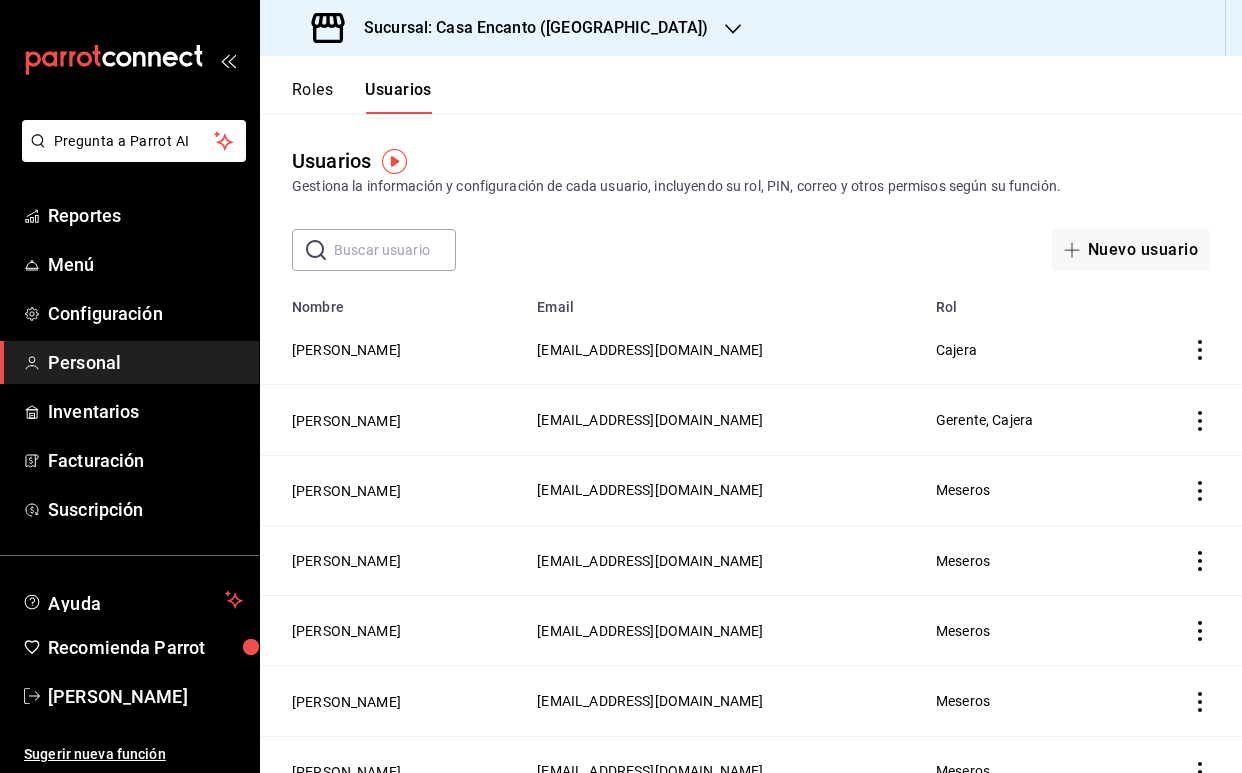 click at bounding box center (395, 250) 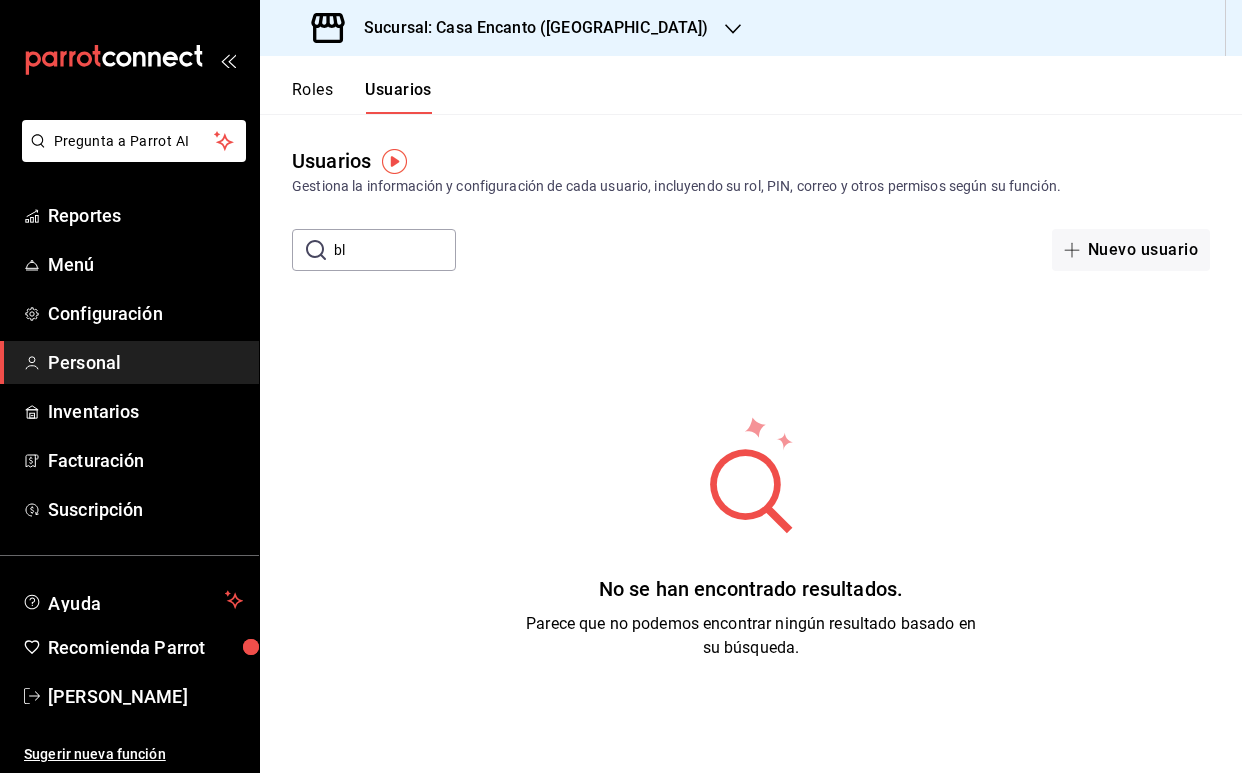 type on "b" 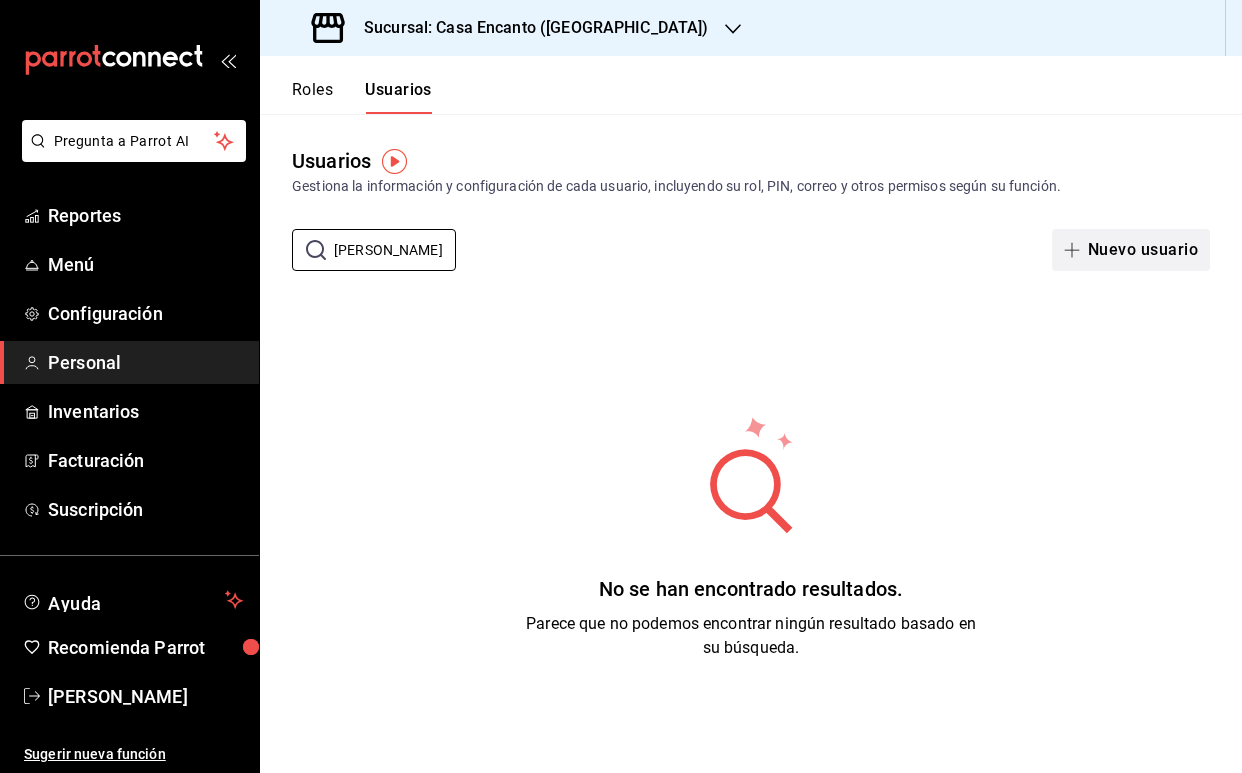 type on "[PERSON_NAME]" 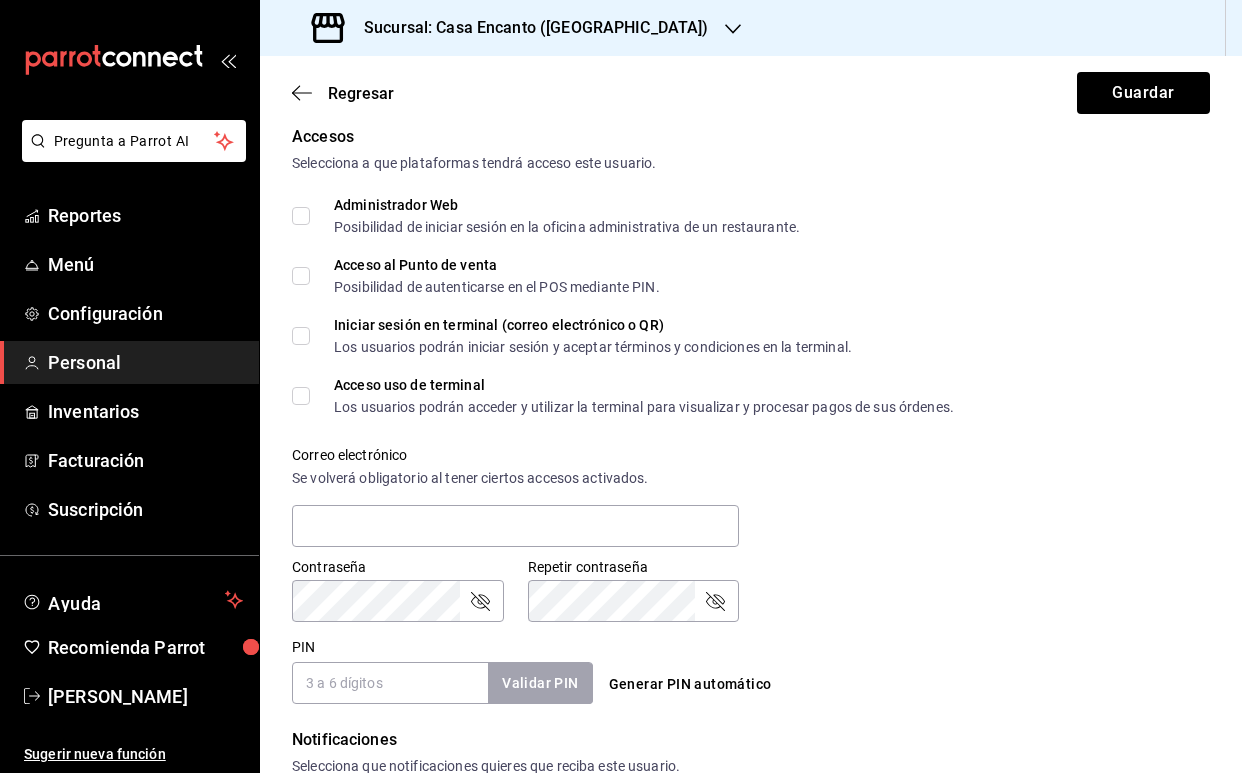 scroll, scrollTop: 508, scrollLeft: 0, axis: vertical 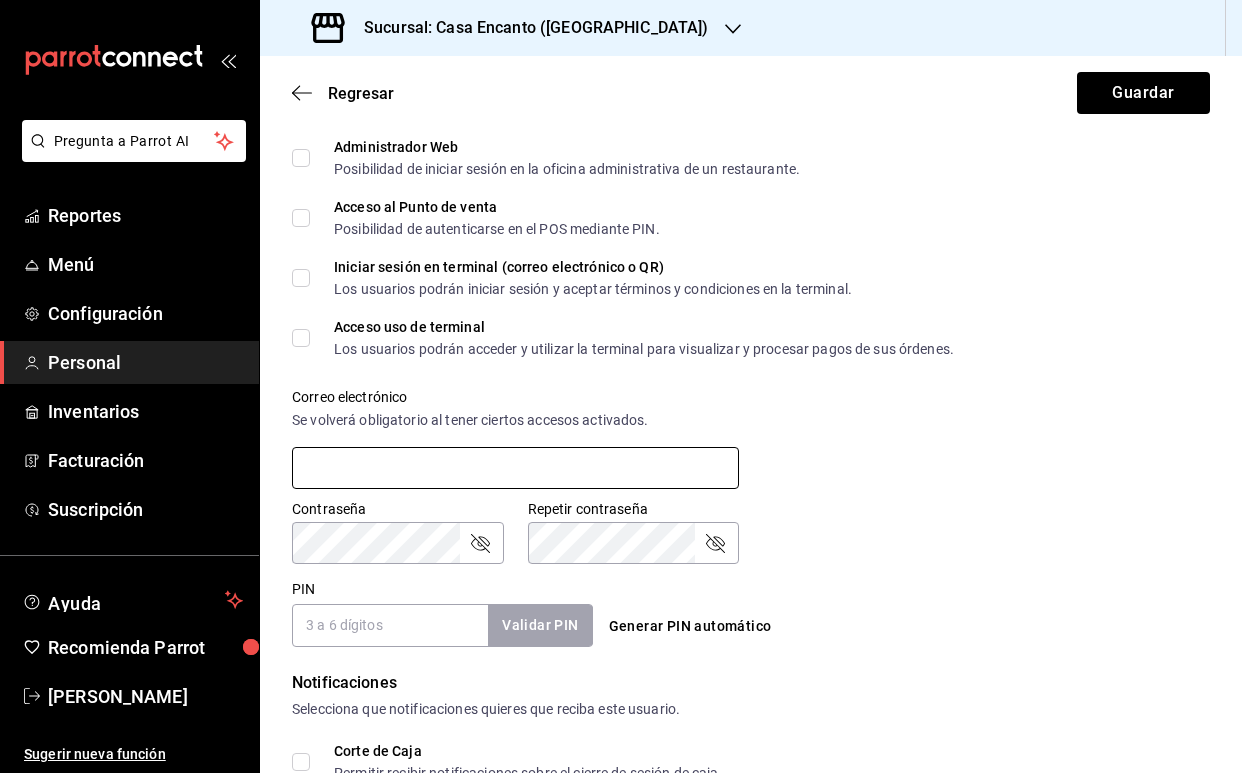 paste on "909890" 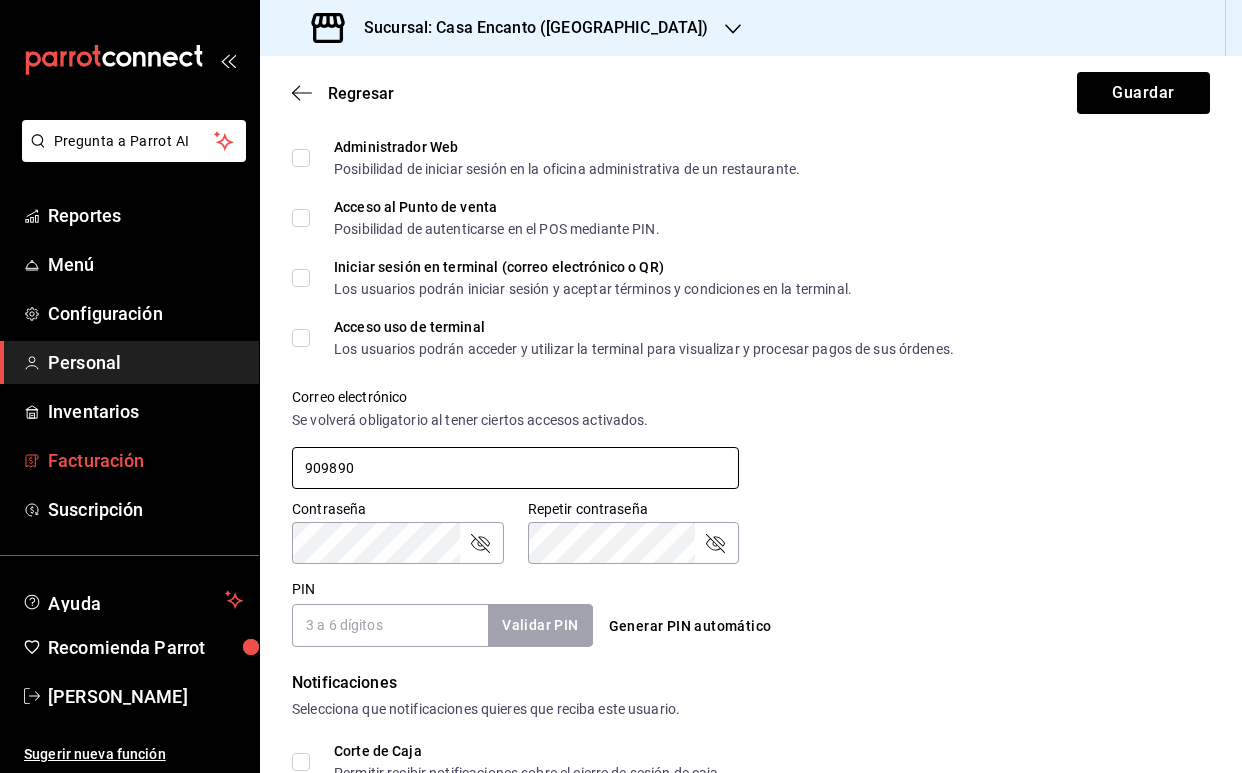 drag, startPoint x: 367, startPoint y: 471, endPoint x: 248, endPoint y: 466, distance: 119.104996 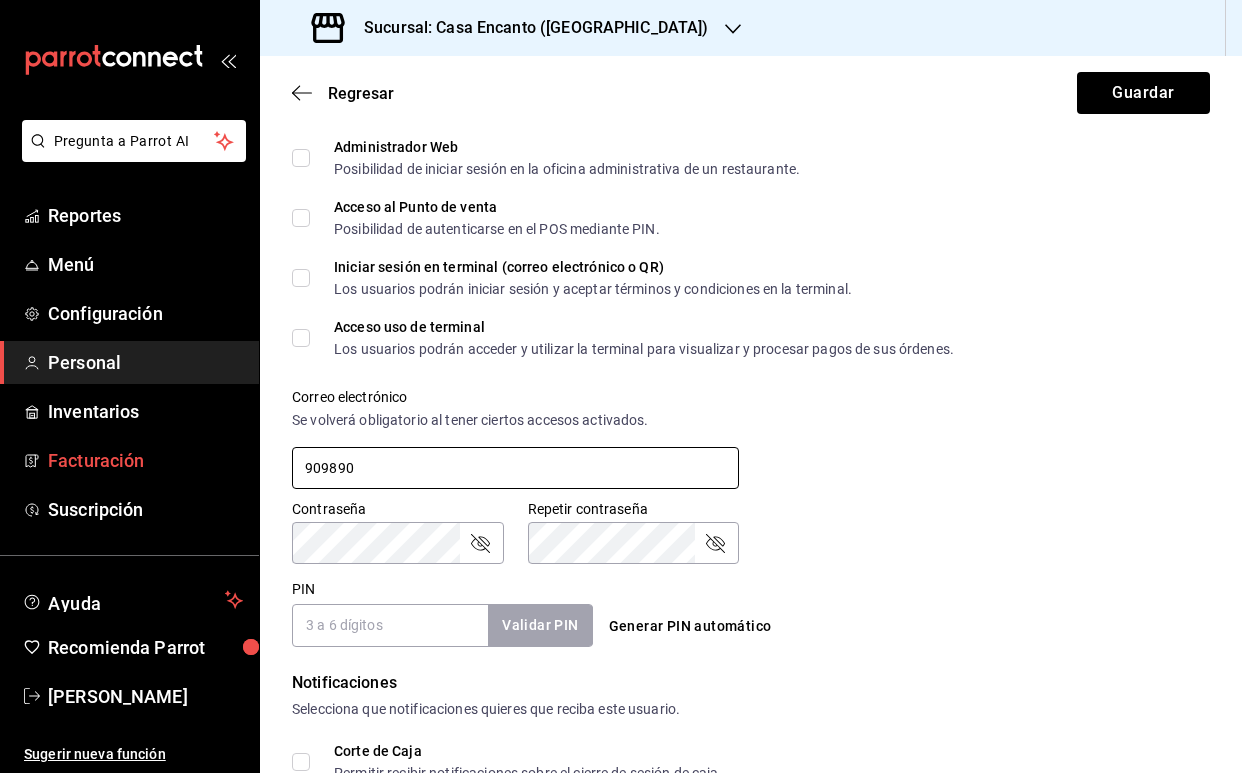 type 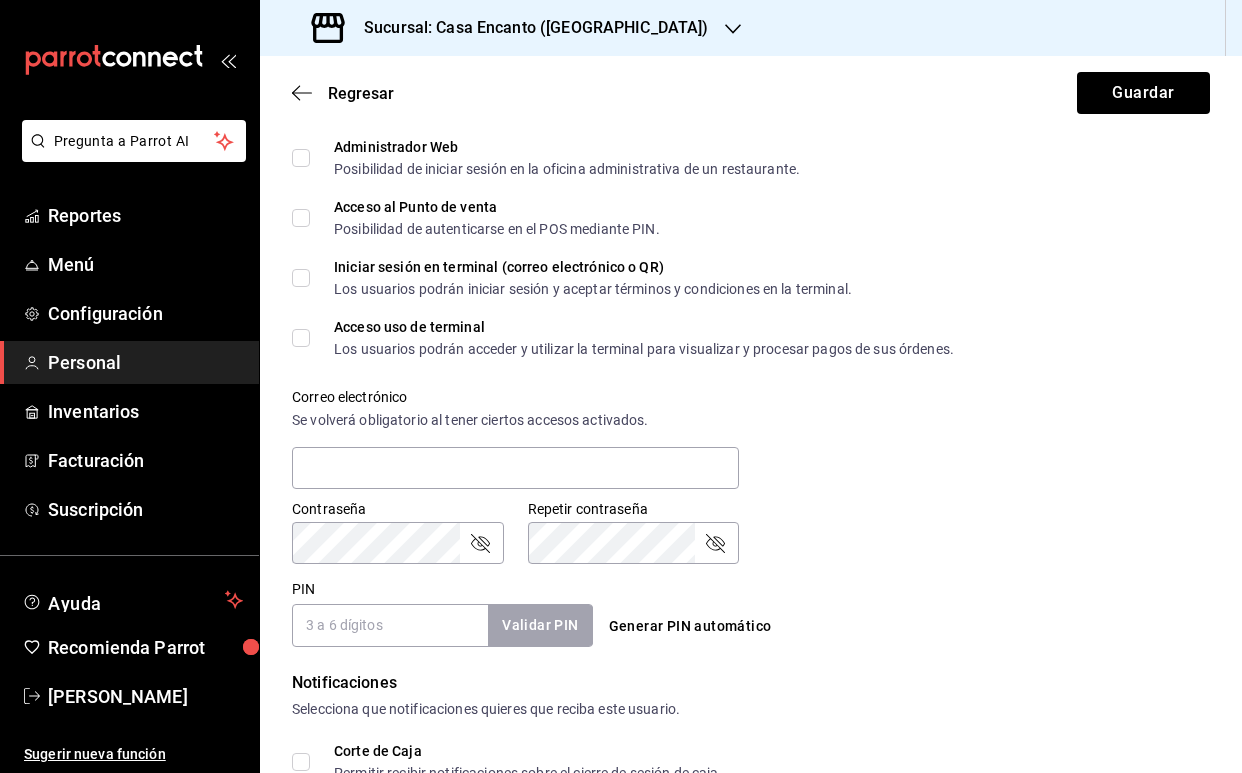 click on "PIN" at bounding box center [390, 625] 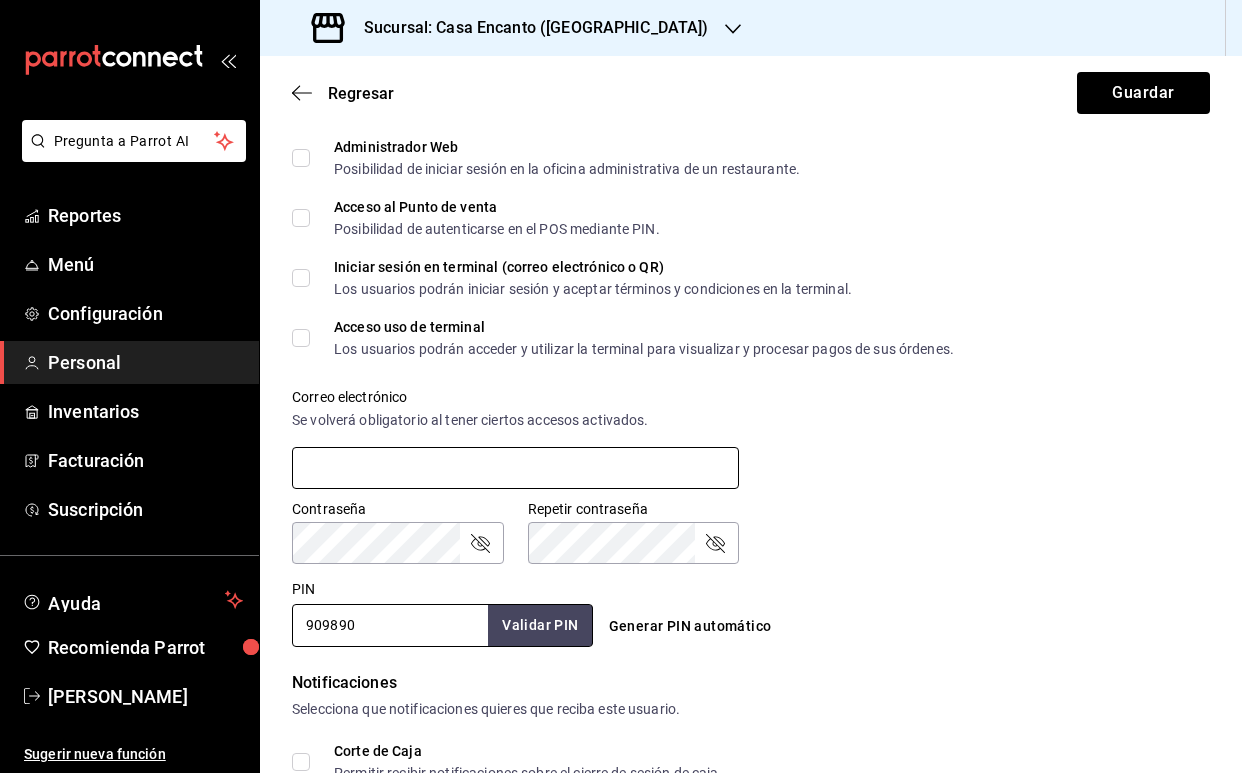 type on "909890" 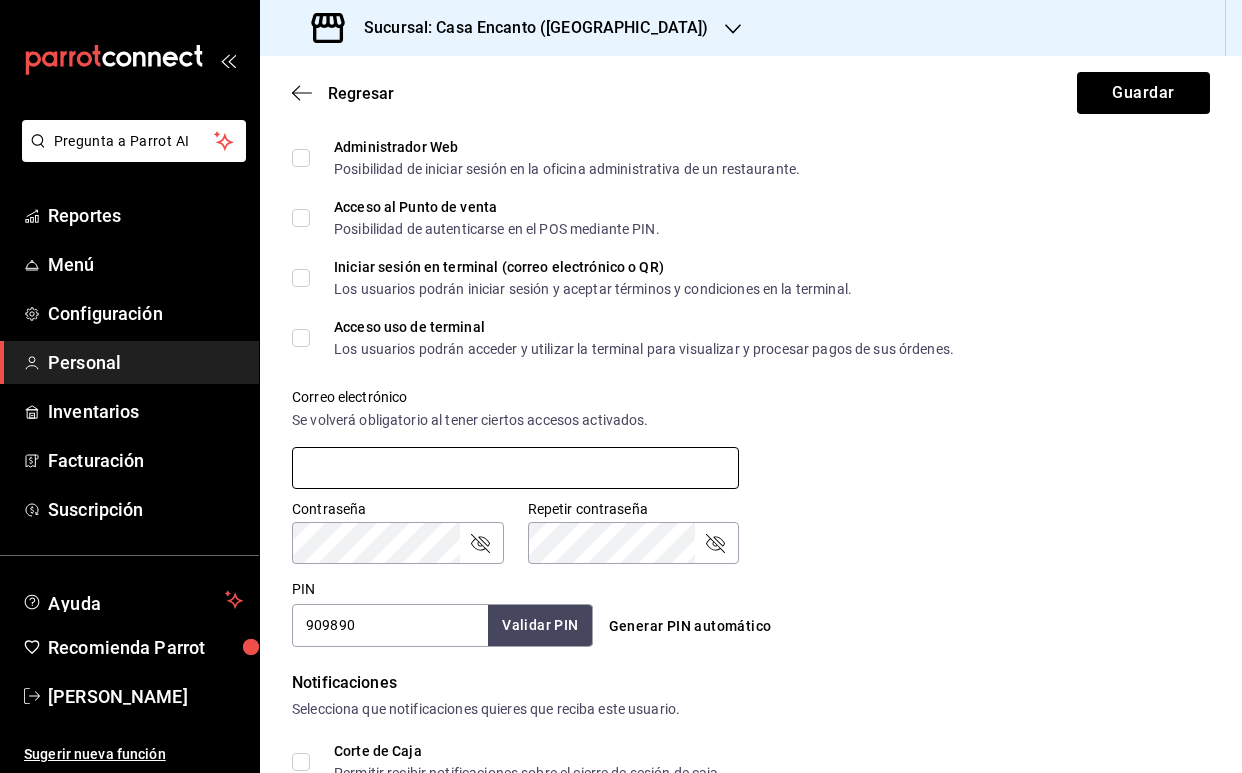 click at bounding box center (515, 468) 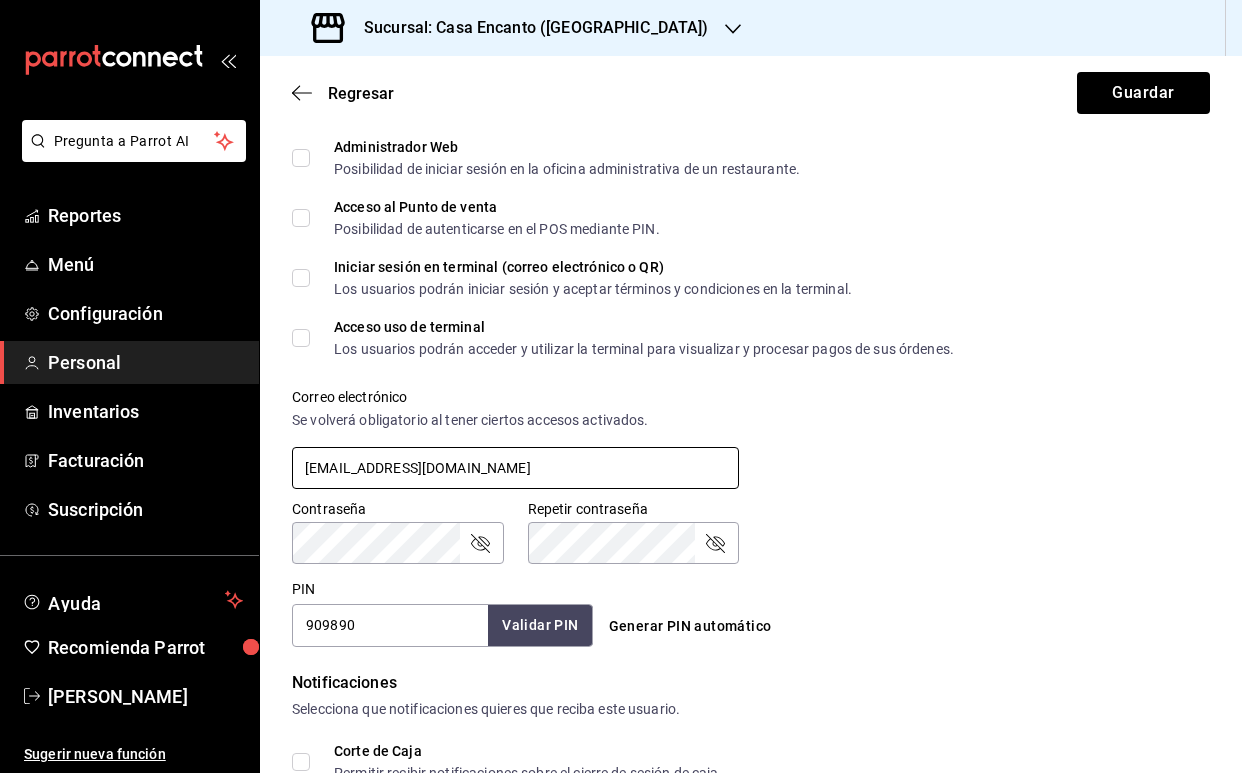 type on "[EMAIL_ADDRESS][DOMAIN_NAME]" 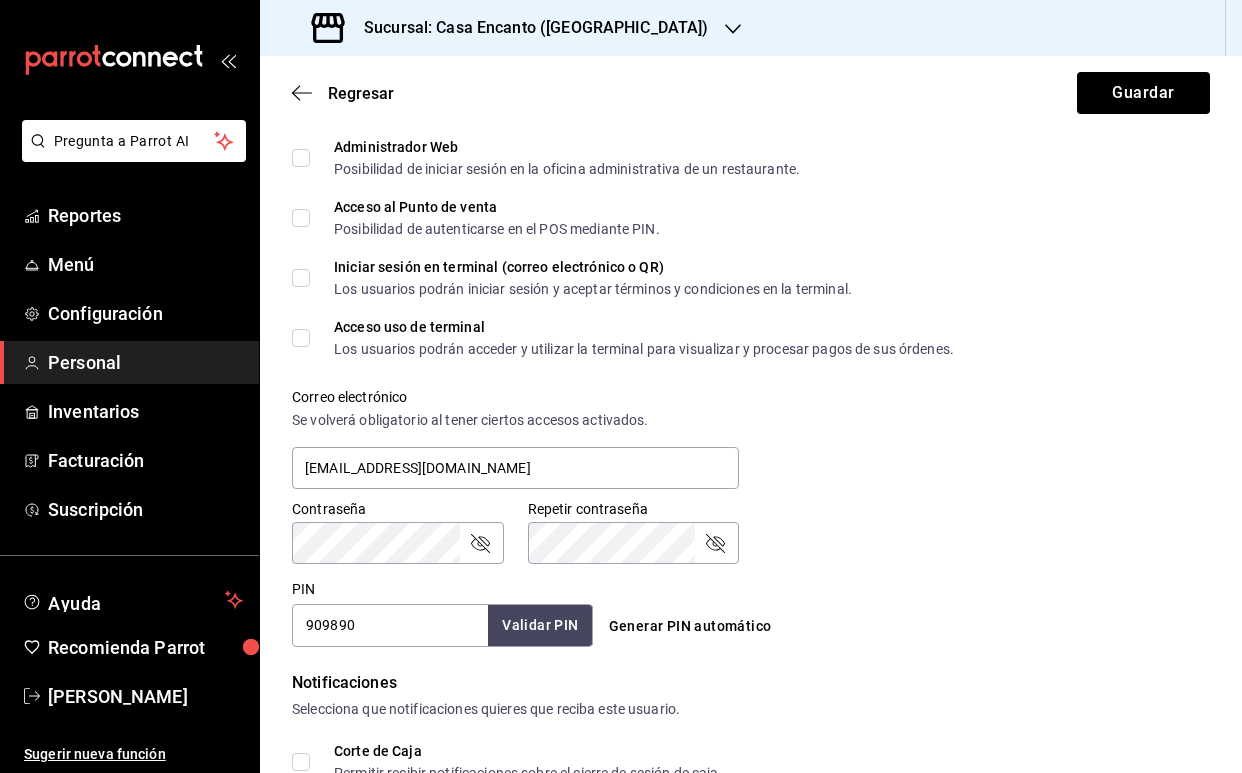 click on "Correo electrónico Se volverá obligatorio al tener ciertos accesos activados. [EMAIL_ADDRESS][DOMAIN_NAME]" at bounding box center (739, 428) 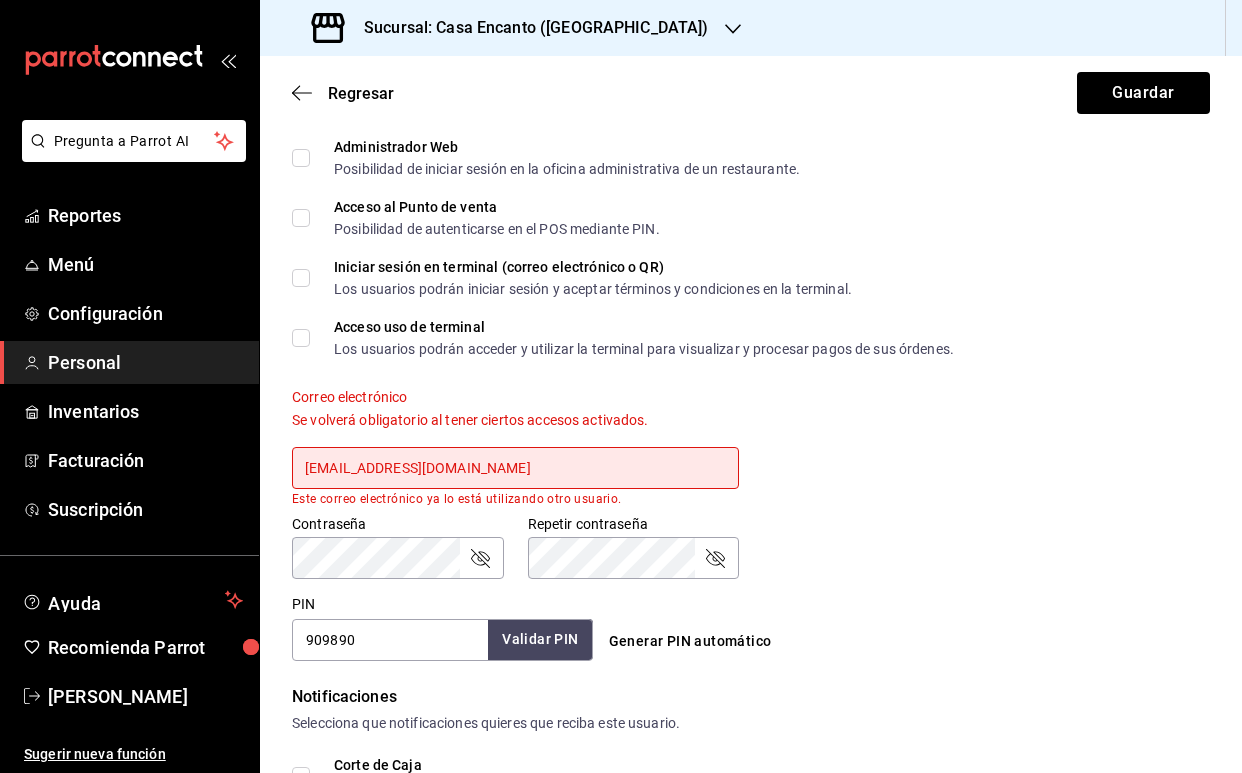 click on "Sucursal: Casa Encanto ([GEOGRAPHIC_DATA])" at bounding box center [512, 28] 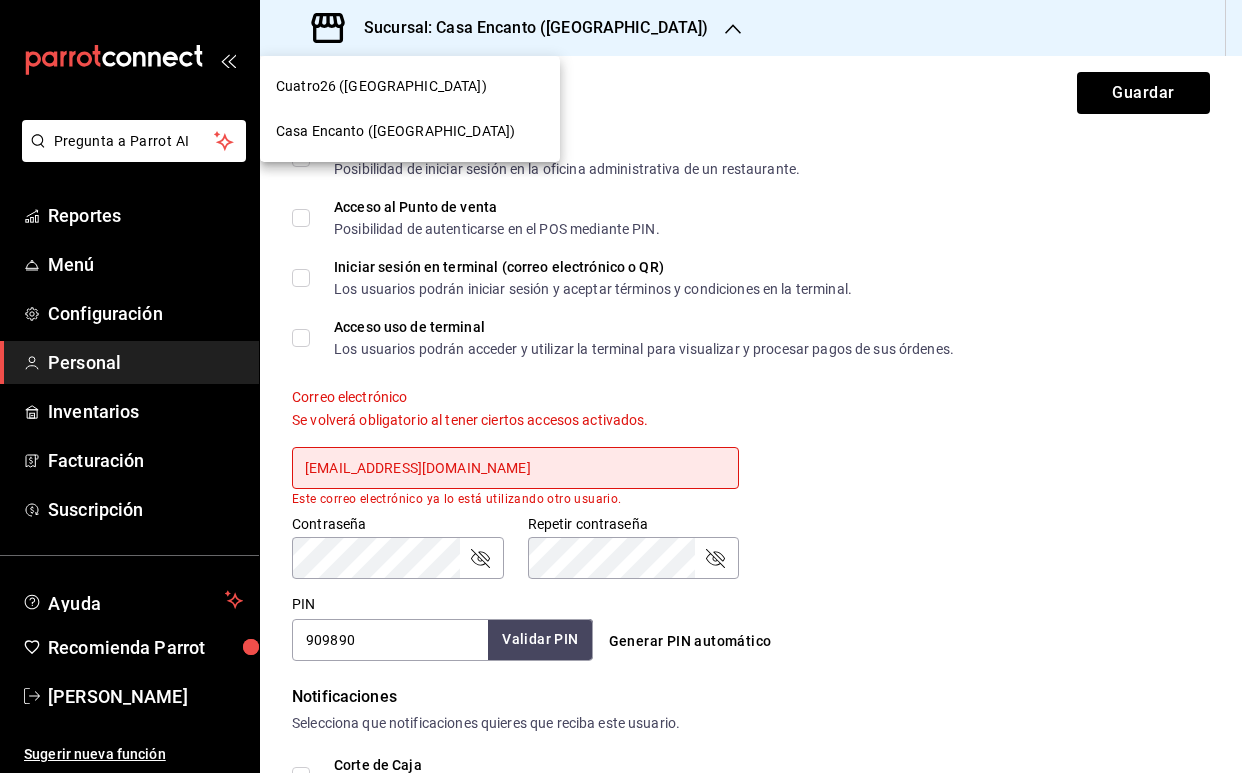 click at bounding box center [621, 386] 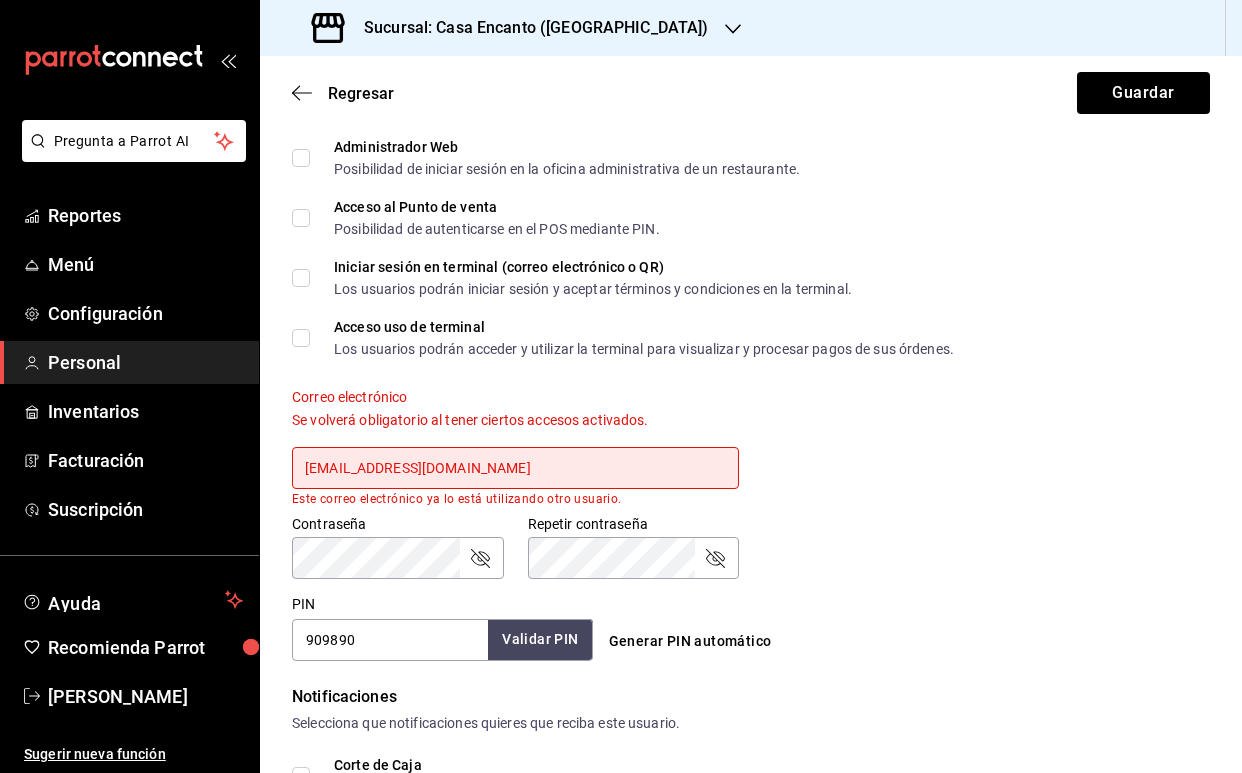 click on "Acceso uso de terminal Los usuarios podrán acceder y utilizar la terminal para visualizar y procesar pagos de sus órdenes." at bounding box center [632, 338] 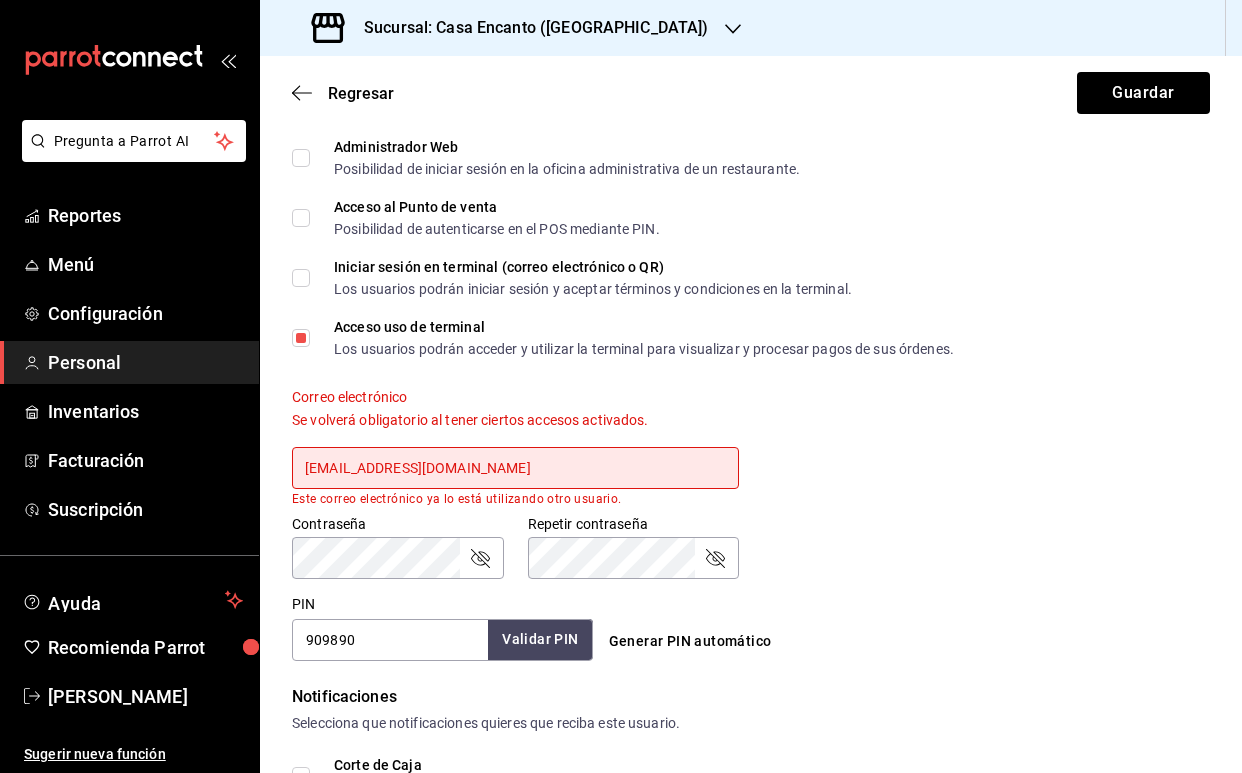 click on "Iniciar sesión en terminal (correo electrónico o QR)" at bounding box center (593, 267) 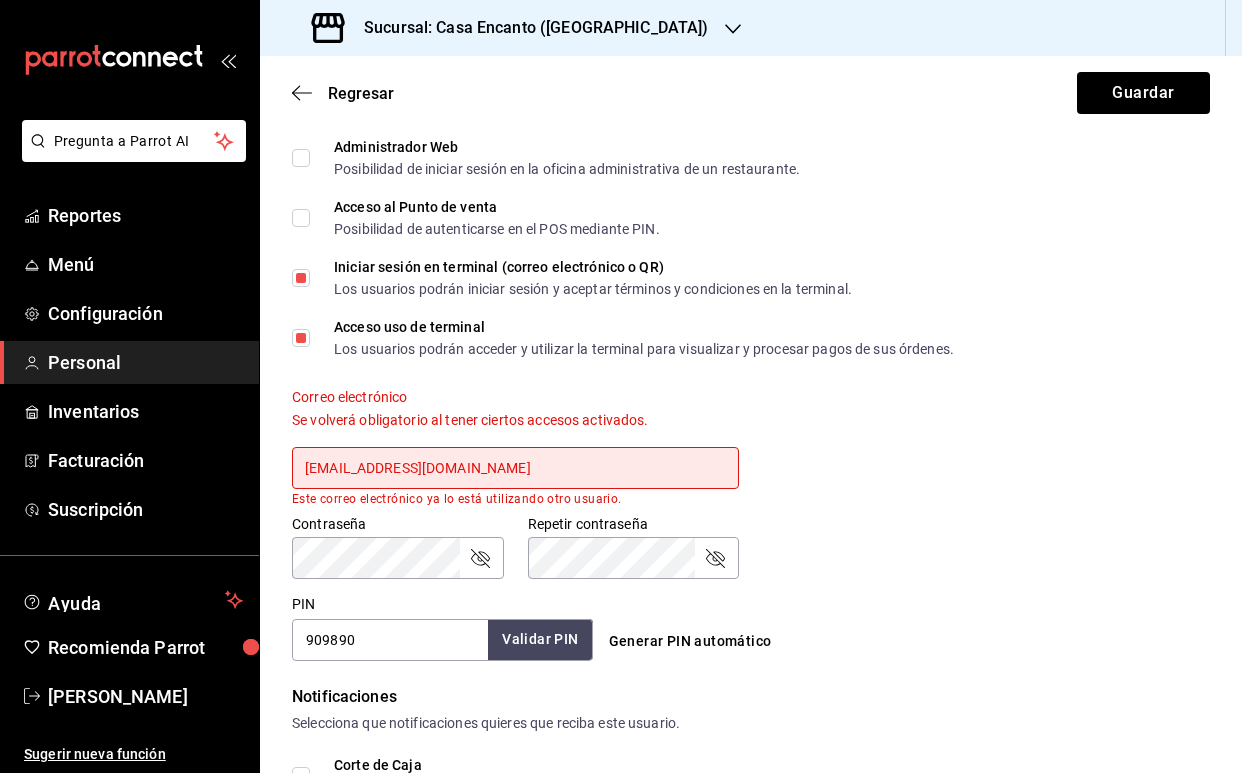 click on "Acceso al Punto de venta Posibilidad de autenticarse en el POS mediante PIN." at bounding box center [497, 218] 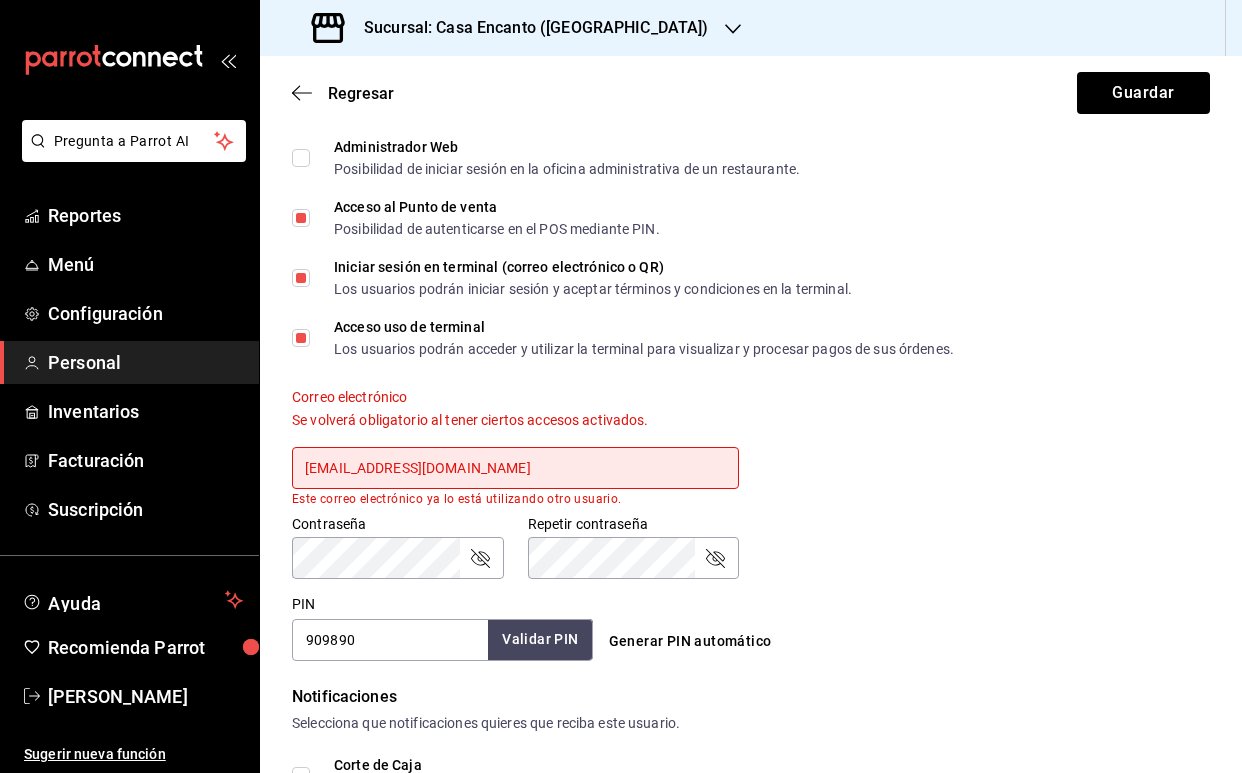 click on "Administrador Web" at bounding box center [567, 147] 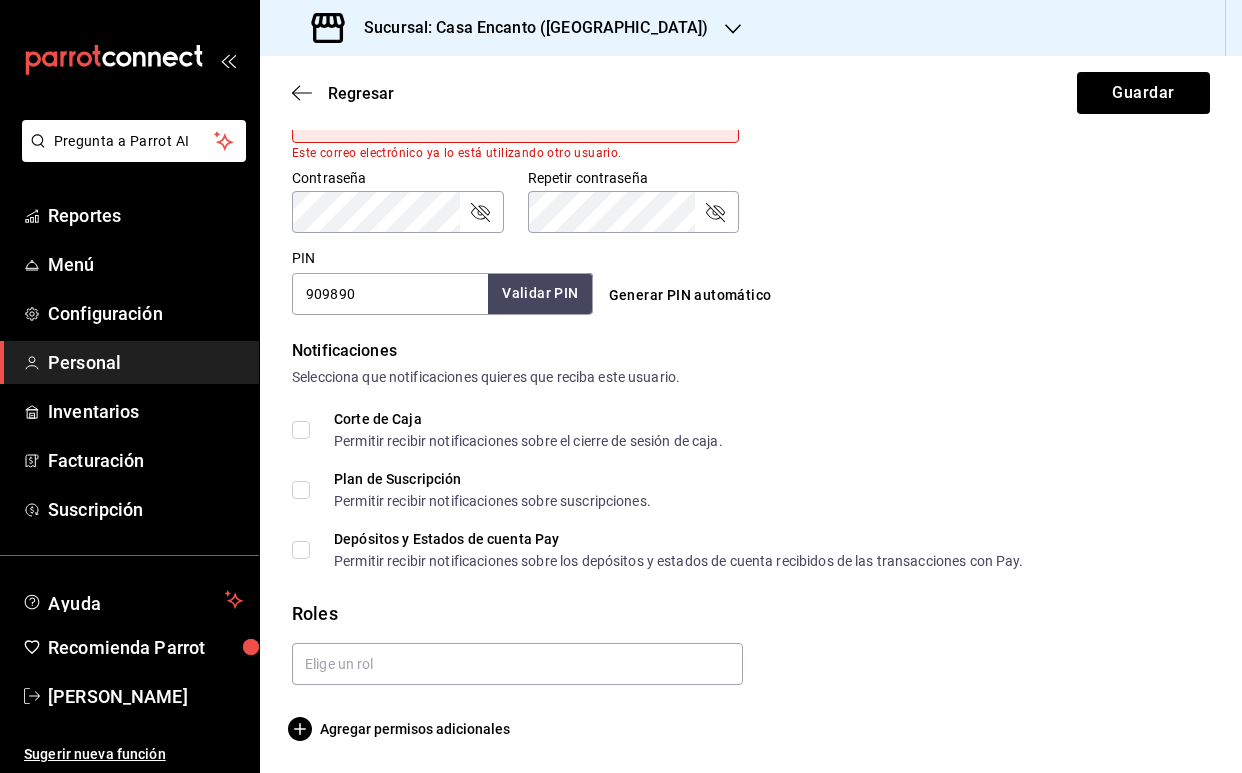 scroll, scrollTop: 853, scrollLeft: 0, axis: vertical 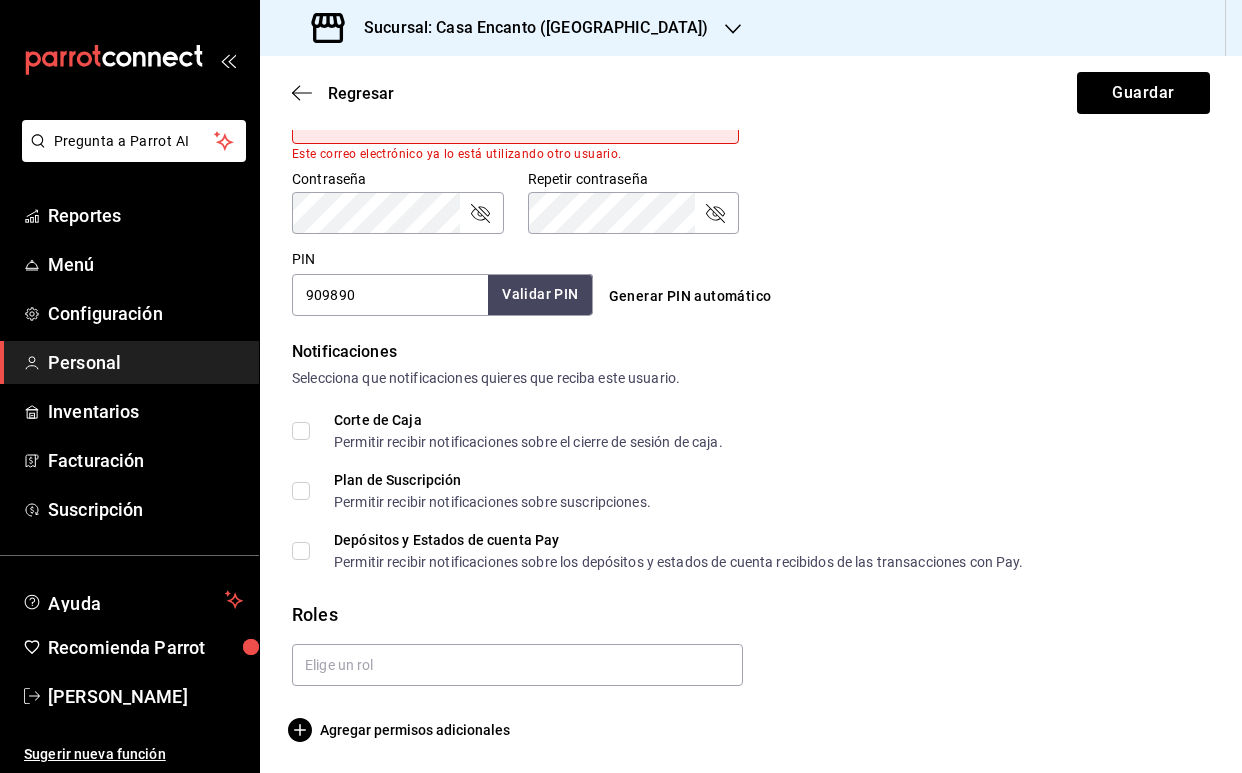 click on "Corte de Caja Permitir recibir notificaciones sobre el cierre de sesión de caja." at bounding box center (516, 431) 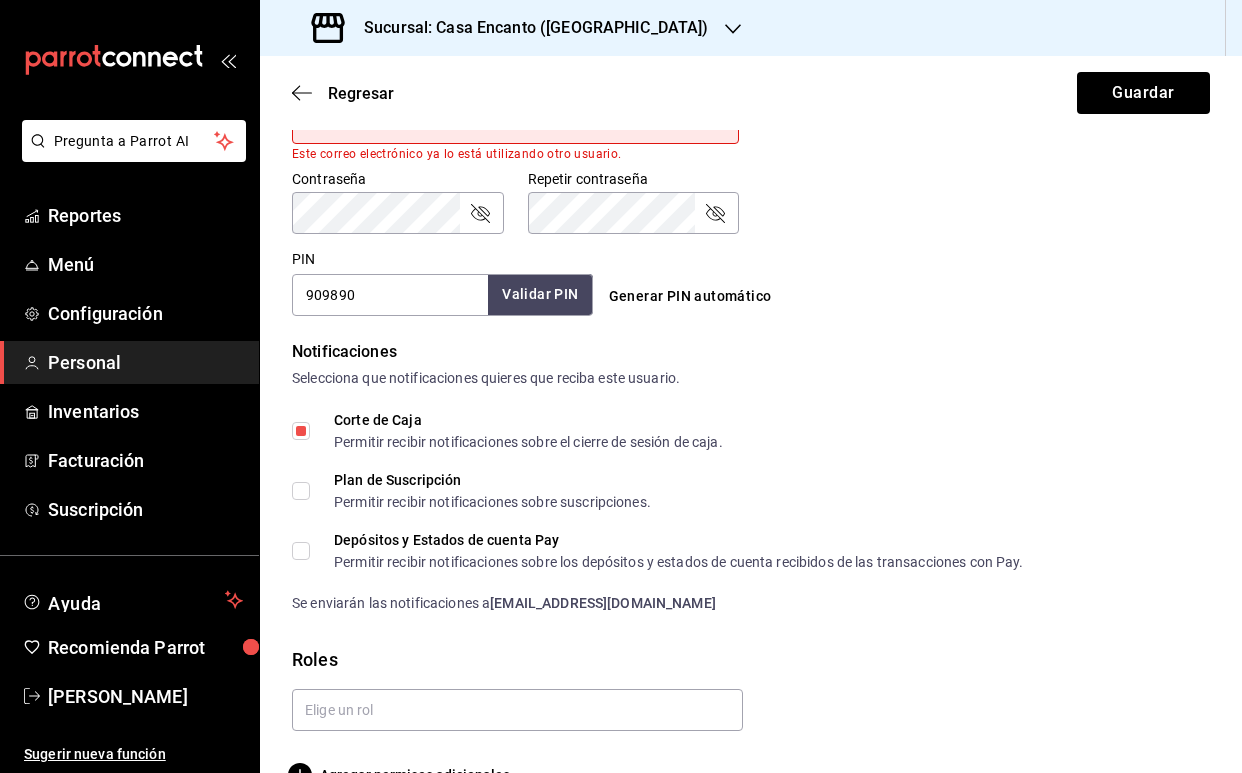 click on "Plan de Suscripción Permitir recibir notificaciones sobre suscripciones." at bounding box center (480, 491) 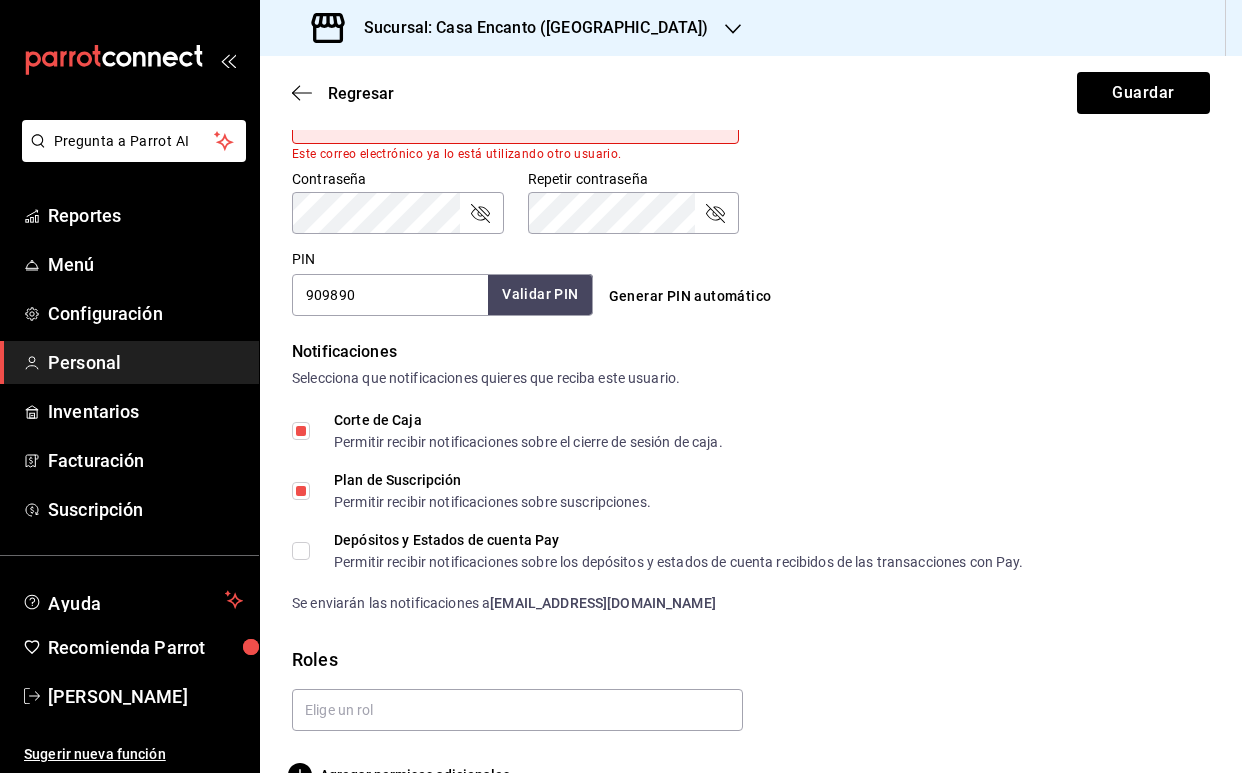 click on "Permitir recibir notificaciones sobre los depósitos y estados de cuenta recibidos de las transacciones con Pay." at bounding box center (679, 562) 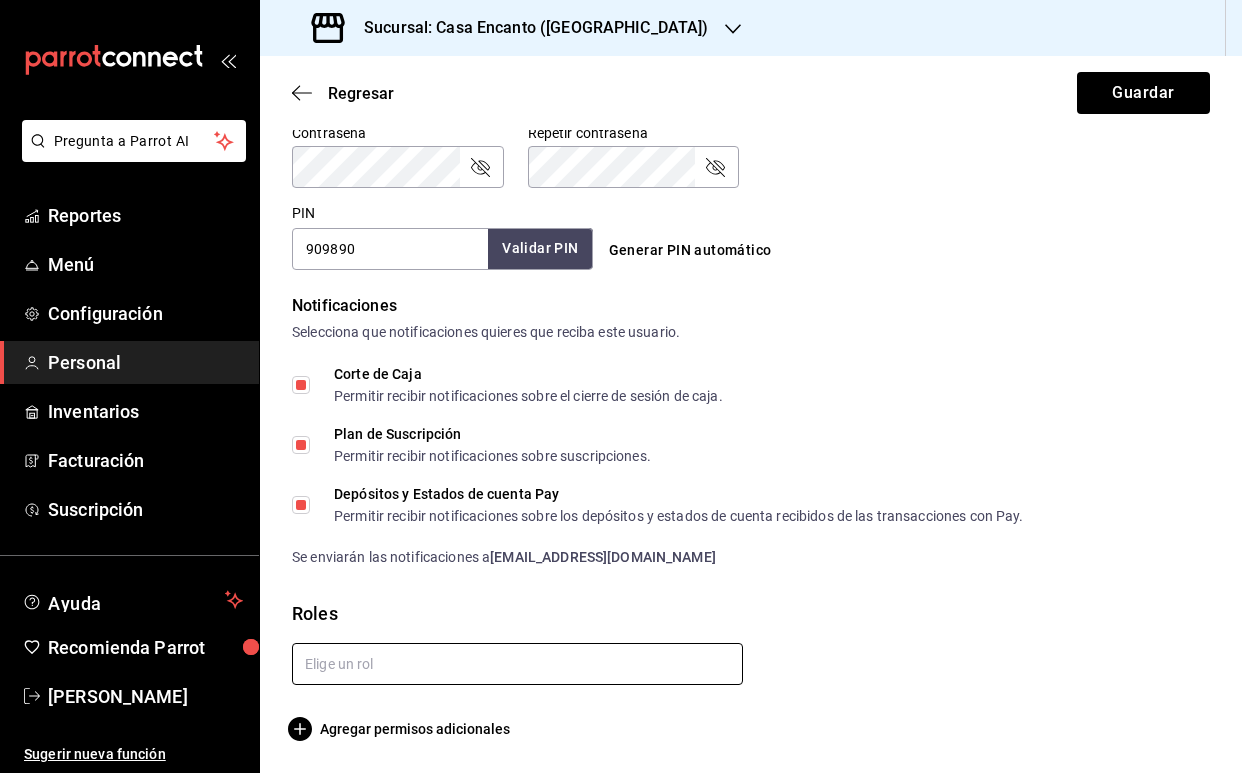 scroll, scrollTop: 898, scrollLeft: 0, axis: vertical 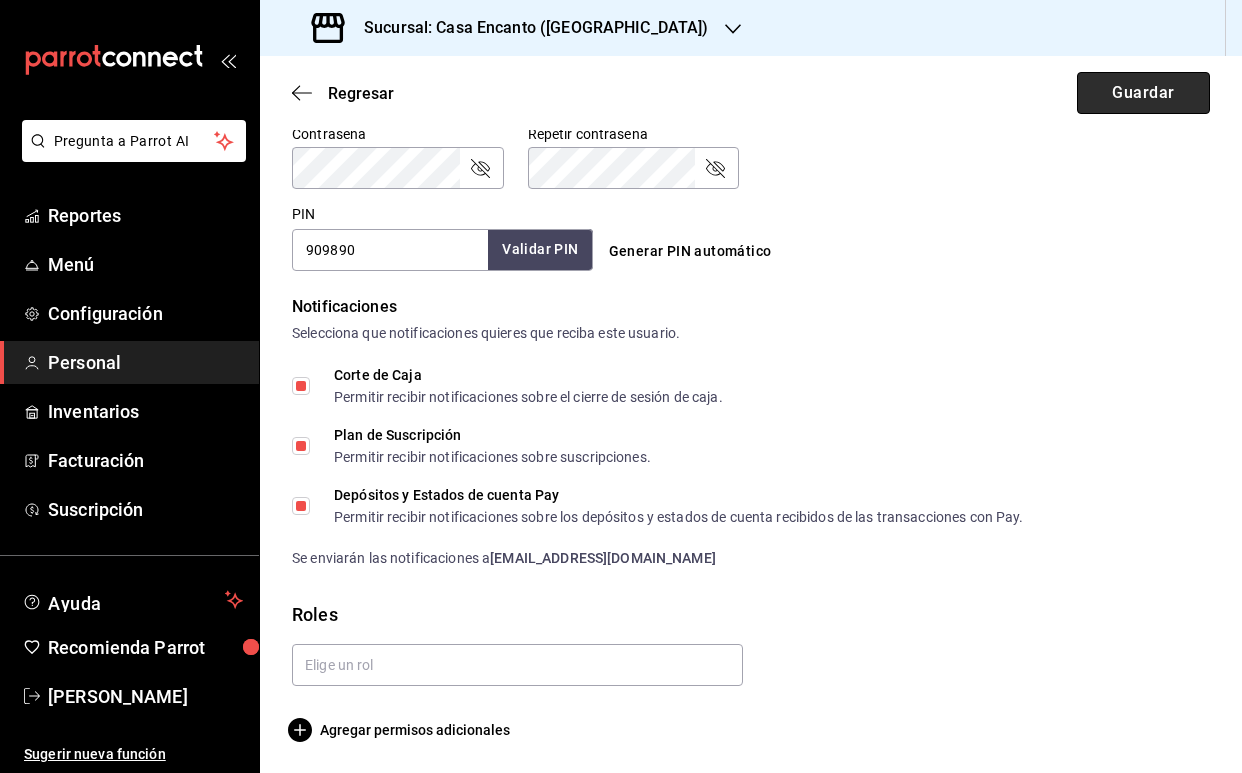 click on "Guardar" at bounding box center [1143, 93] 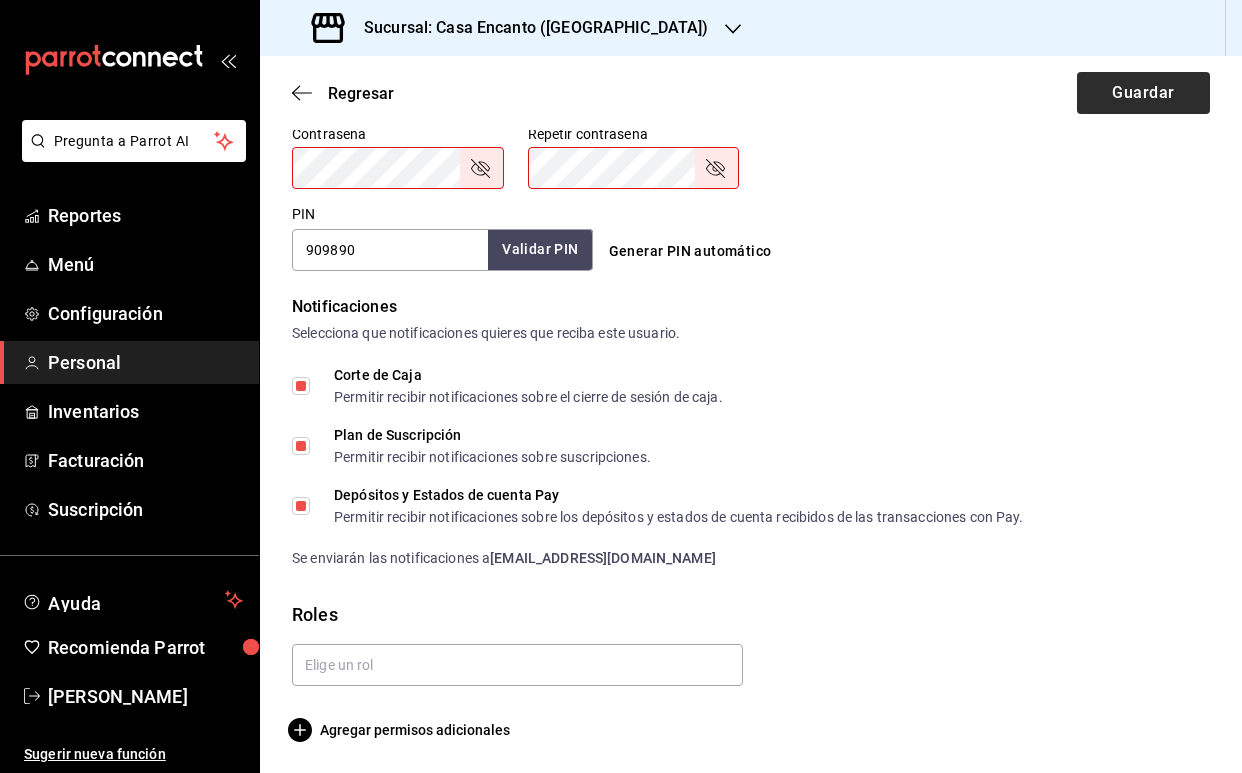 scroll, scrollTop: 0, scrollLeft: 0, axis: both 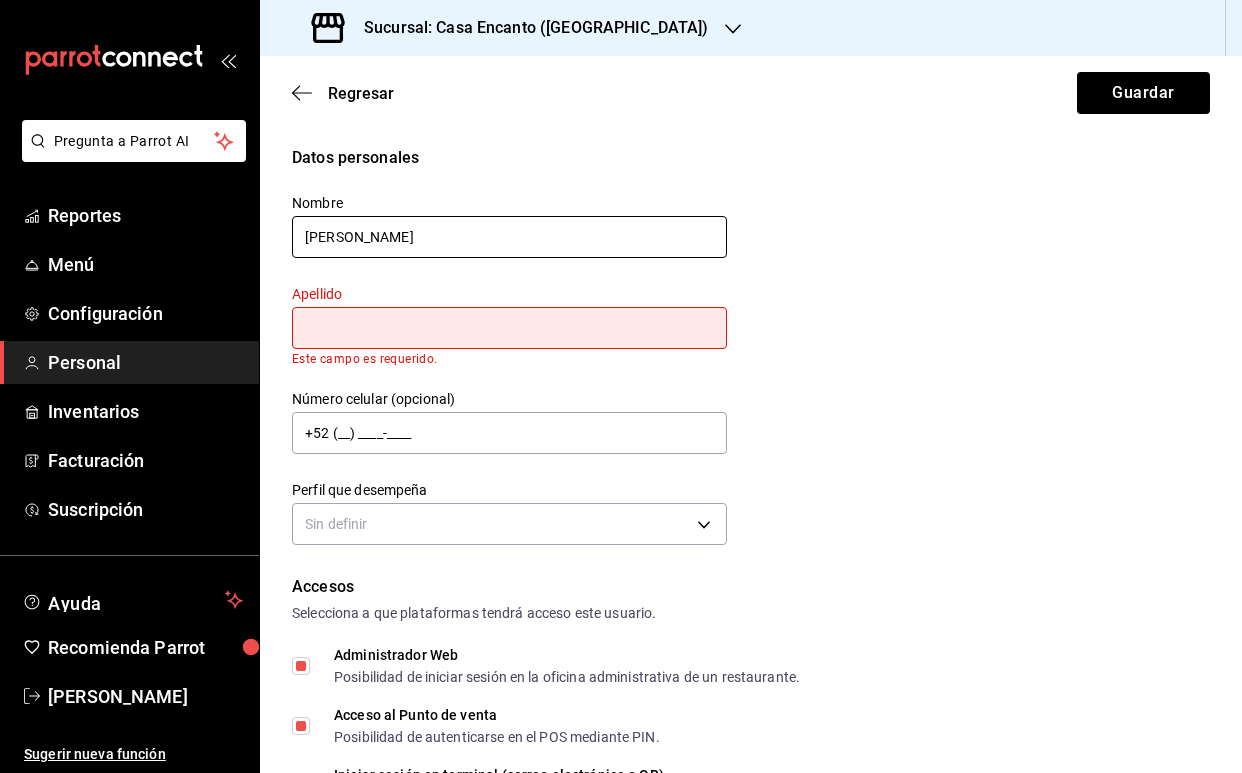 type on "[PERSON_NAME]" 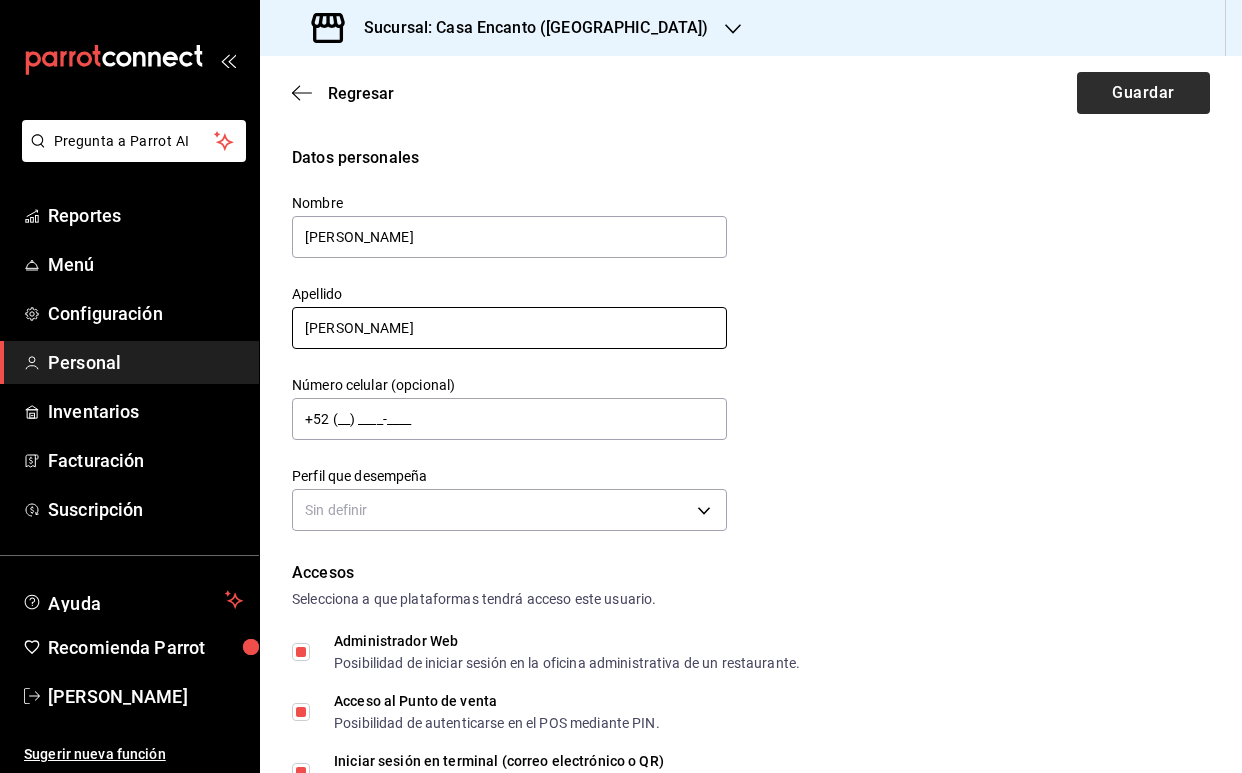 type on "[PERSON_NAME]" 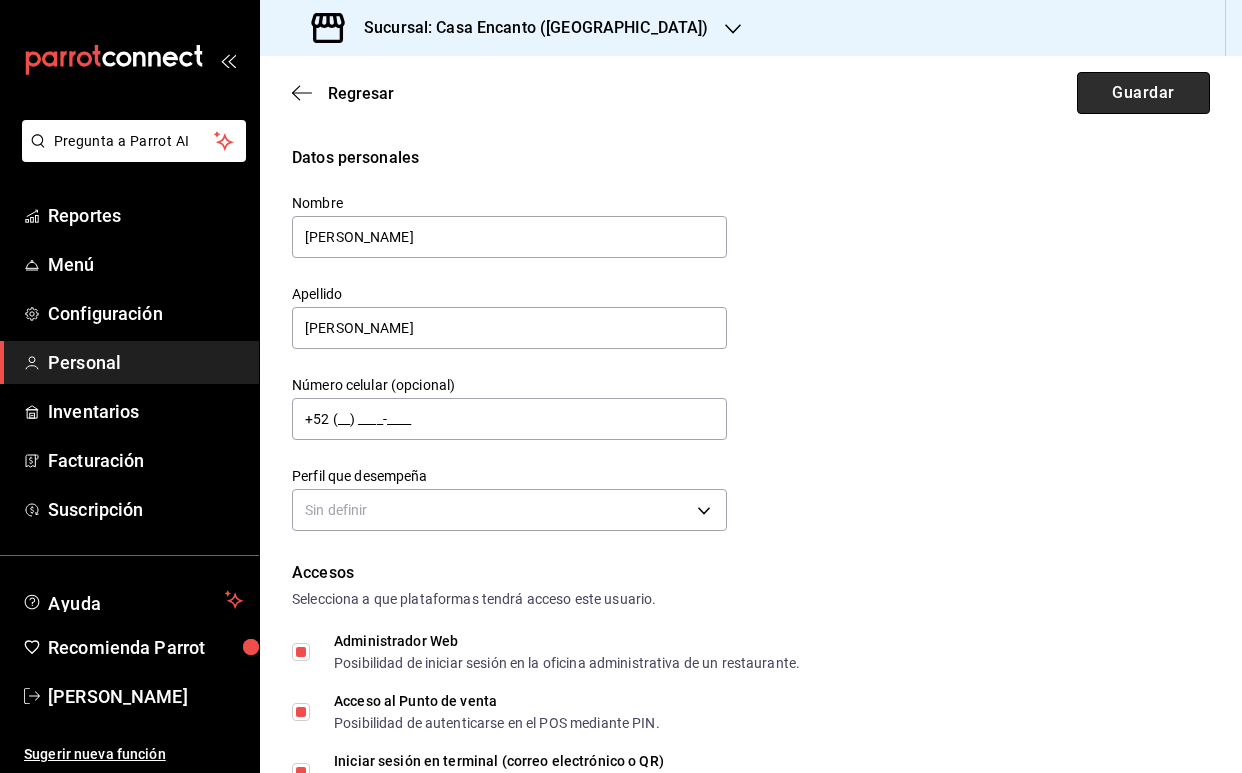 click on "Guardar" at bounding box center (1143, 93) 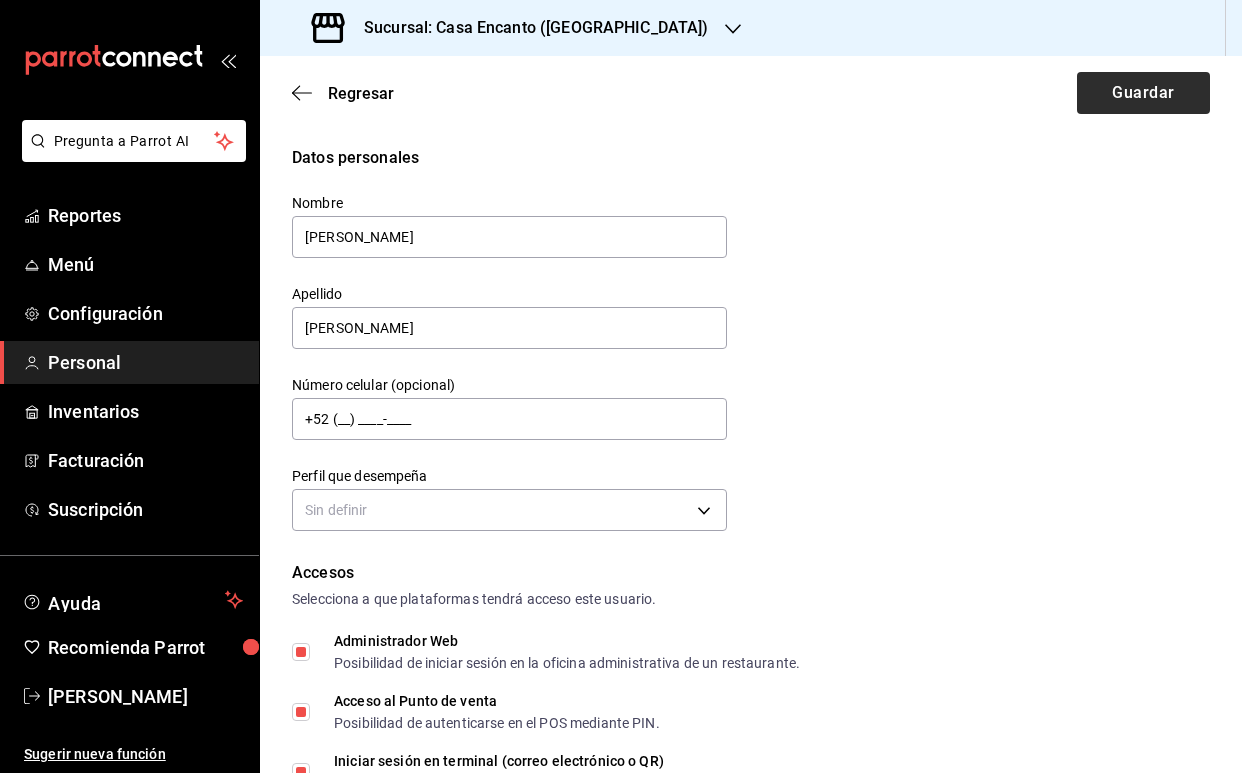 scroll, scrollTop: 623, scrollLeft: 0, axis: vertical 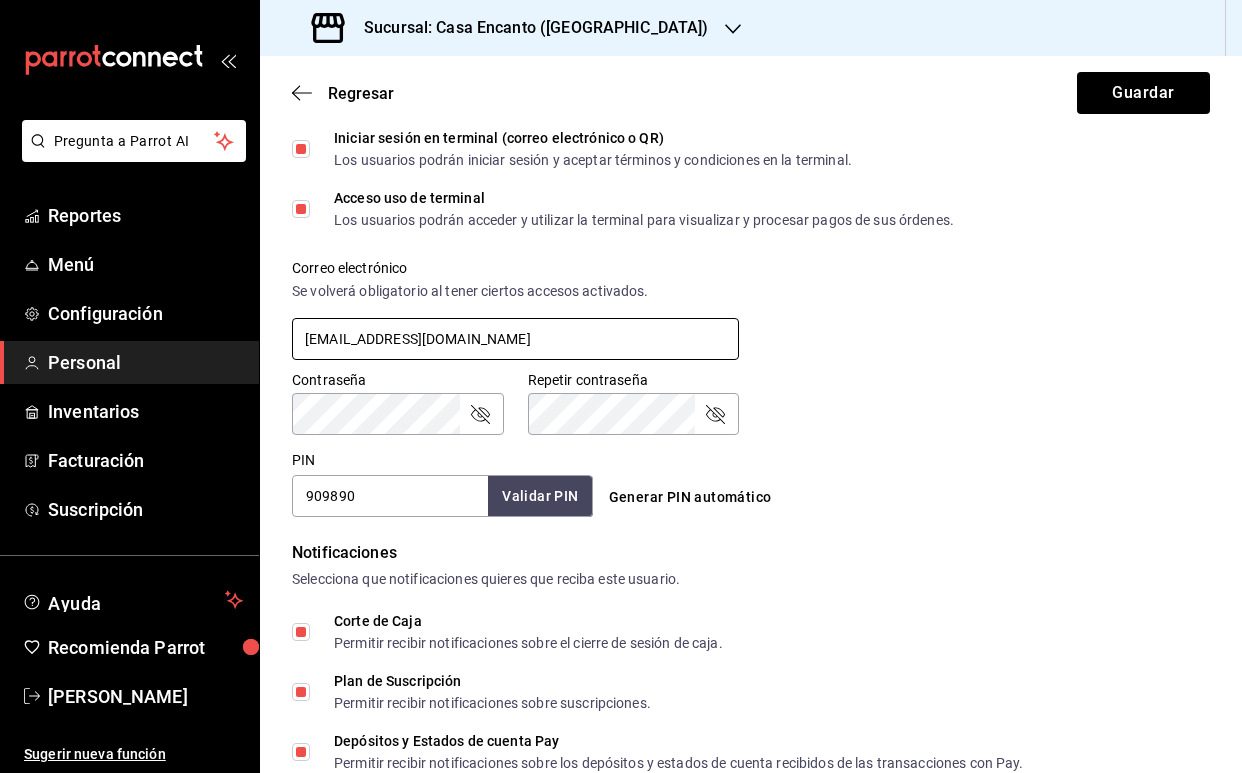 click on "[EMAIL_ADDRESS][DOMAIN_NAME]" at bounding box center [515, 339] 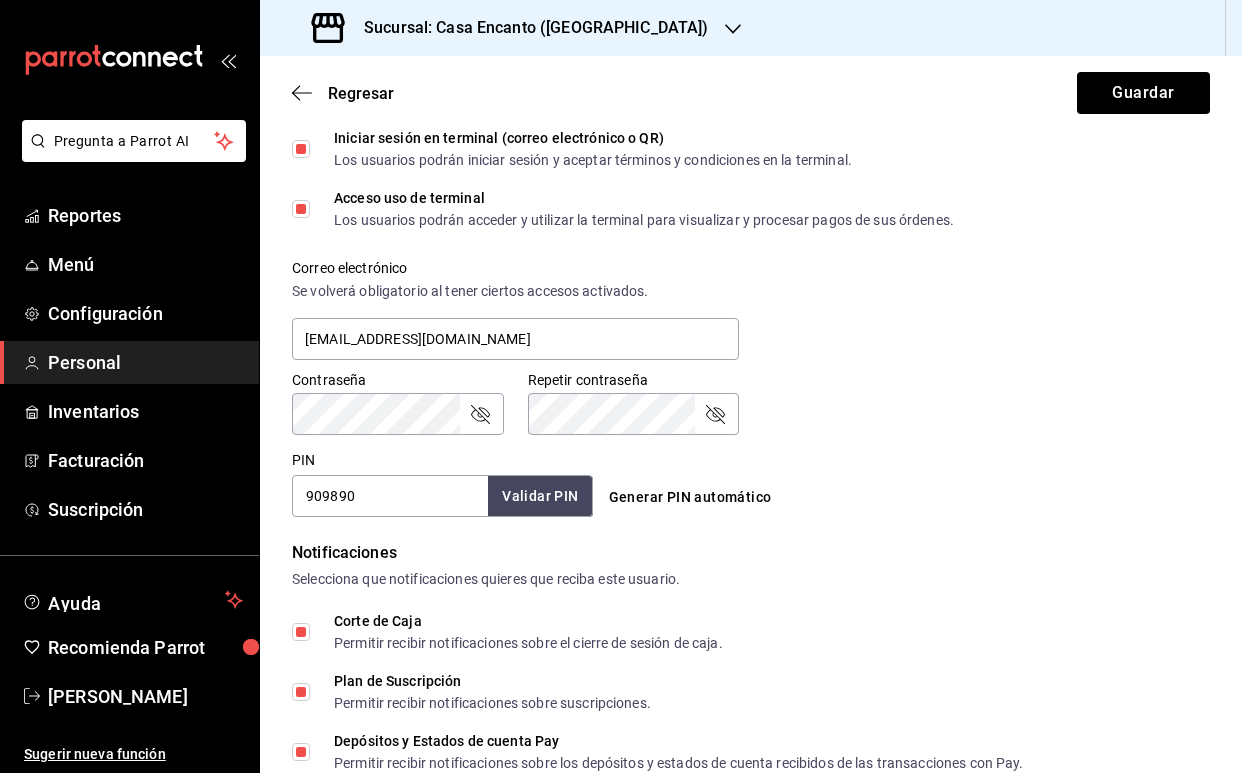 click on "Contraseña Contraseña Repetir contraseña Repetir contraseña" at bounding box center (739, 391) 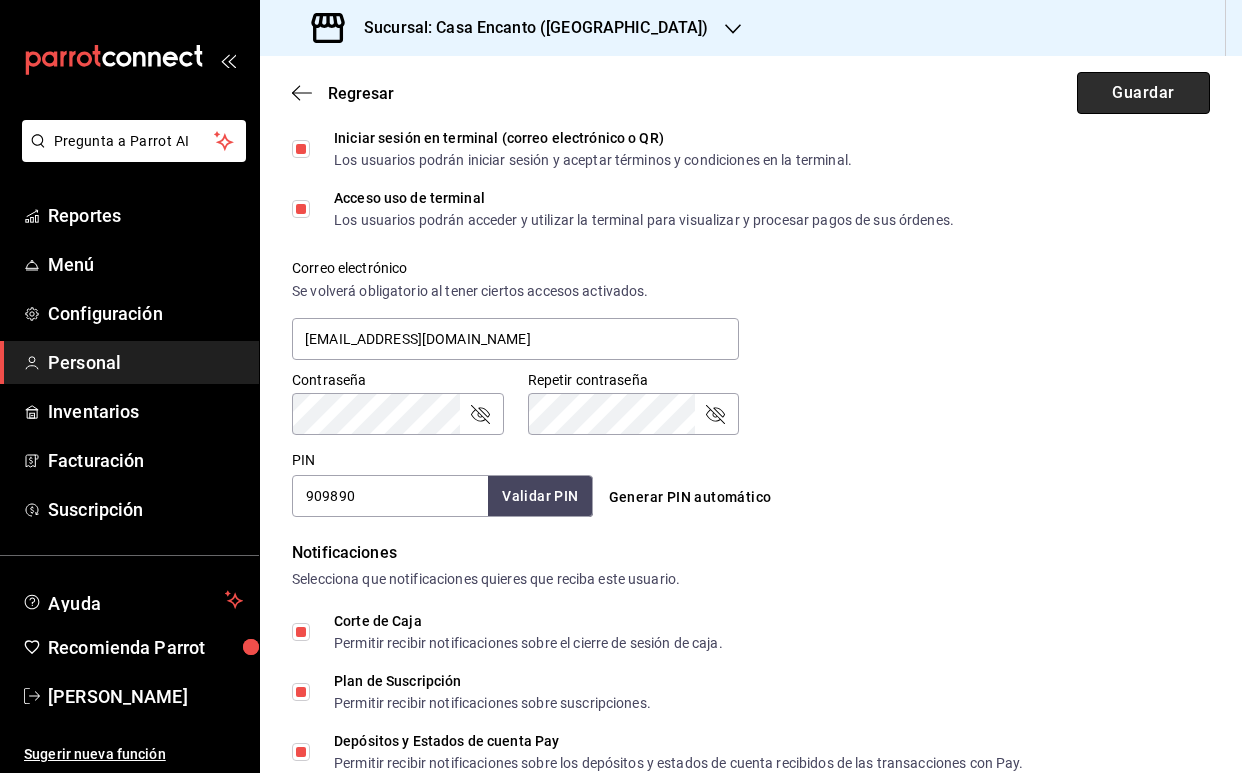 click on "Guardar" at bounding box center [1143, 93] 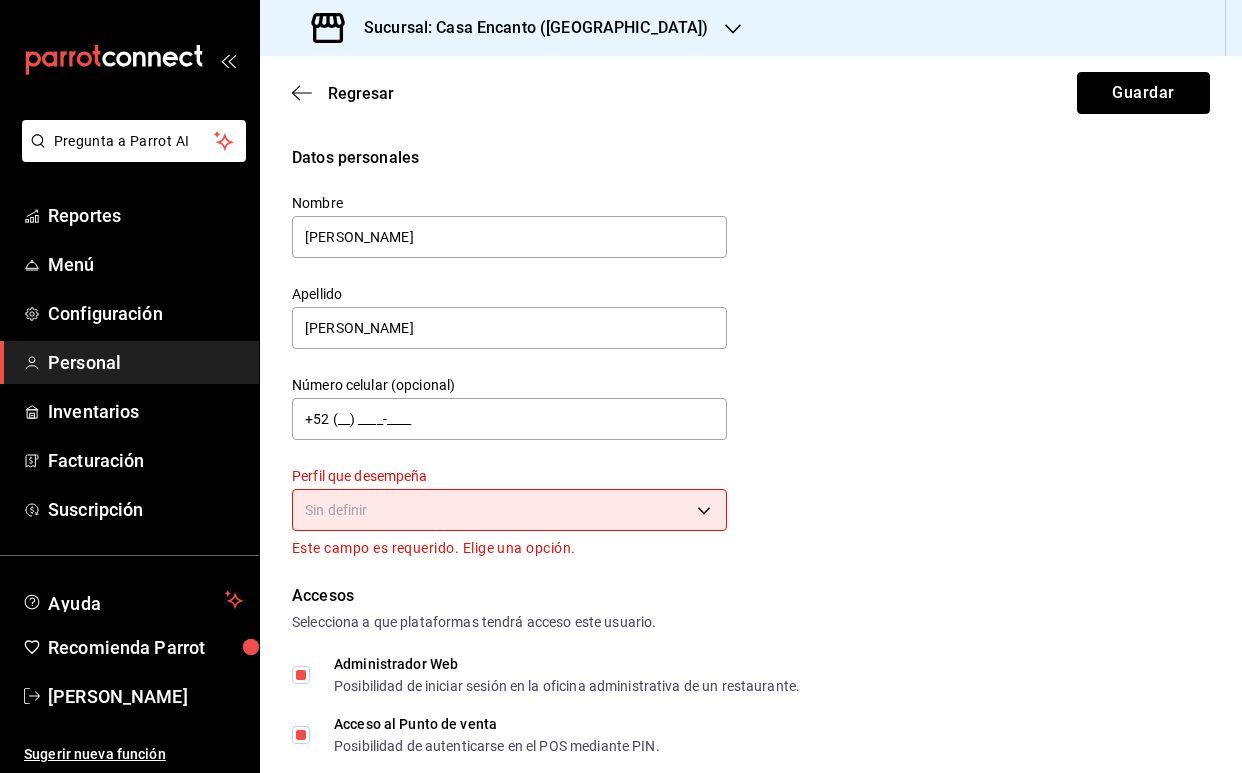 scroll, scrollTop: 0, scrollLeft: 0, axis: both 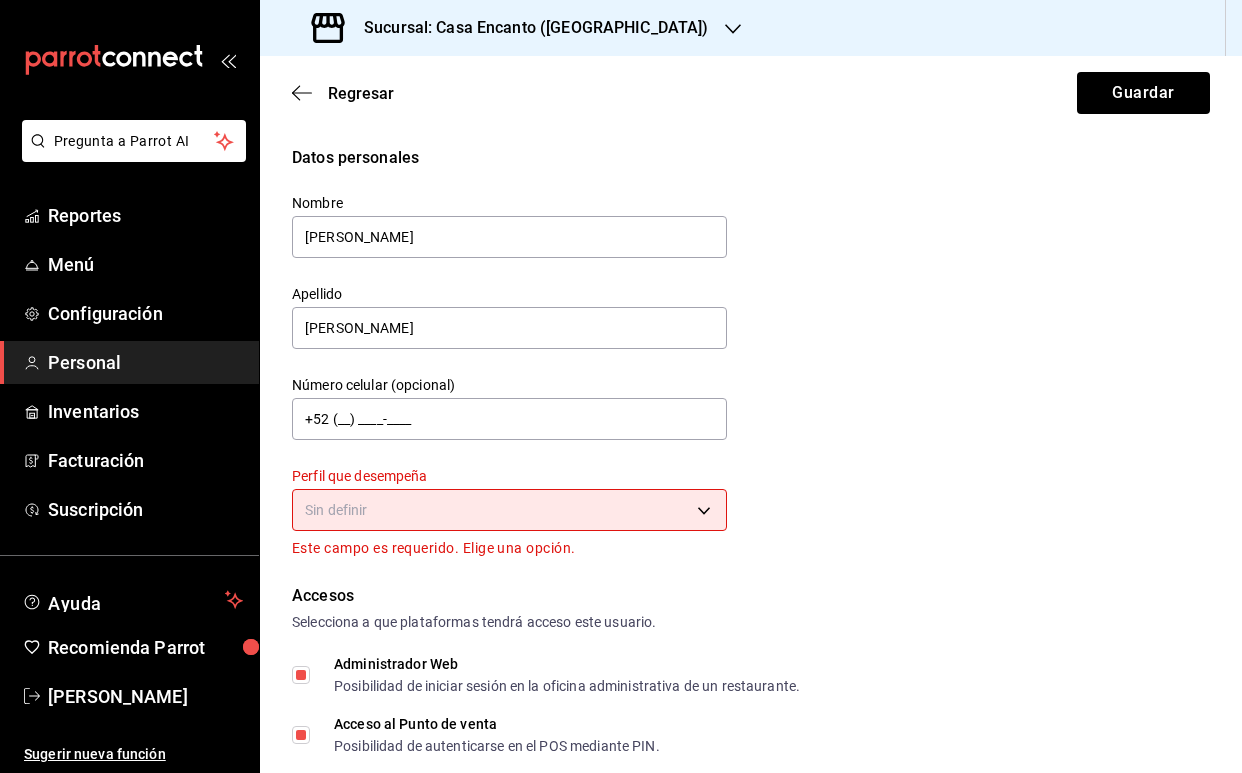 click on "Pregunta a Parrot AI Reportes   Menú   Configuración   Personal   Inventarios   Facturación   Suscripción   Ayuda Recomienda Parrot   [PERSON_NAME]   Sugerir nueva función   Sucursal: Casa Encanto ([GEOGRAPHIC_DATA]) Regresar Guardar Datos personales Nombre [PERSON_NAME] [PERSON_NAME] Número celular (opcional) +52 (__) ____-____ Perfil que desempeña Sin definir Este campo es requerido. Elige una opción. Accesos Selecciona a que plataformas tendrá acceso este usuario. Administrador Web Posibilidad de iniciar sesión en la oficina administrativa de un restaurante.  Acceso al Punto de venta Posibilidad de autenticarse en el POS mediante PIN.  Iniciar sesión en terminal (correo electrónico o QR) Los usuarios podrán iniciar sesión y aceptar términos y condiciones en la terminal. Acceso uso de terminal Los usuarios podrán acceder y utilizar la terminal para visualizar y procesar pagos de sus órdenes. Correo electrónico Se volverá obligatorio al tener ciertos accesos activados. [EMAIL_ADDRESS][DOMAIN_NAME] Contraseña" at bounding box center (621, 386) 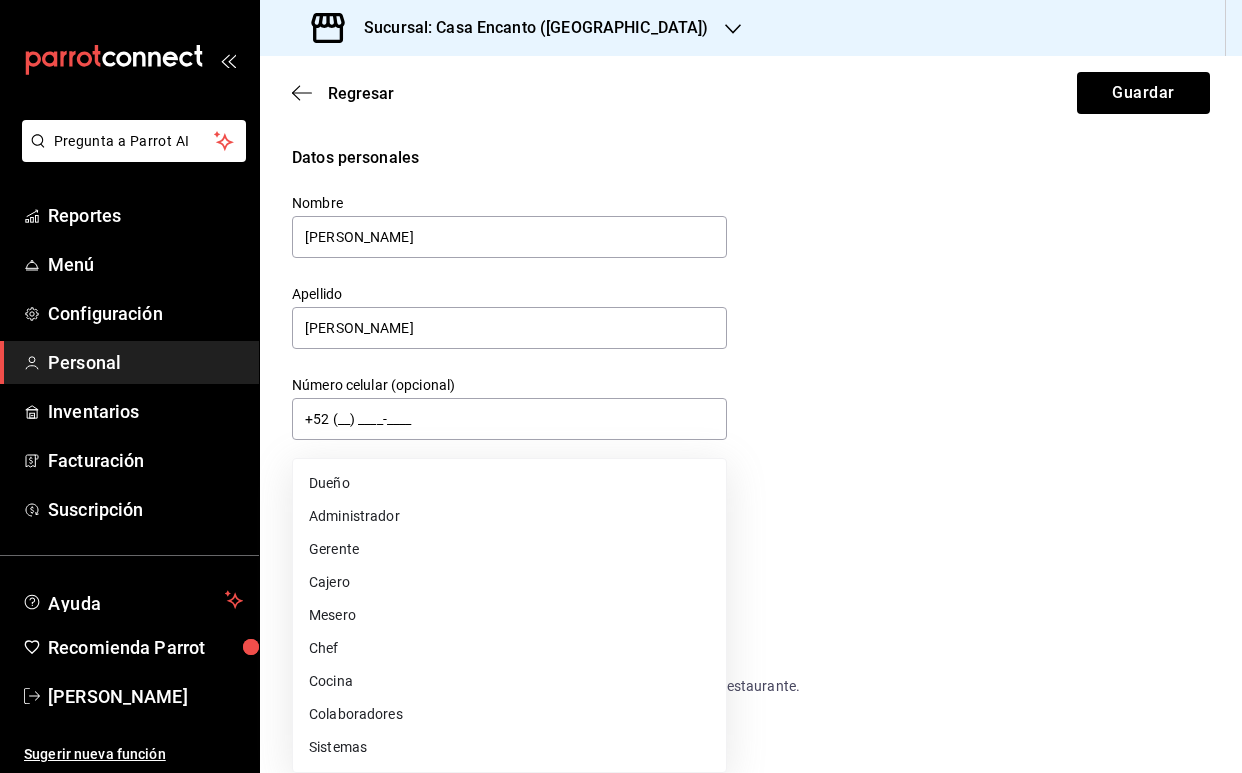 click on "Dueño" at bounding box center (509, 483) 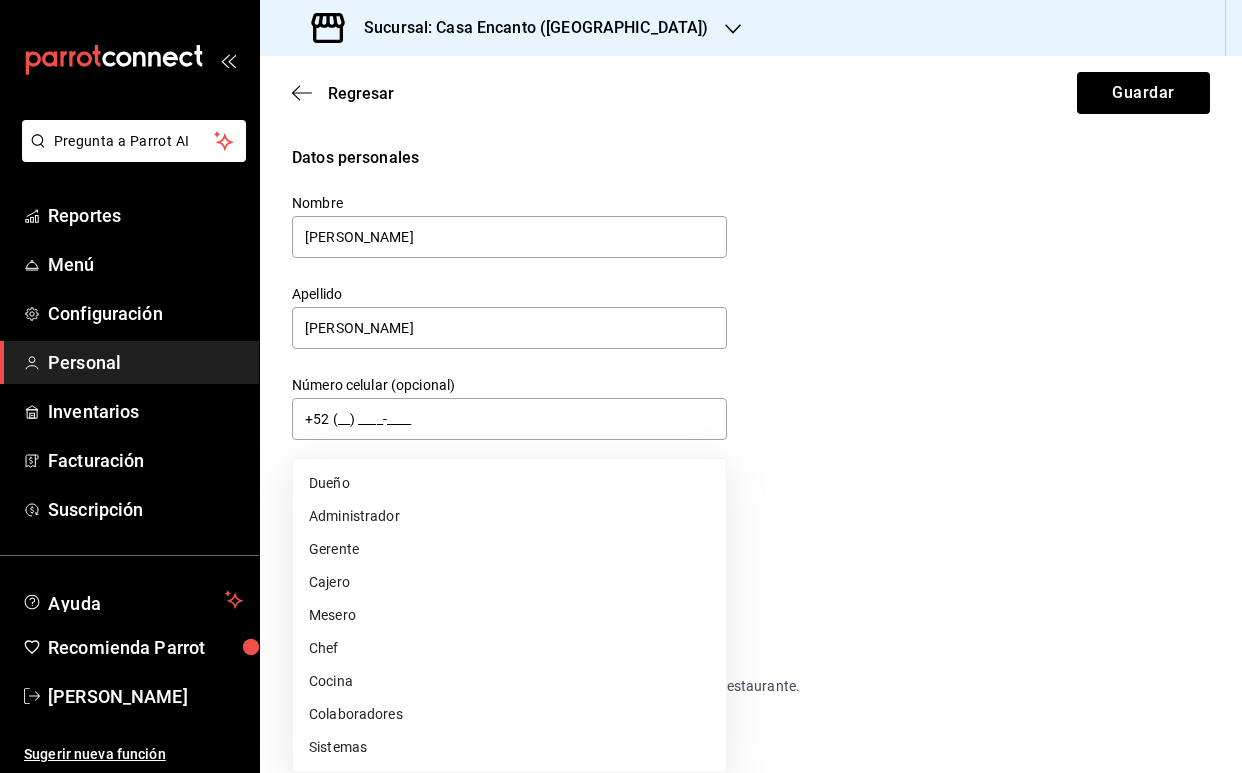 type on "OWNER" 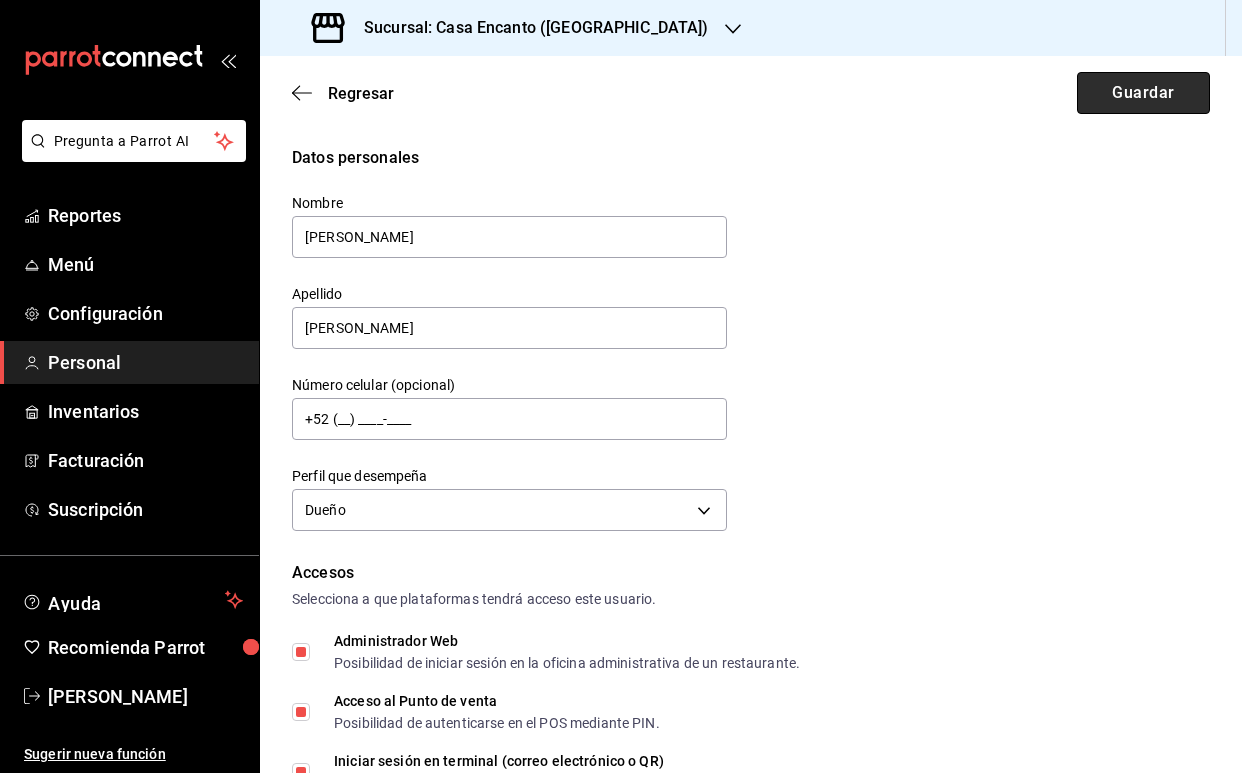 click on "Guardar" at bounding box center (1143, 93) 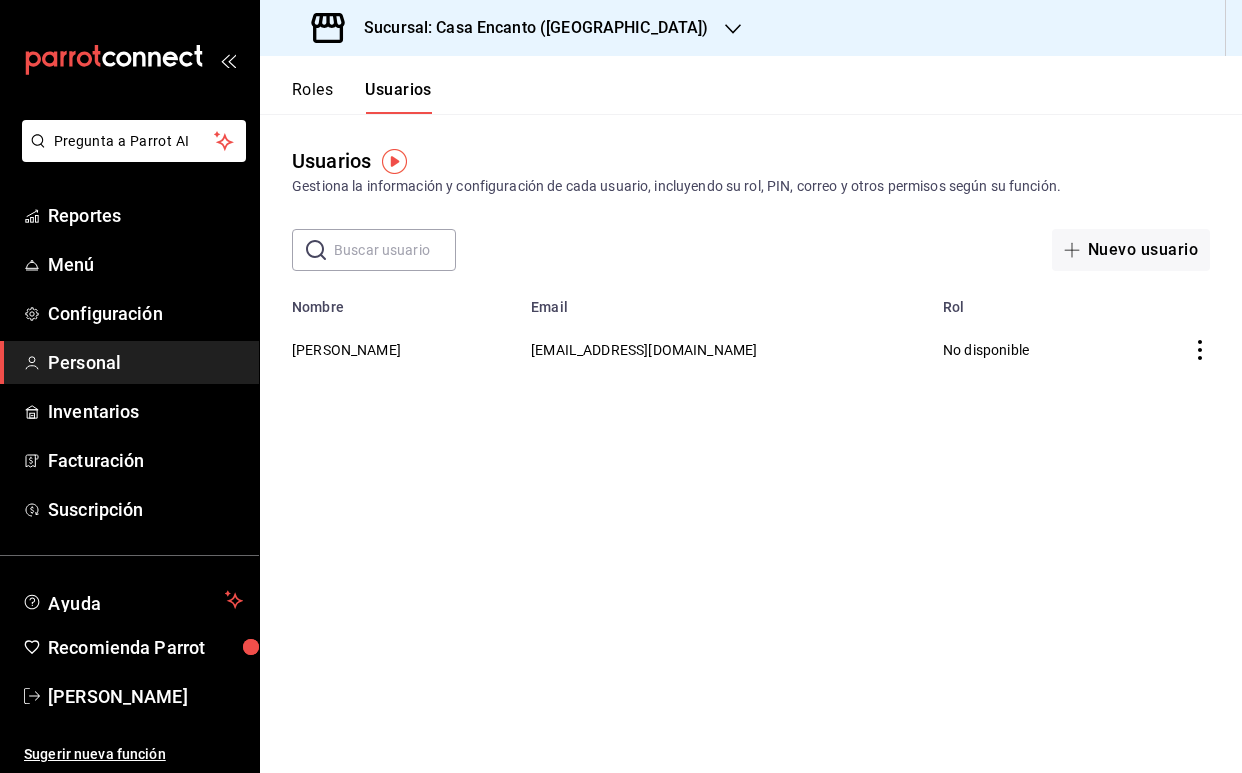 click 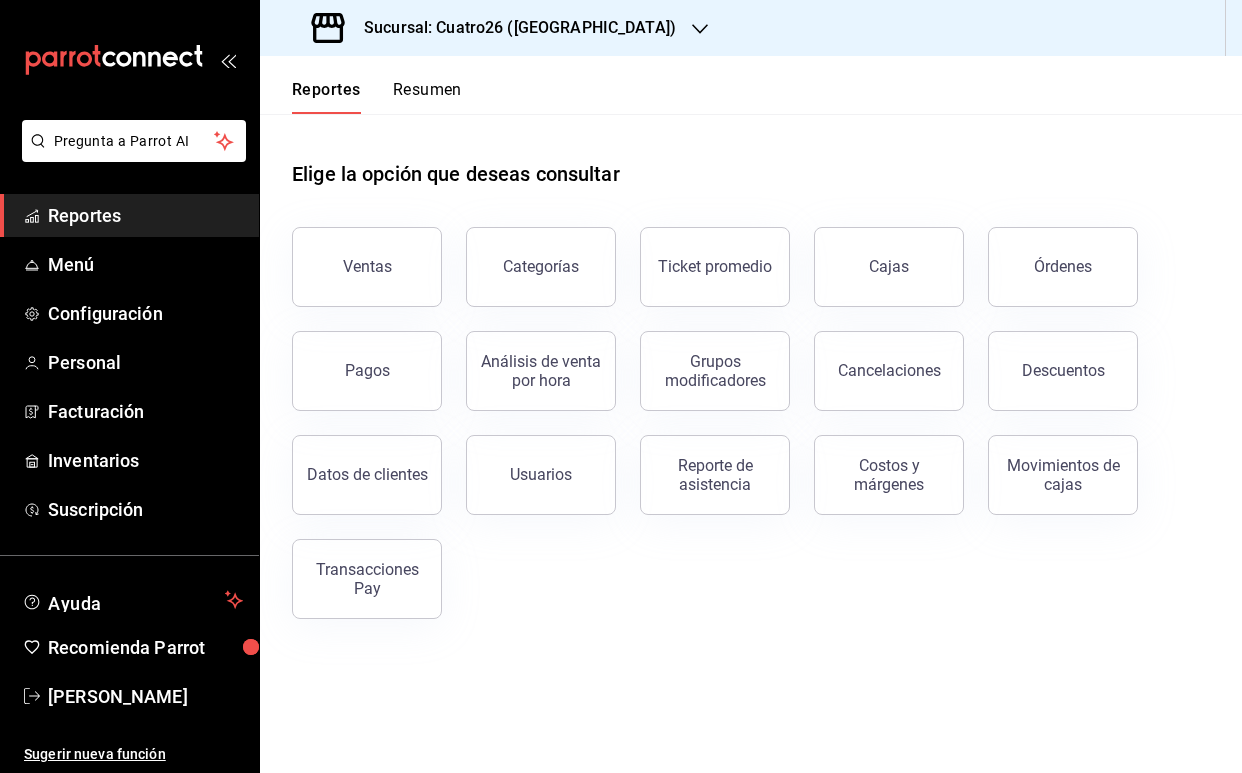 click on "Elige la opción que deseas consultar" at bounding box center (751, 158) 